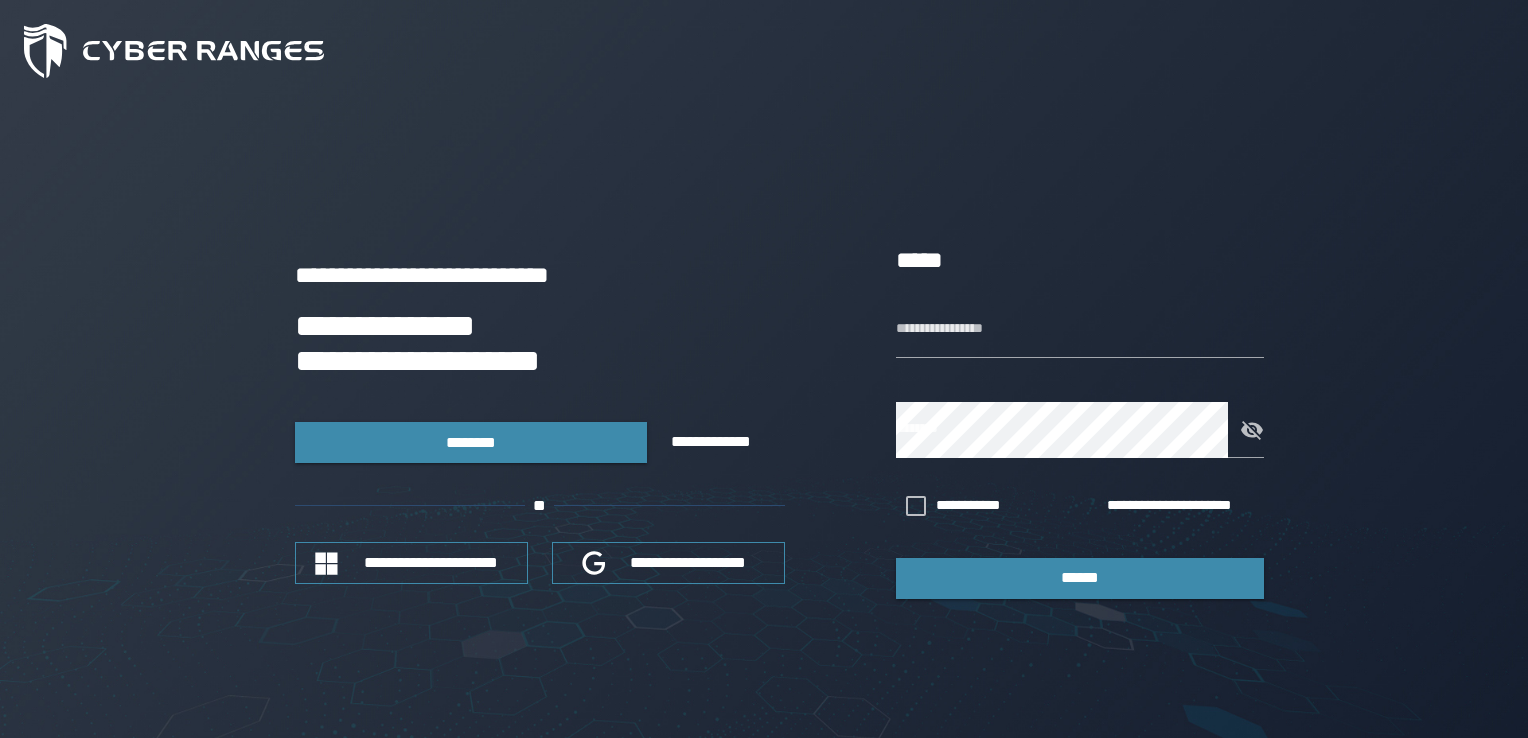 scroll, scrollTop: 0, scrollLeft: 0, axis: both 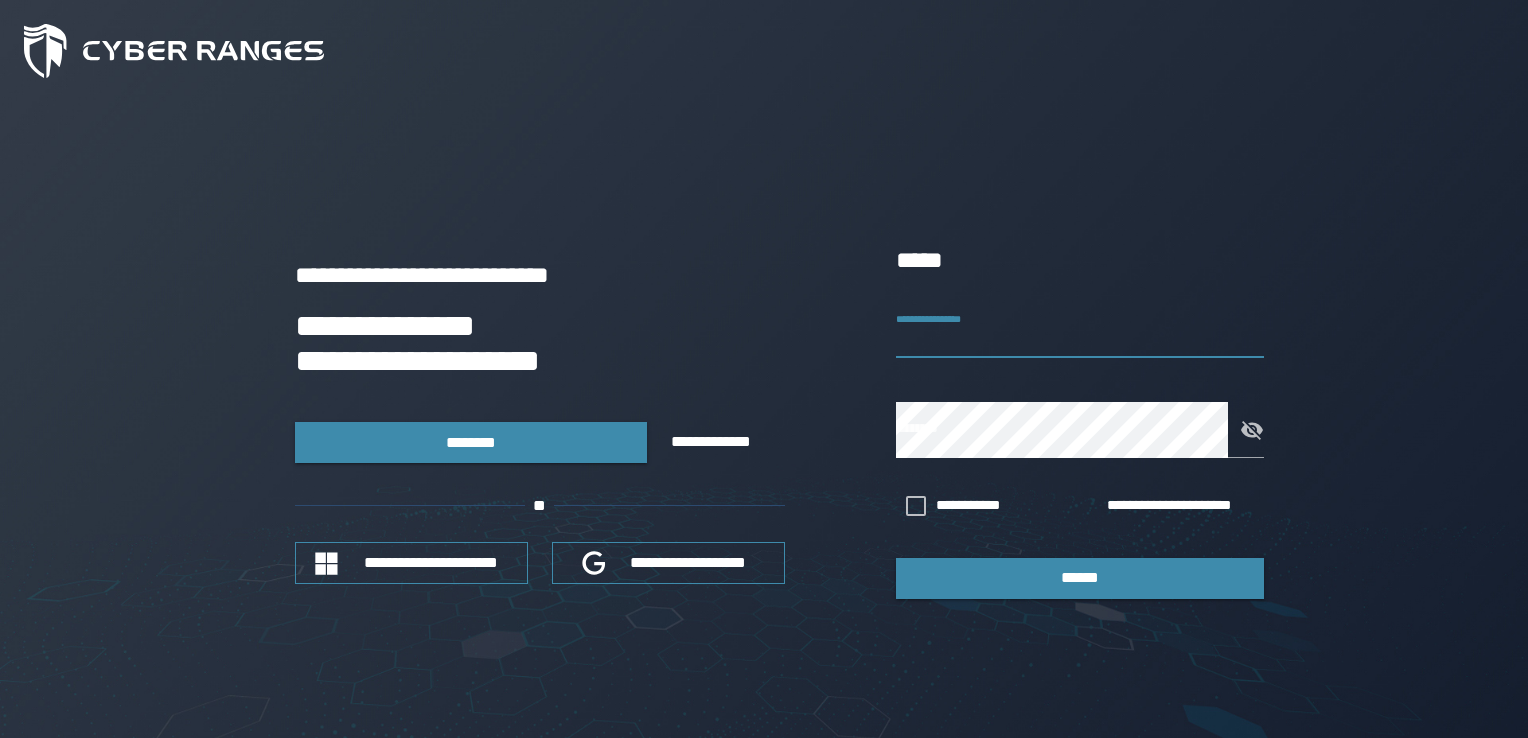 click on "**********" at bounding box center (1080, 330) 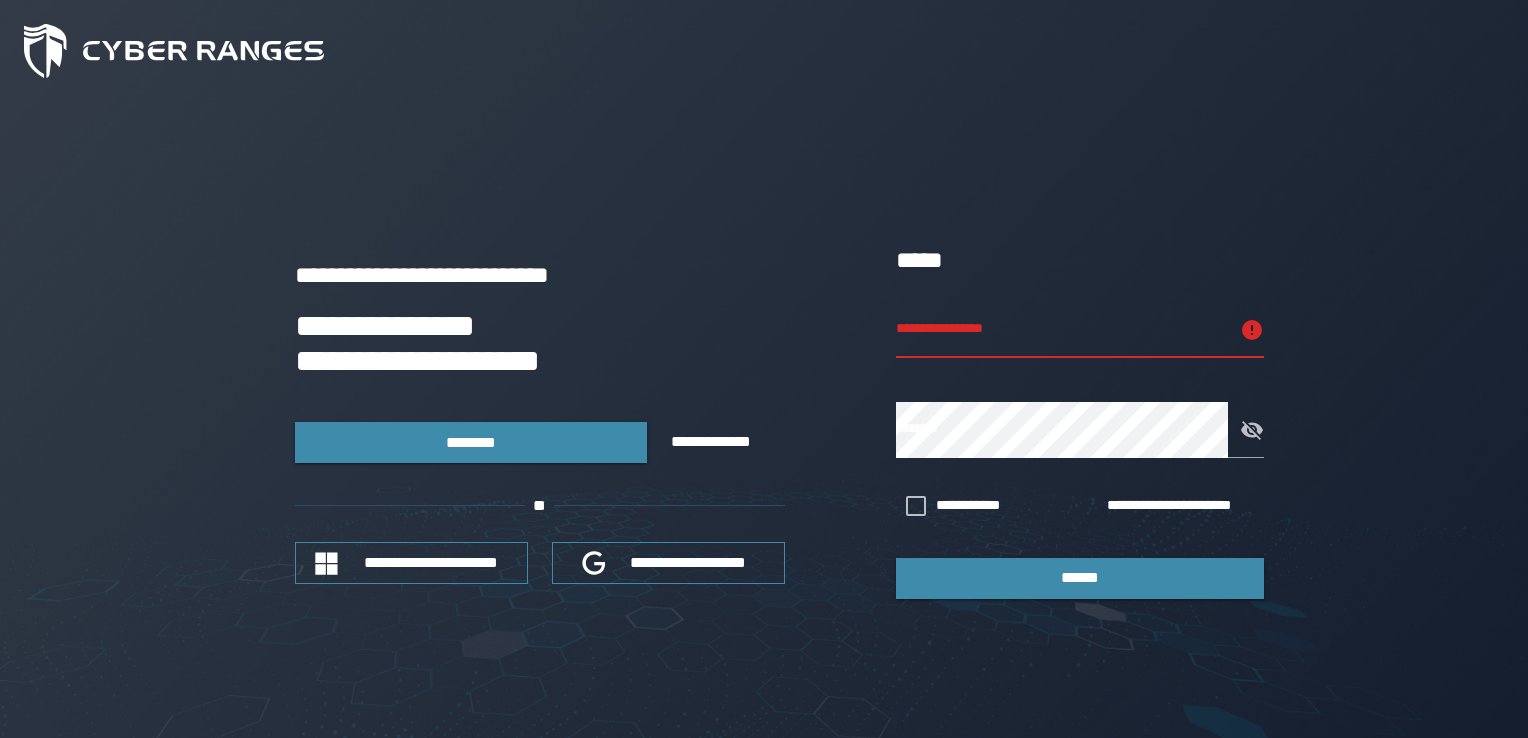 click on "**********" at bounding box center (764, 420) 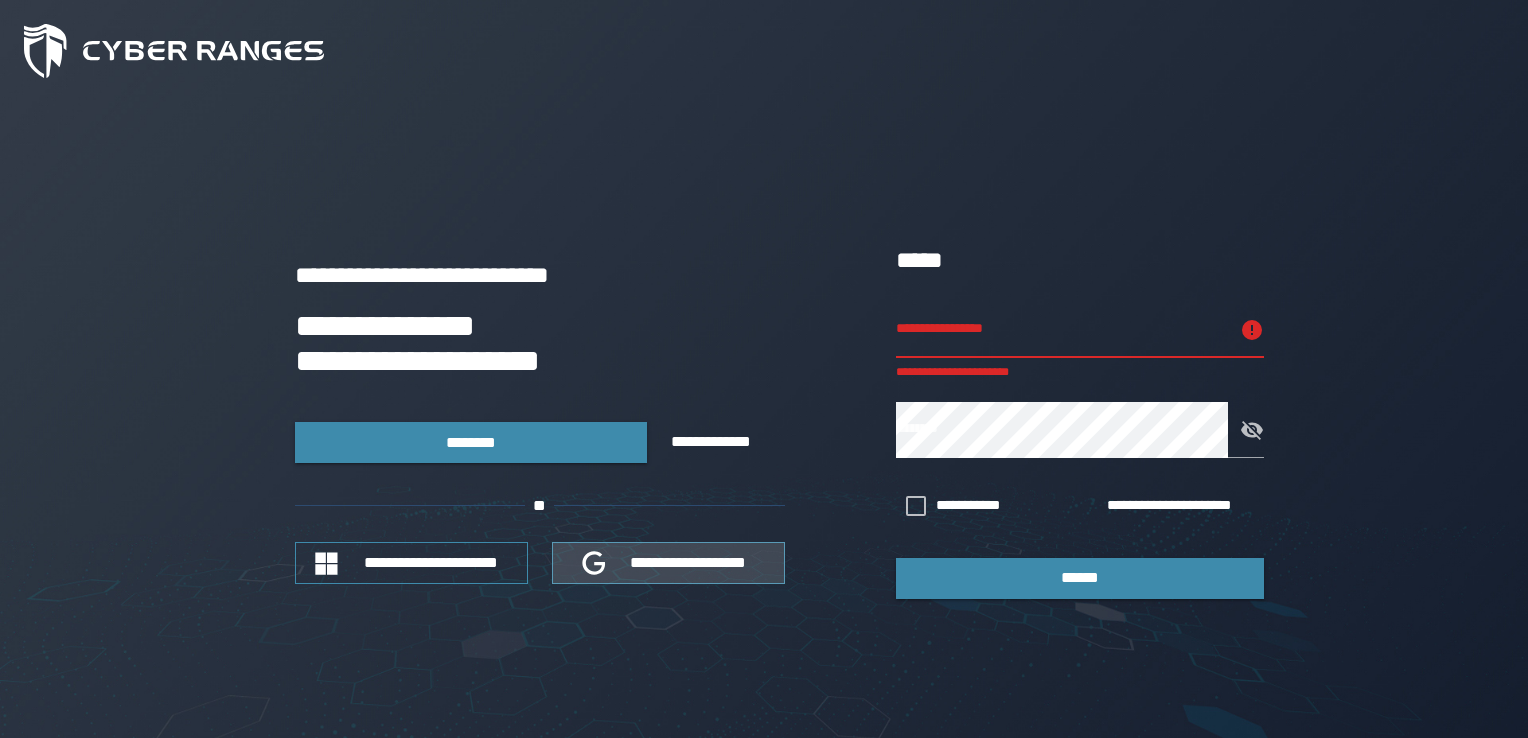 click on "**********" at bounding box center [689, 562] 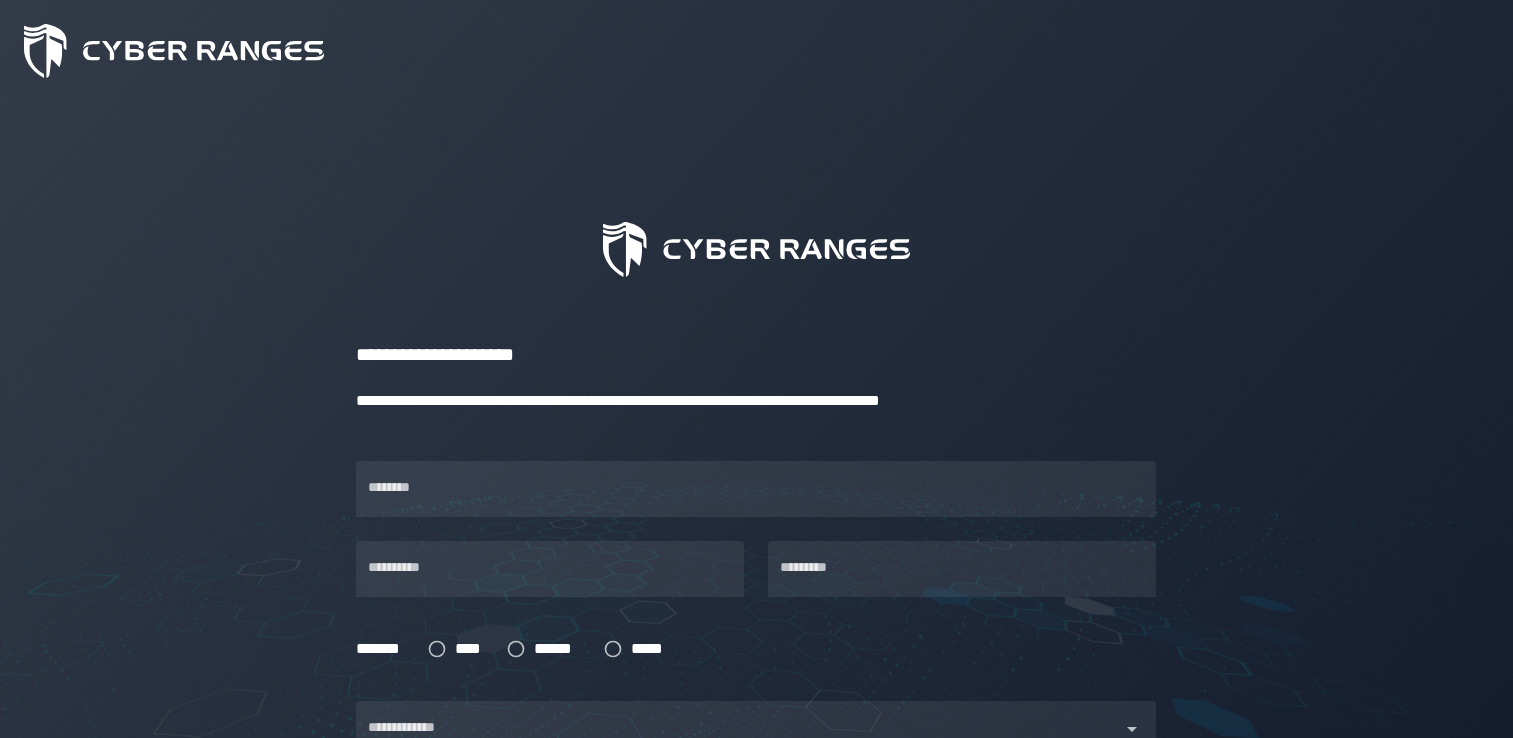 scroll, scrollTop: 0, scrollLeft: 0, axis: both 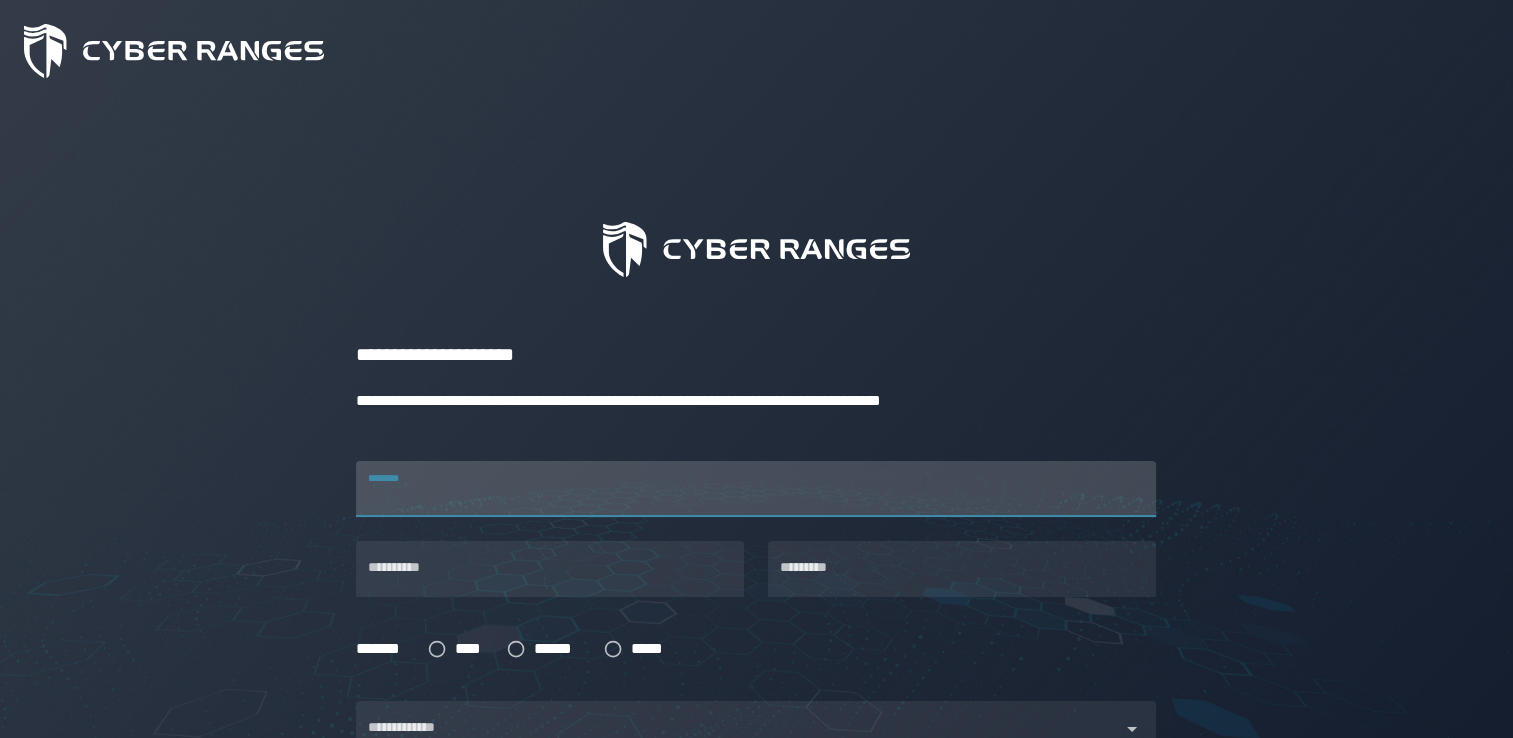 click on "********" at bounding box center (756, 489) 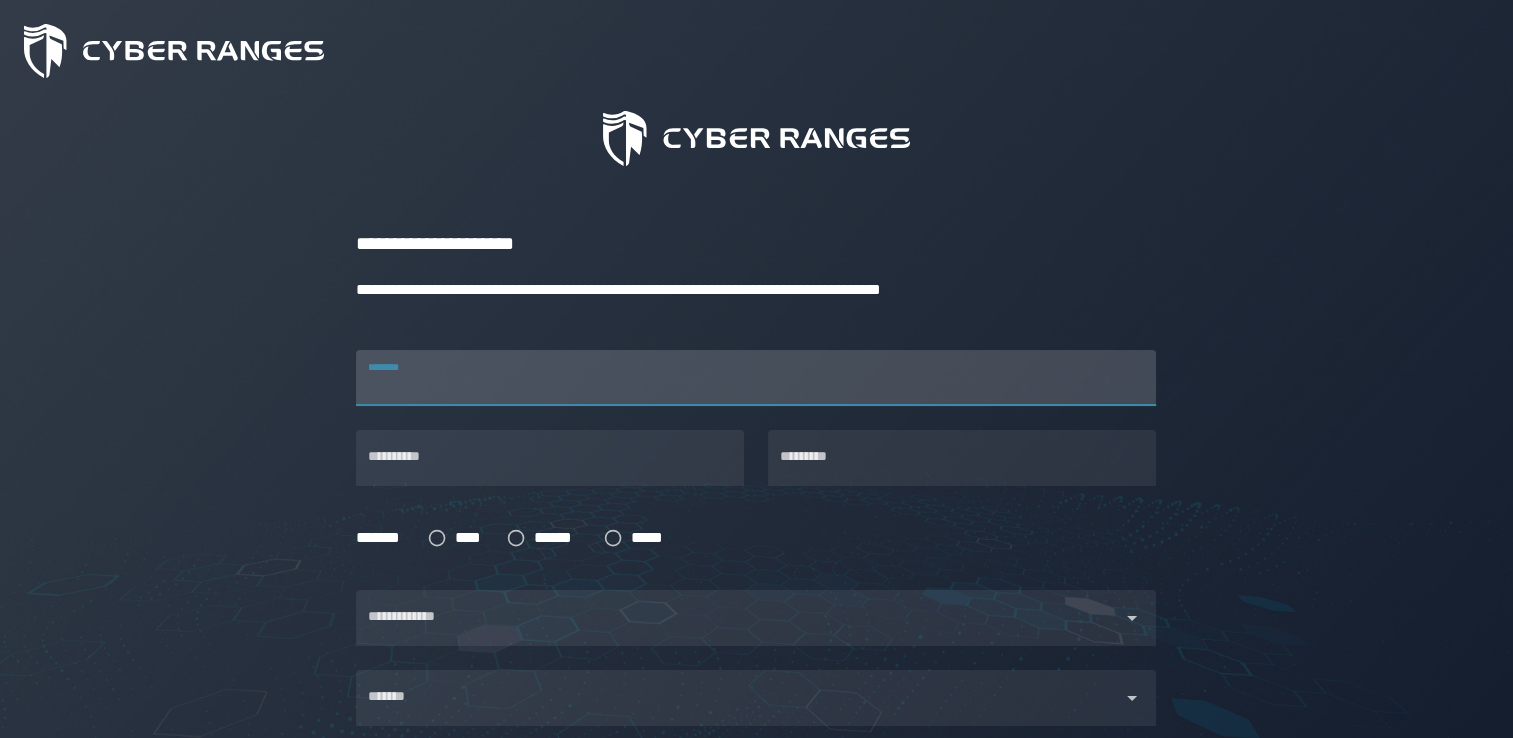 scroll, scrollTop: 112, scrollLeft: 0, axis: vertical 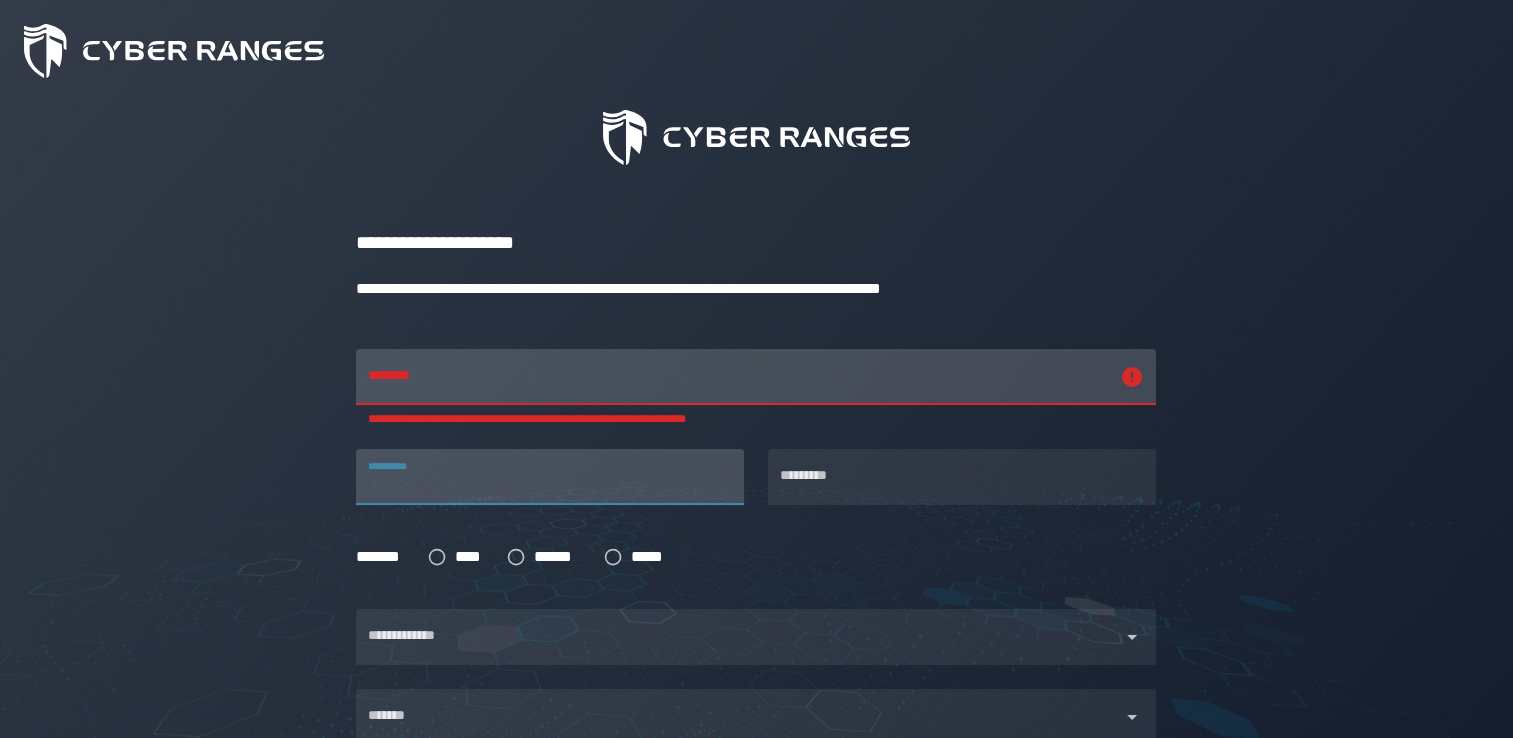 click on "**********" at bounding box center (538, 465) 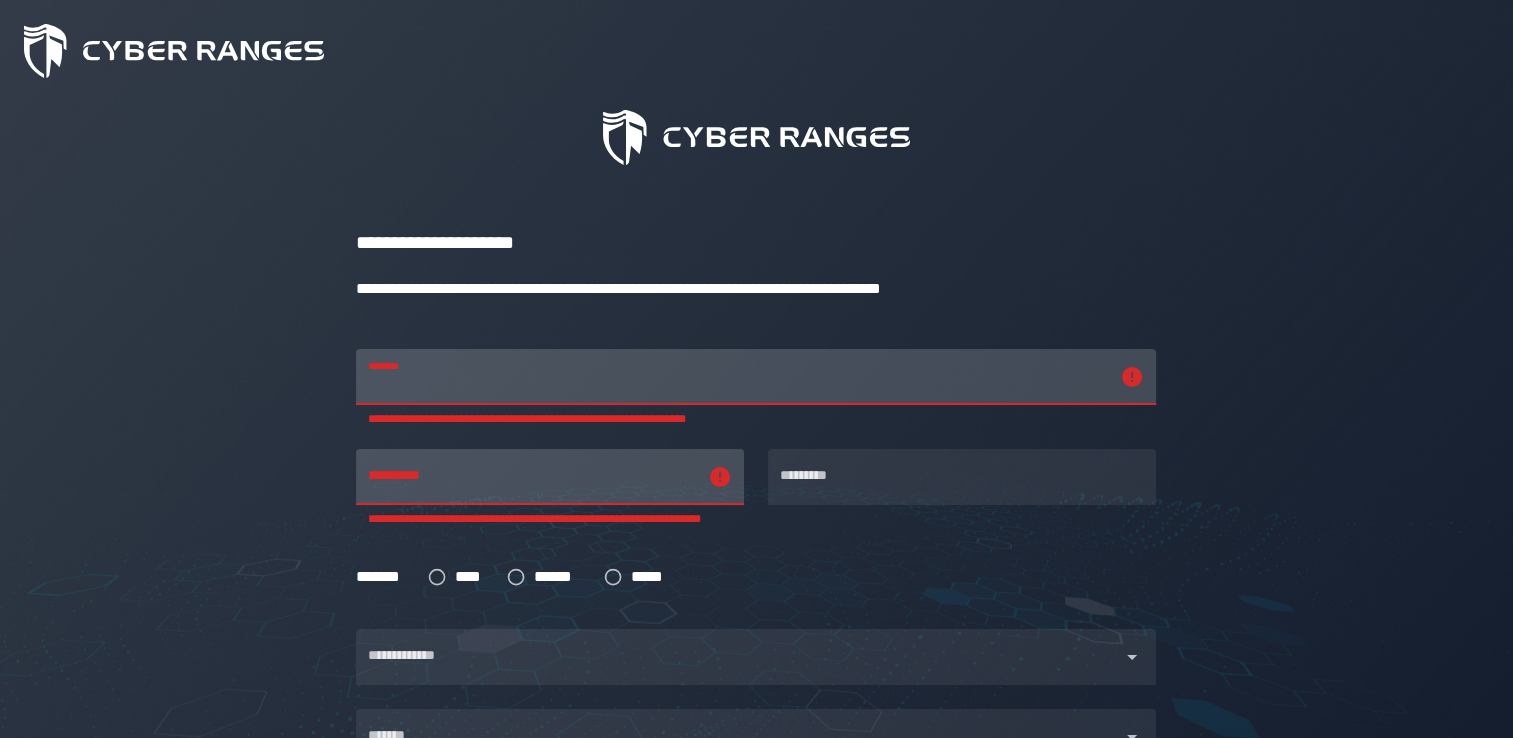 click on "**********" at bounding box center [738, 377] 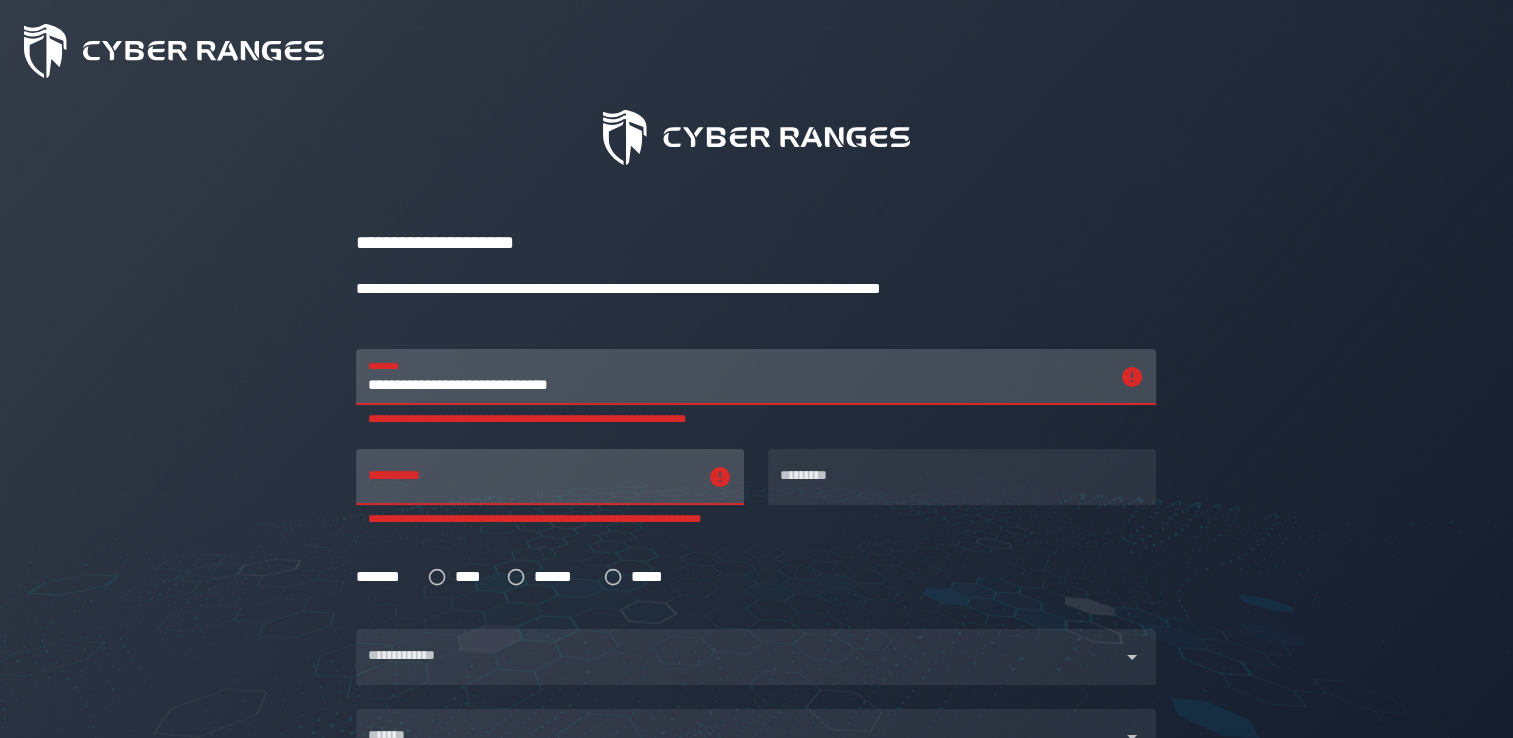 type on "**********" 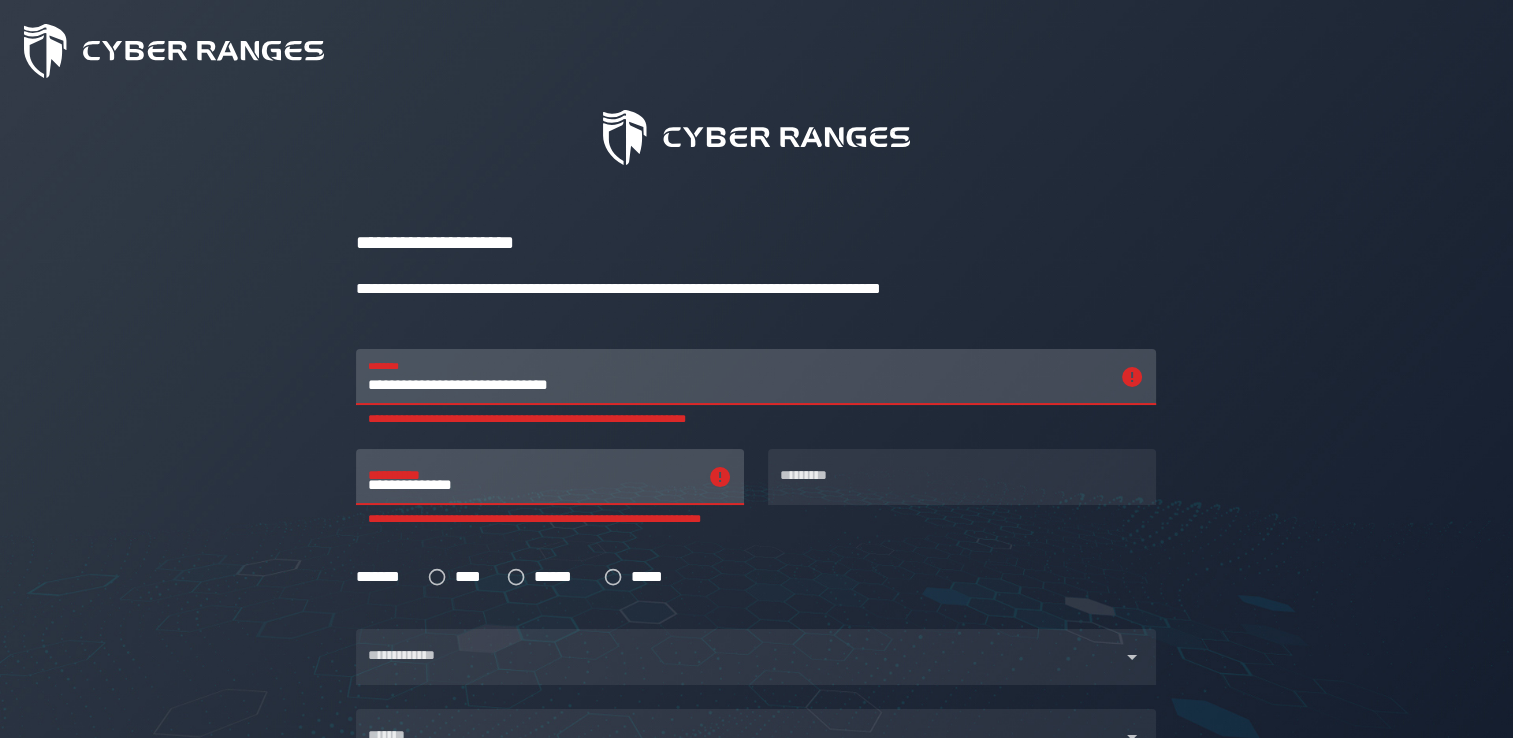type on "*******" 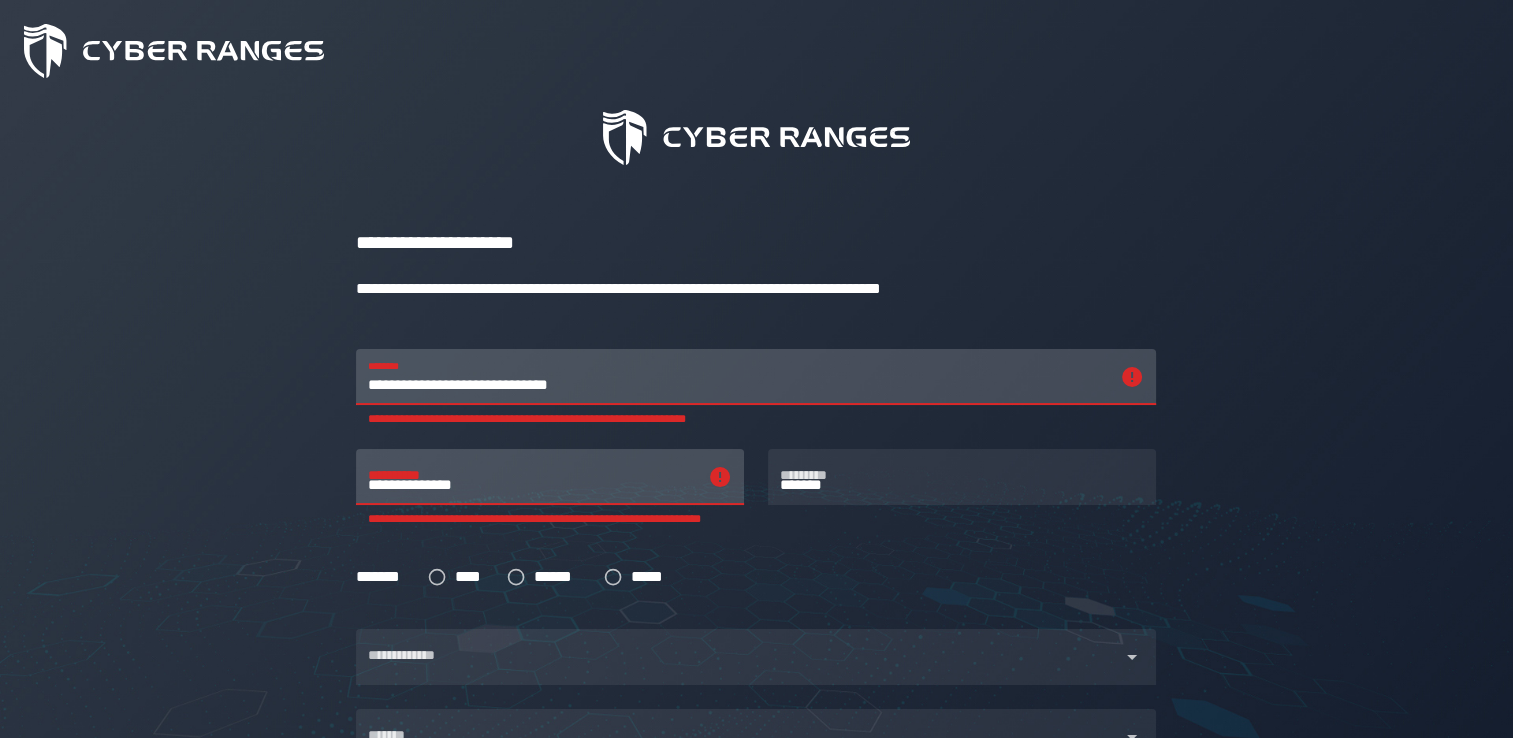 type on "*****" 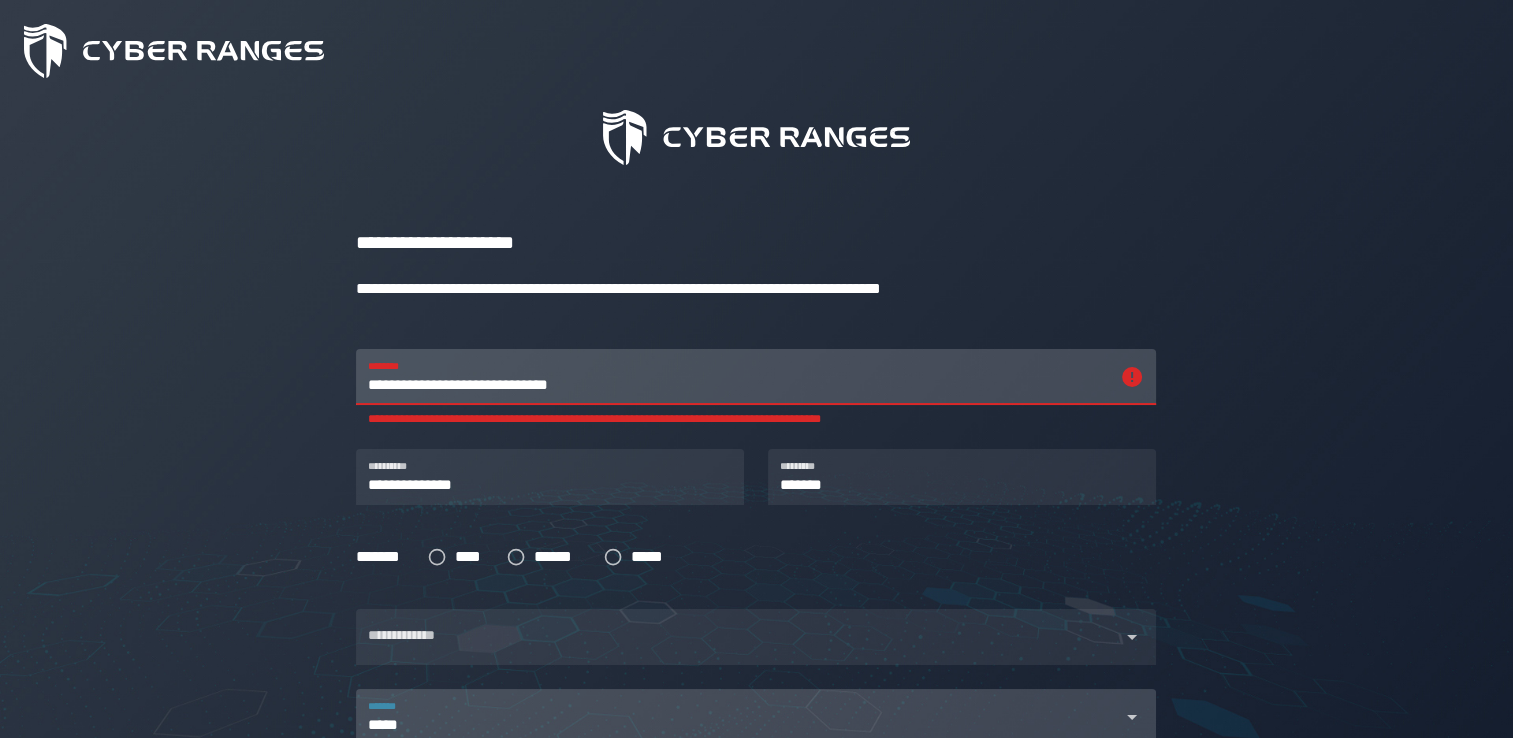 type on "*****" 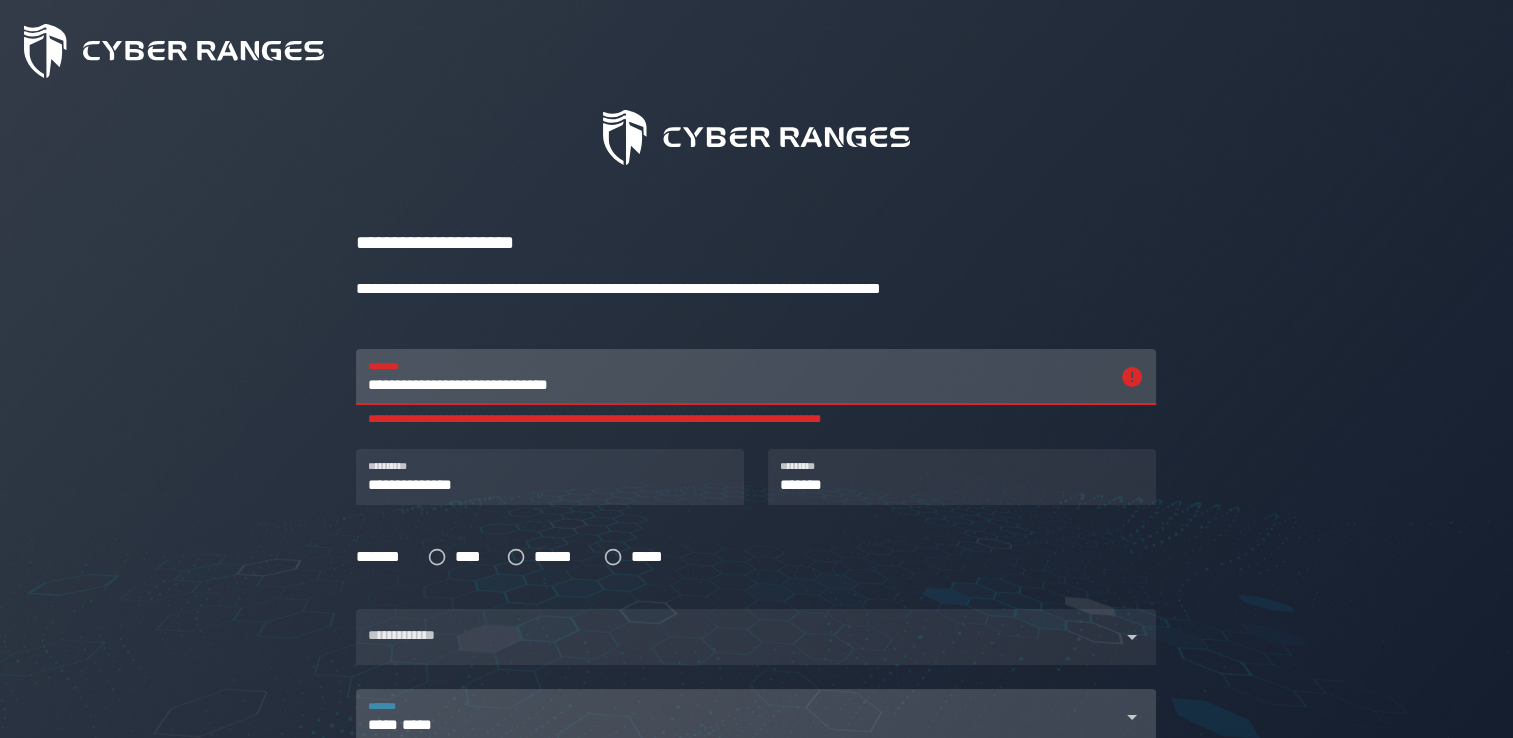 type 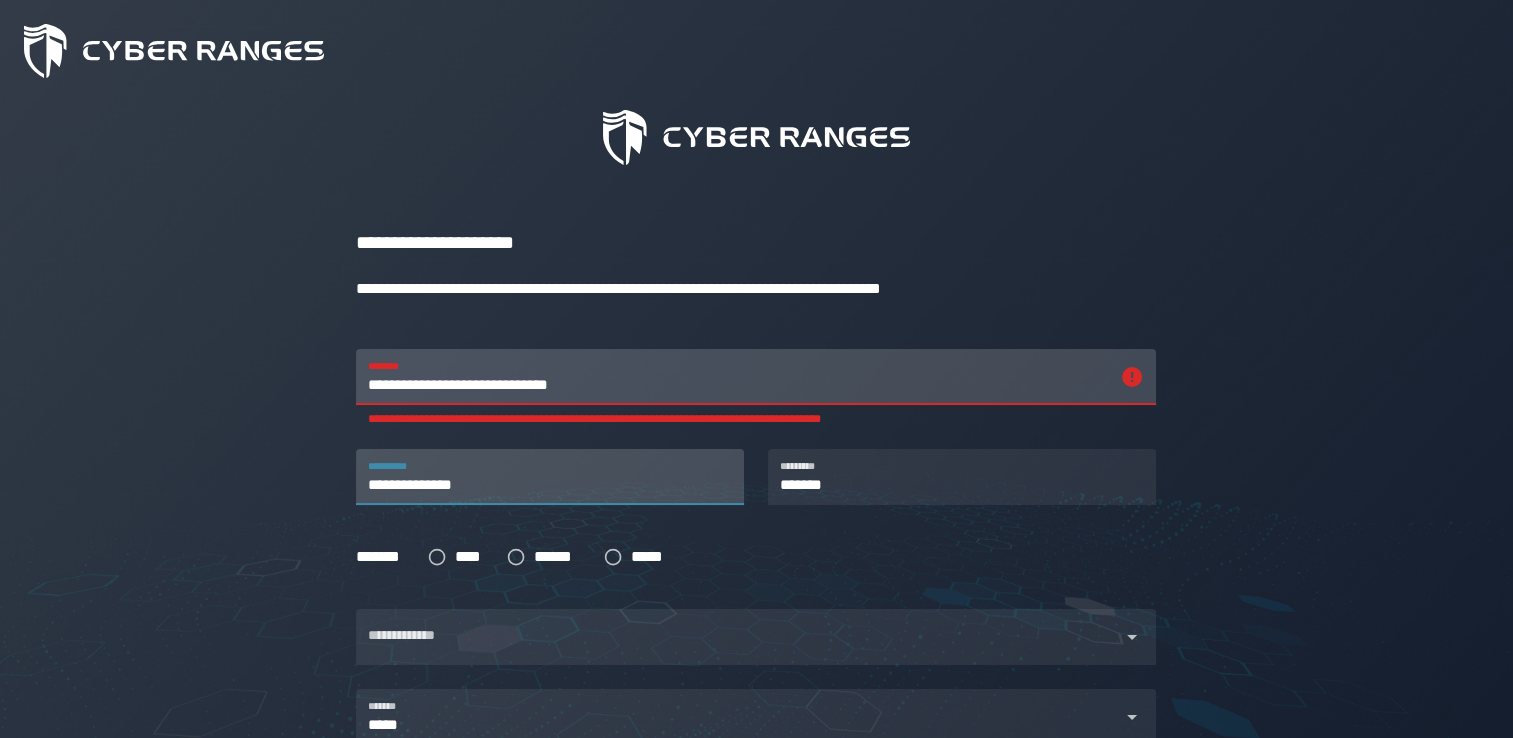 click on "**********" at bounding box center [550, 477] 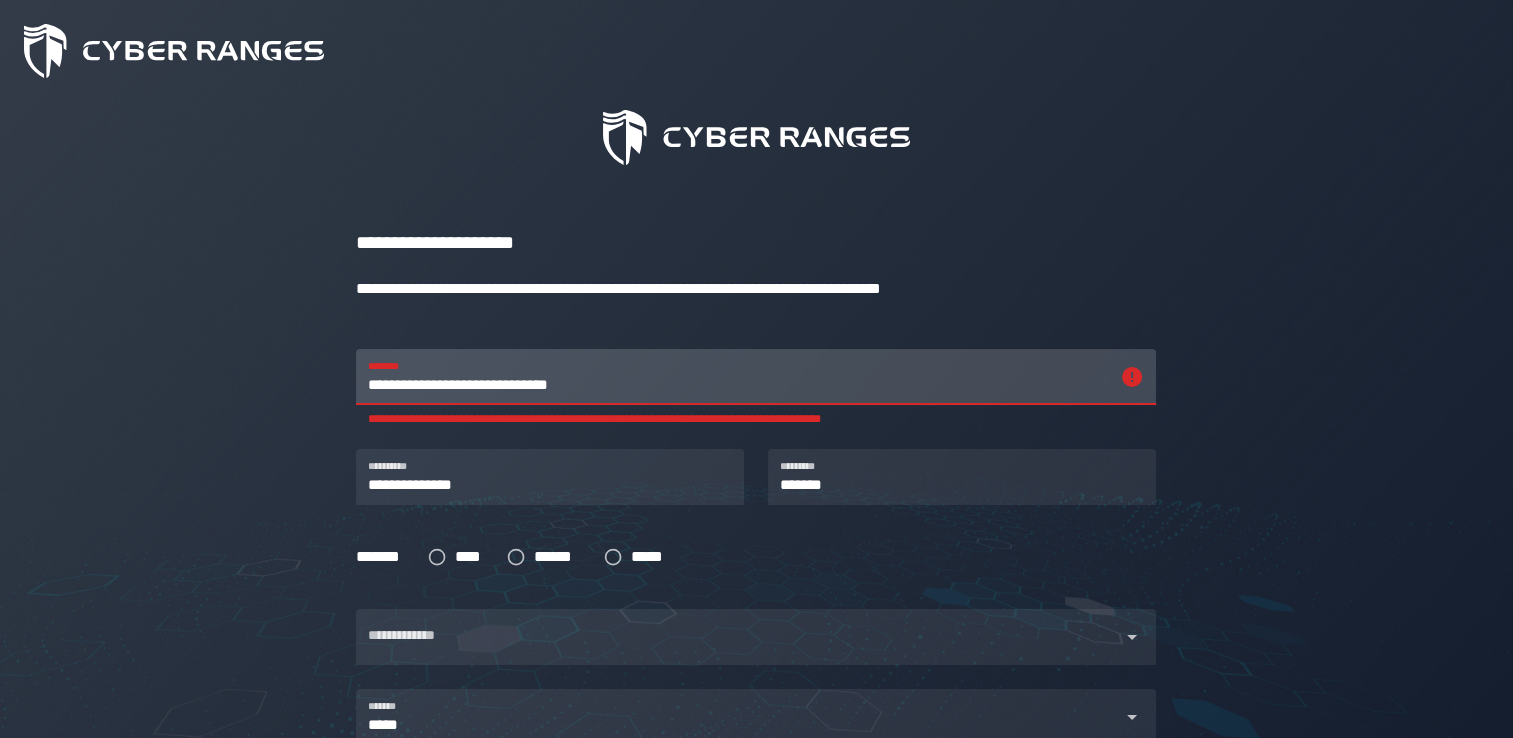 click on "**********" 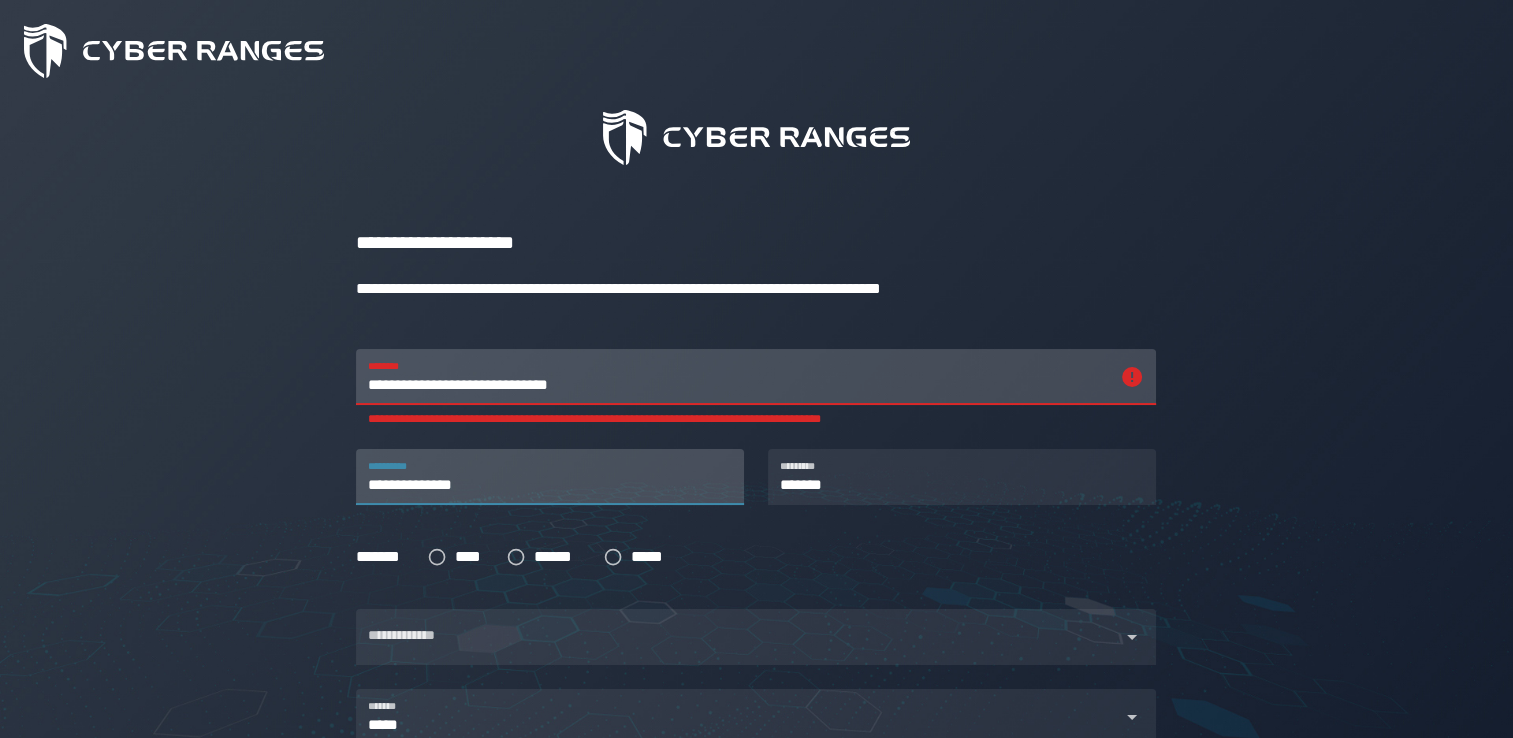 click on "**********" at bounding box center (550, 477) 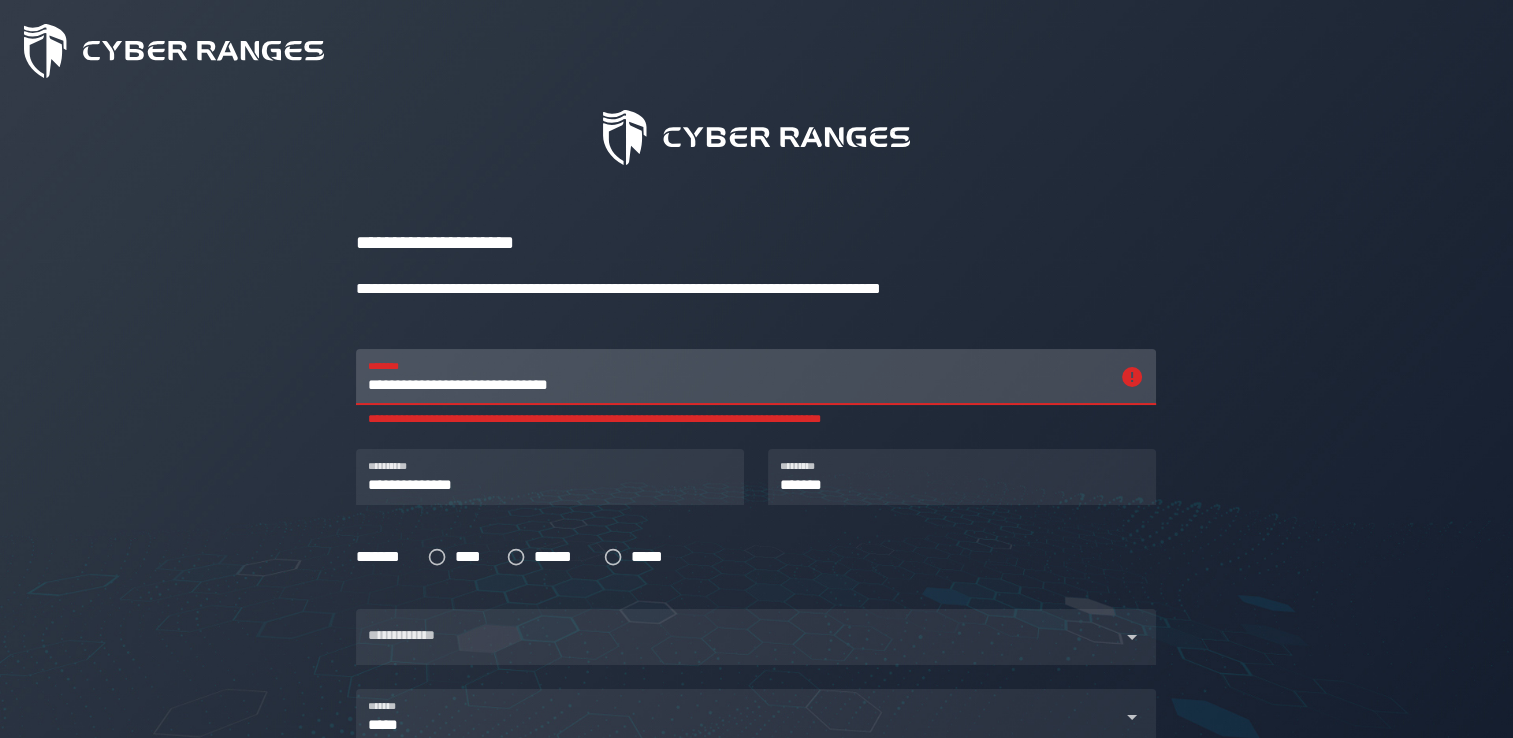 click on "**********" 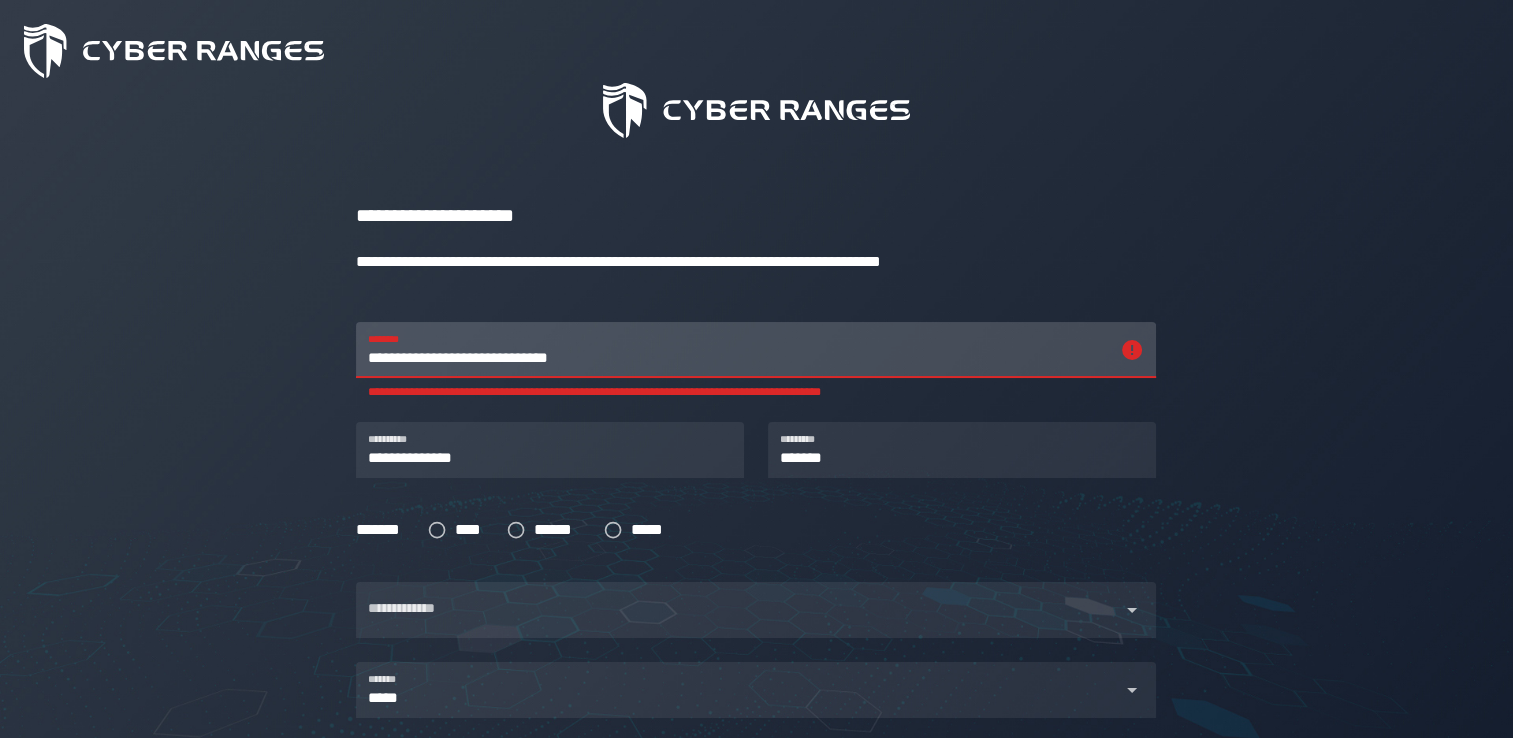 scroll, scrollTop: 140, scrollLeft: 0, axis: vertical 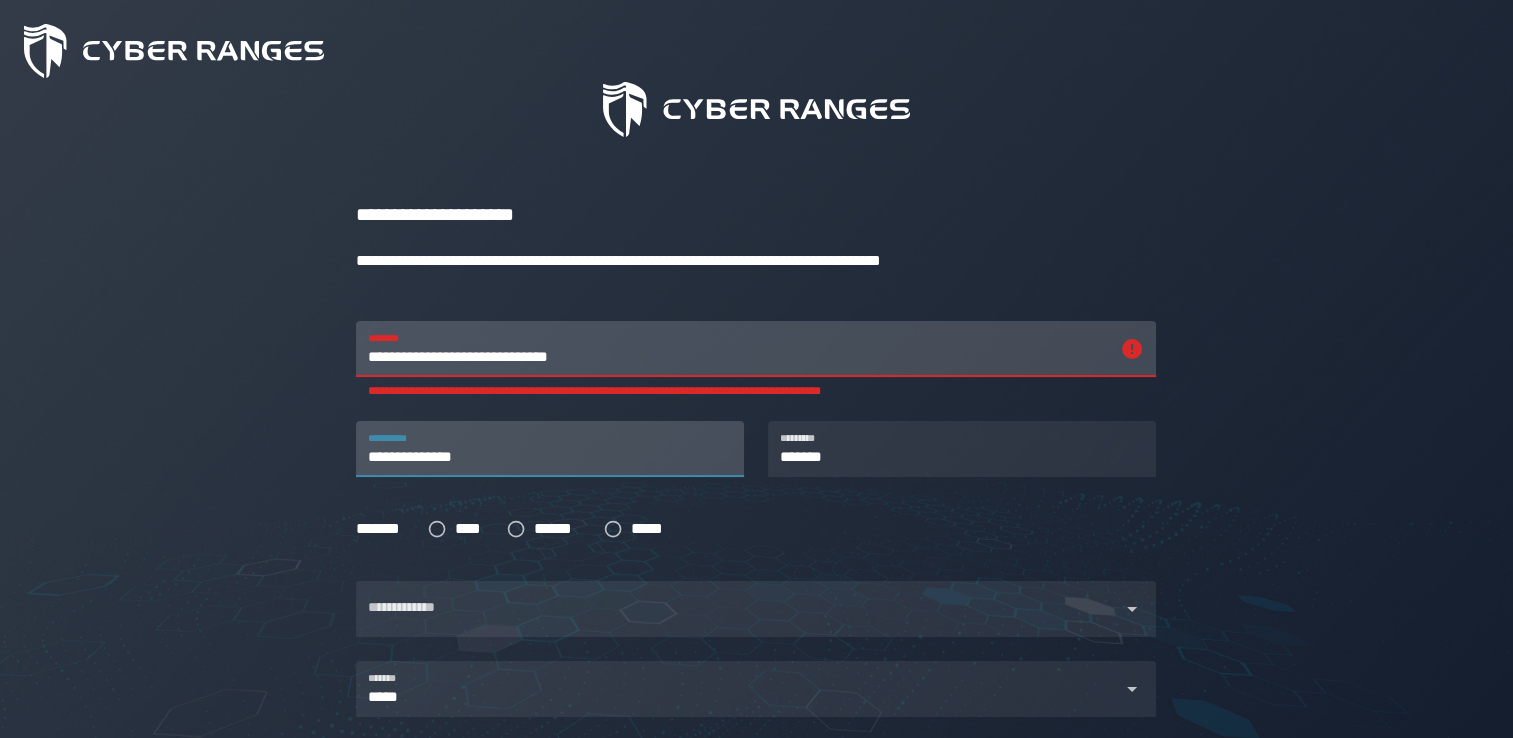 click on "**********" at bounding box center (550, 449) 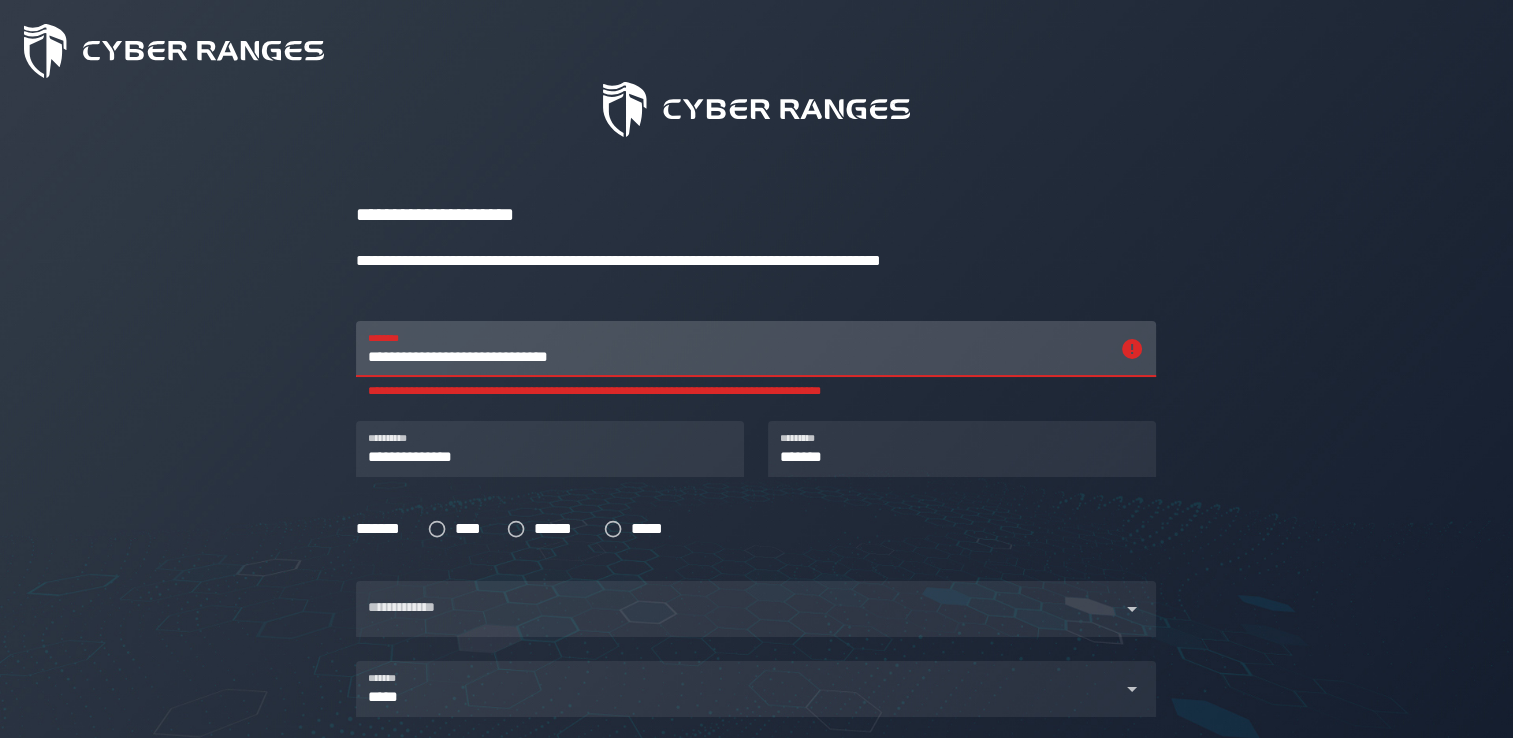 click on "**********" at bounding box center (738, 349) 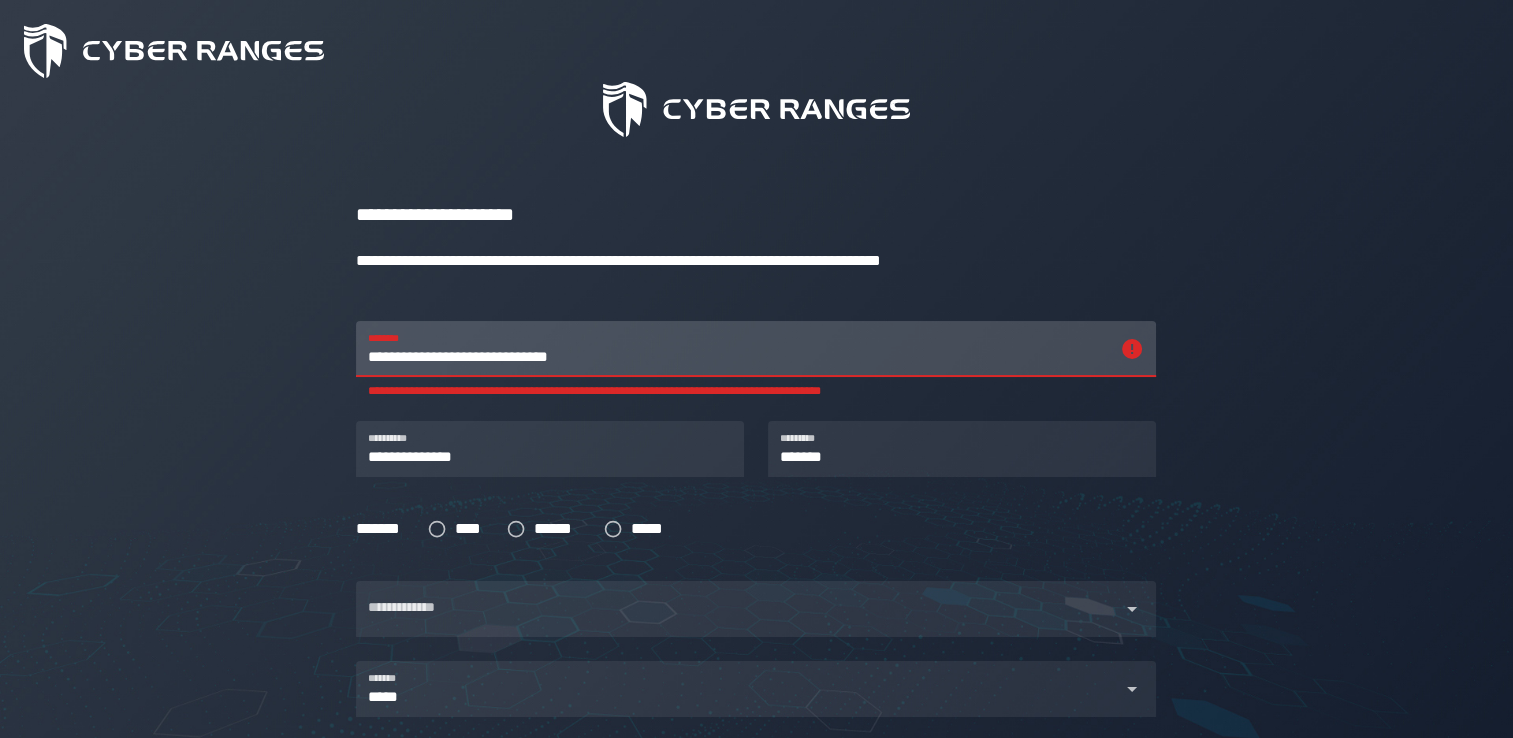 click on "******* **** ****** *****" at bounding box center [736, 513] 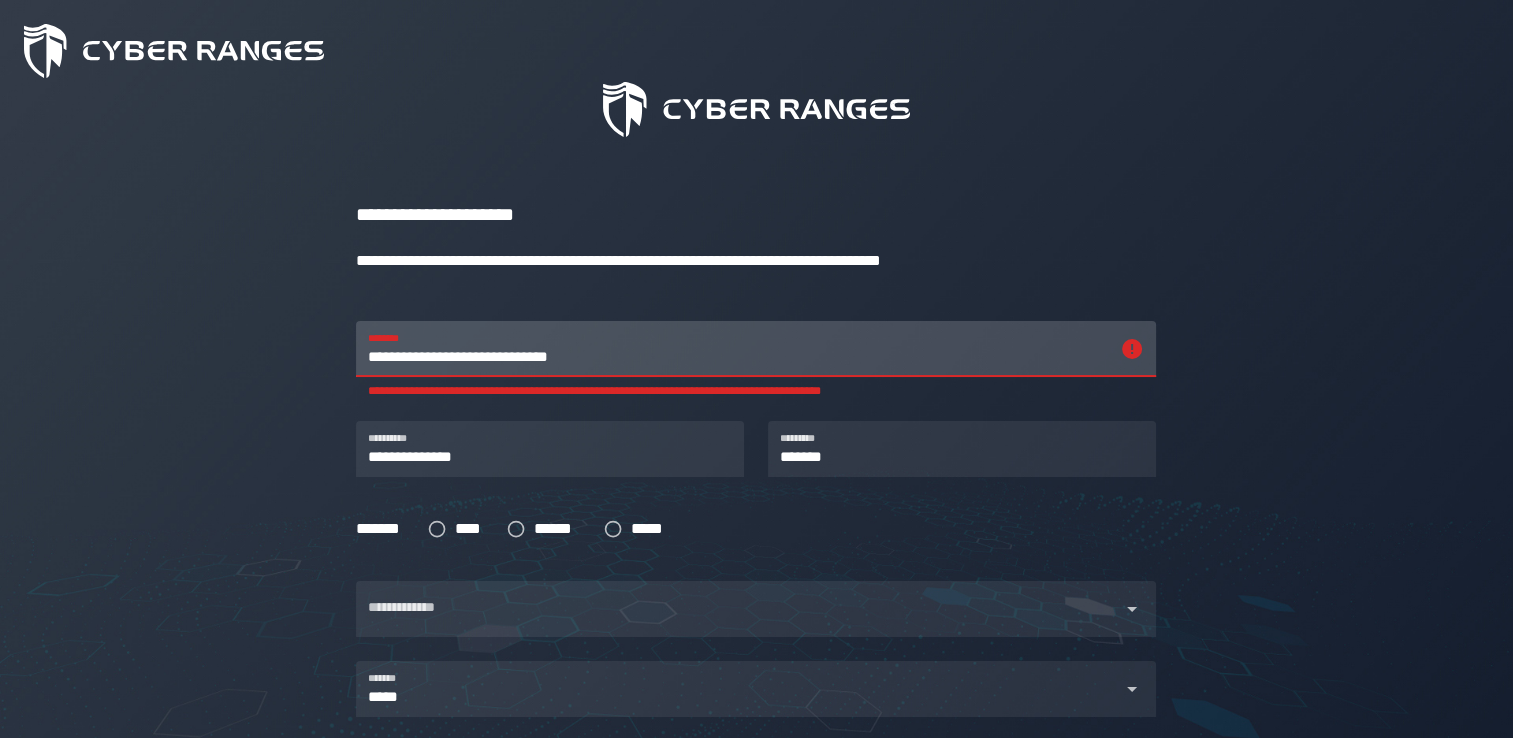 click on "**********" at bounding box center (738, 349) 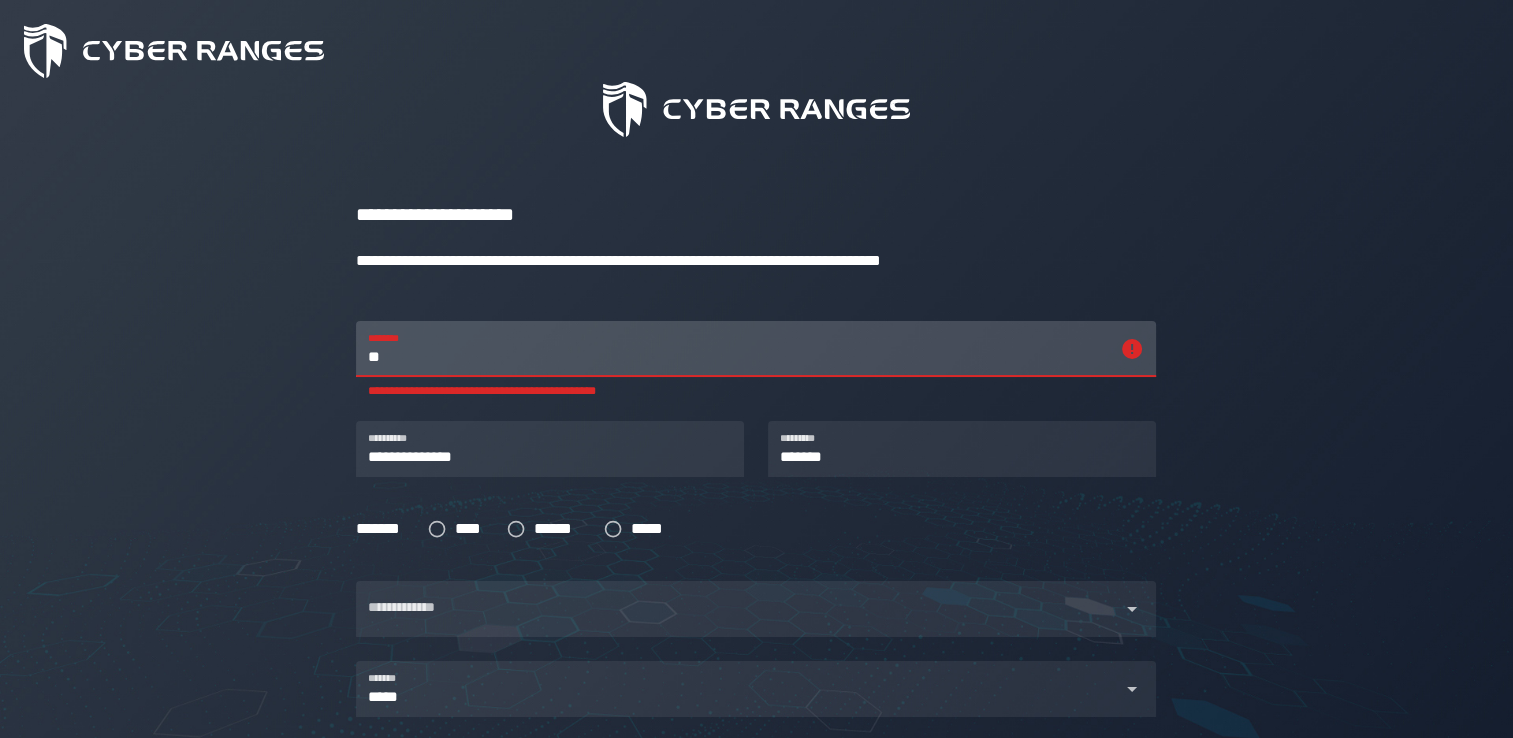 type on "*" 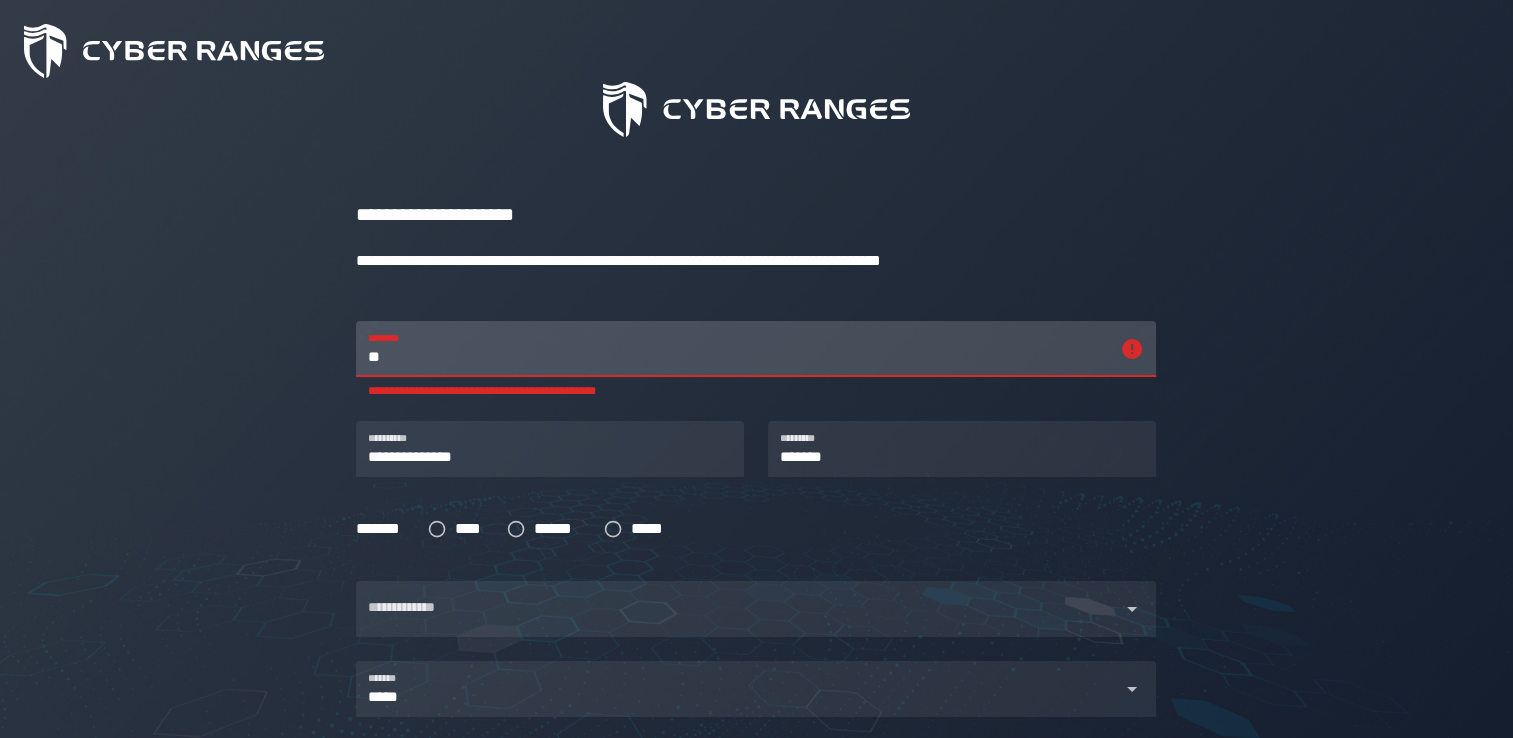 scroll, scrollTop: 0, scrollLeft: 0, axis: both 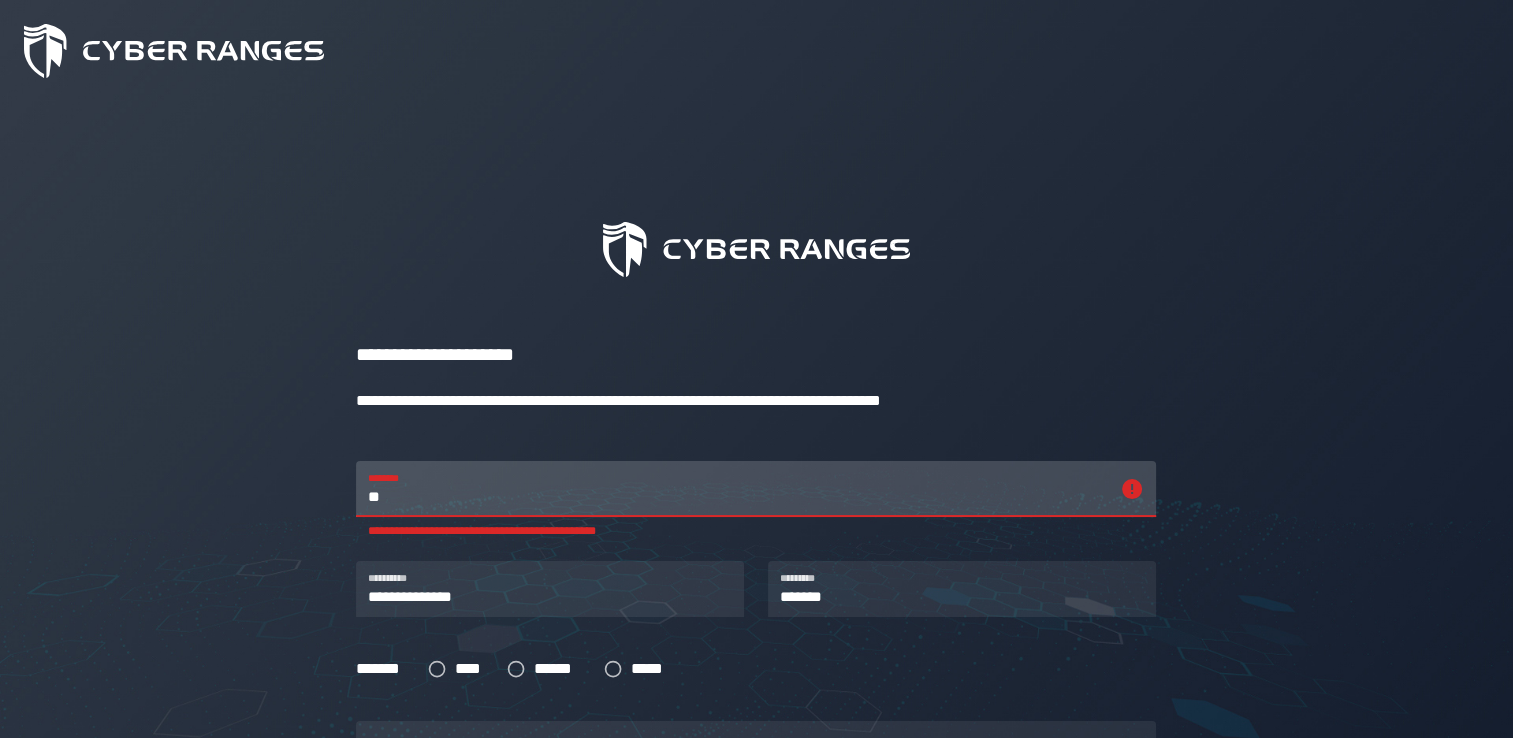 type on "*" 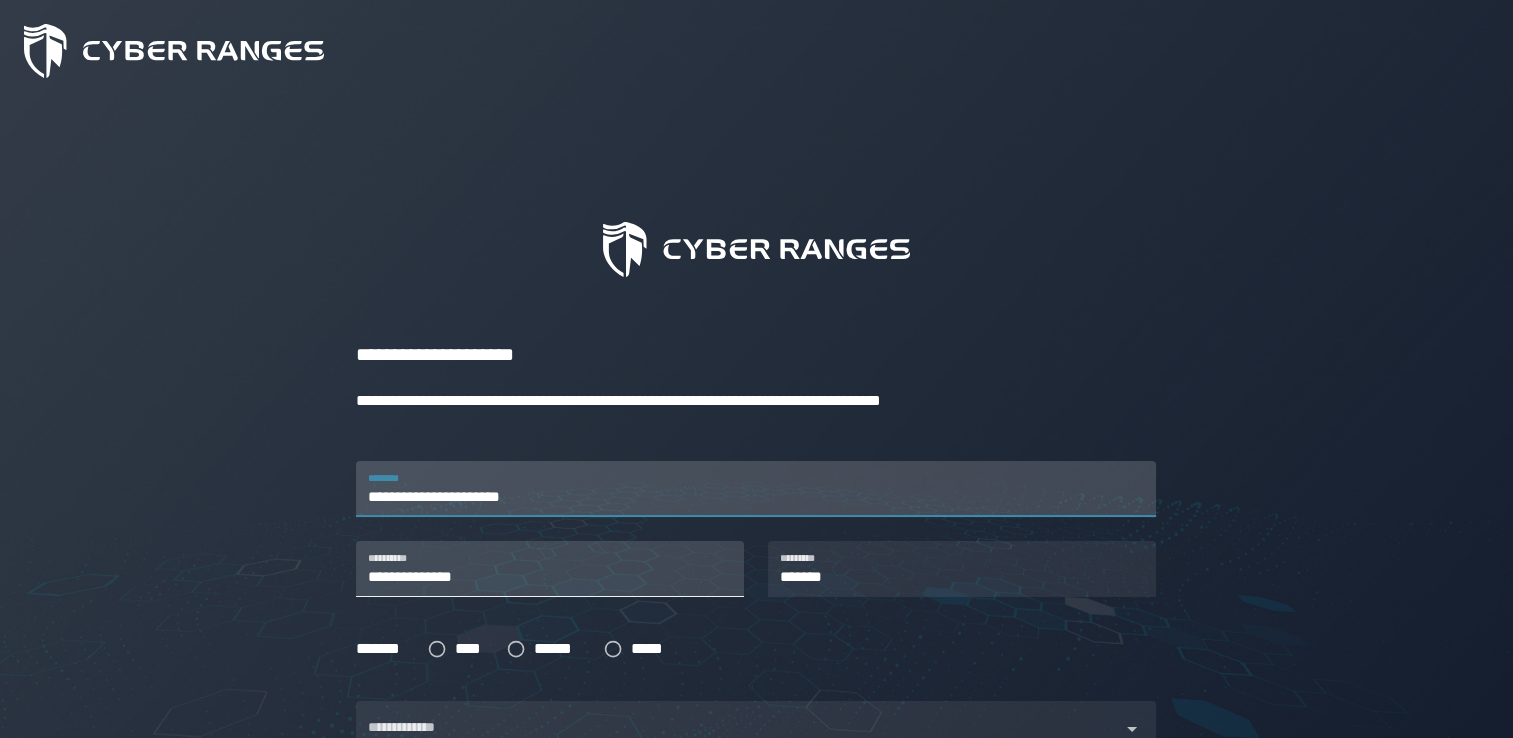 type on "**********" 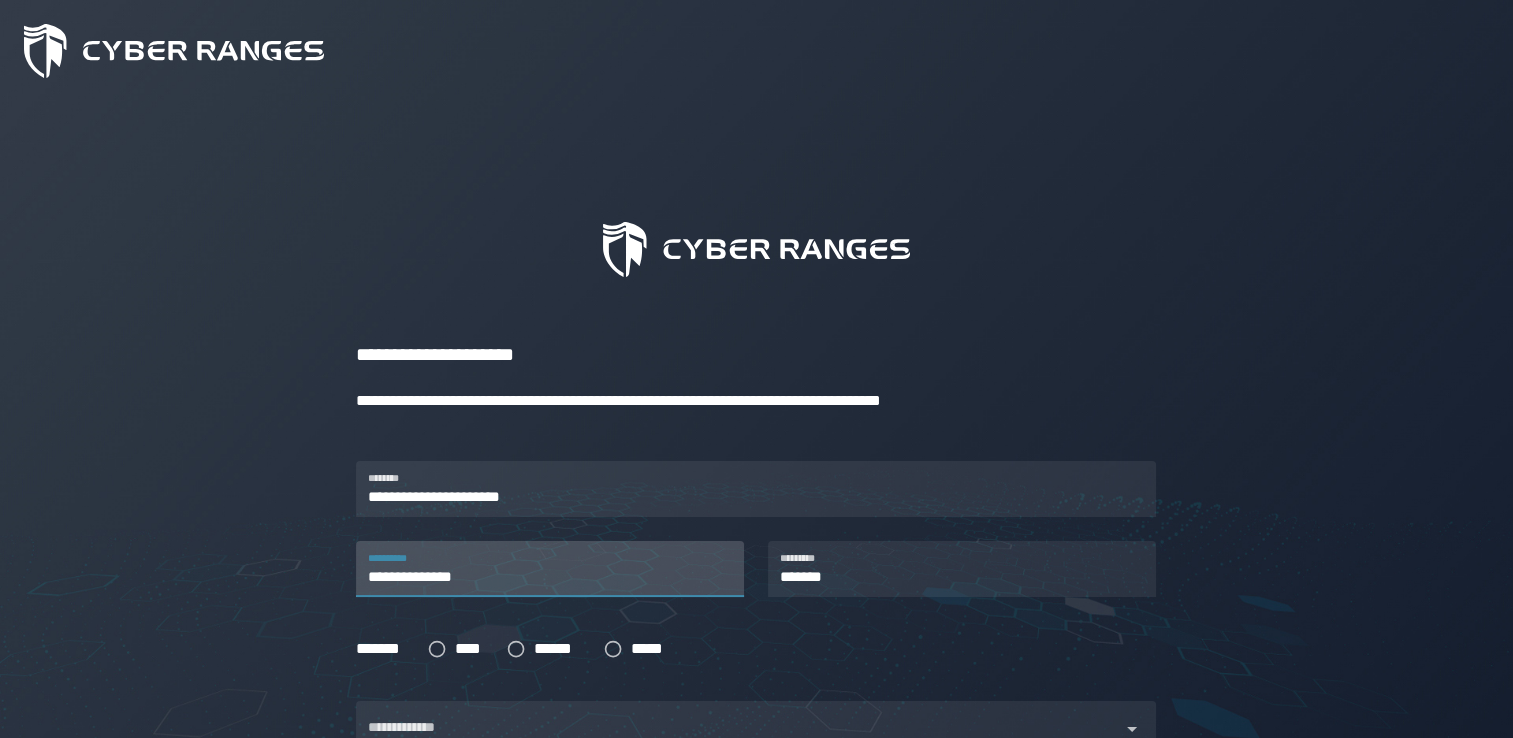 click on "**********" at bounding box center [550, 569] 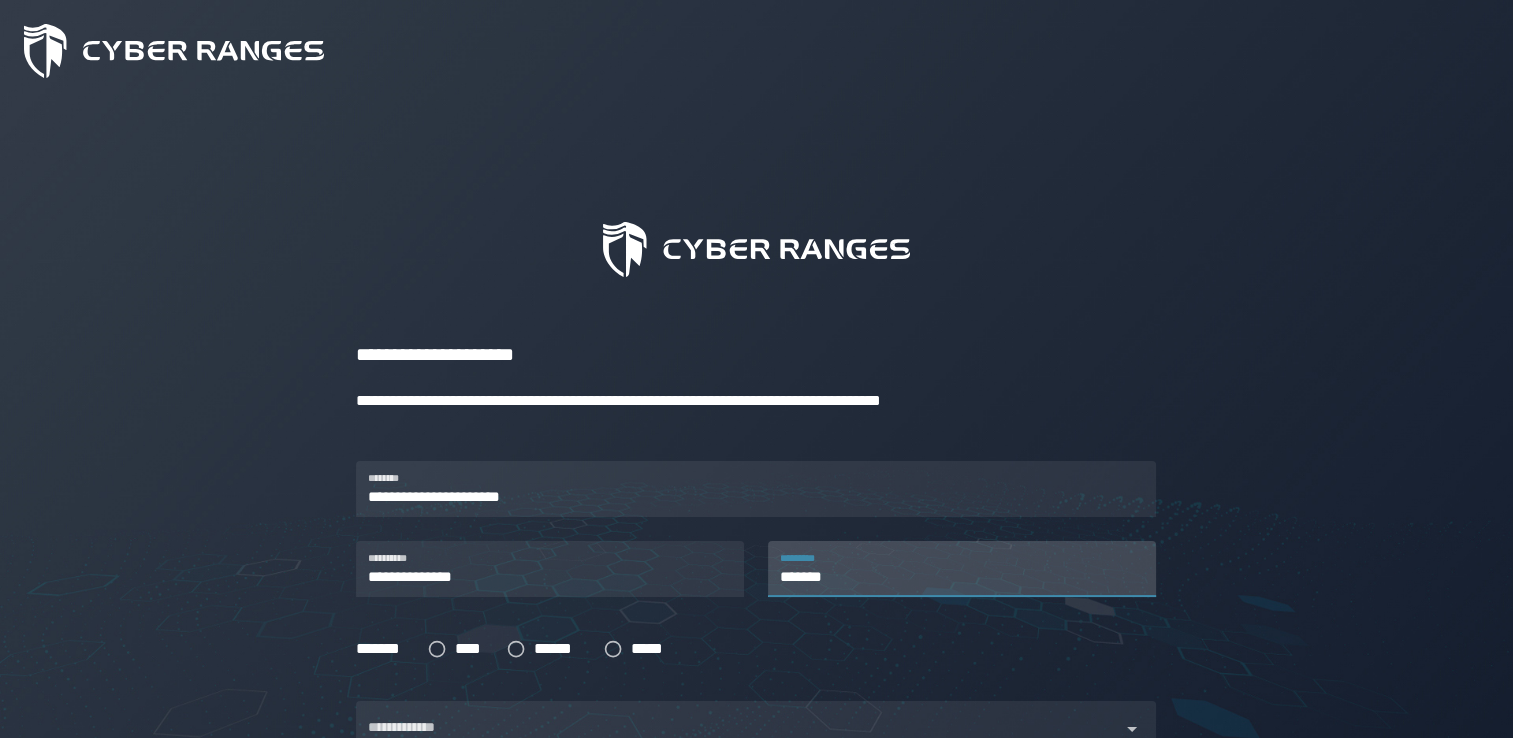 click on "*******" at bounding box center [962, 569] 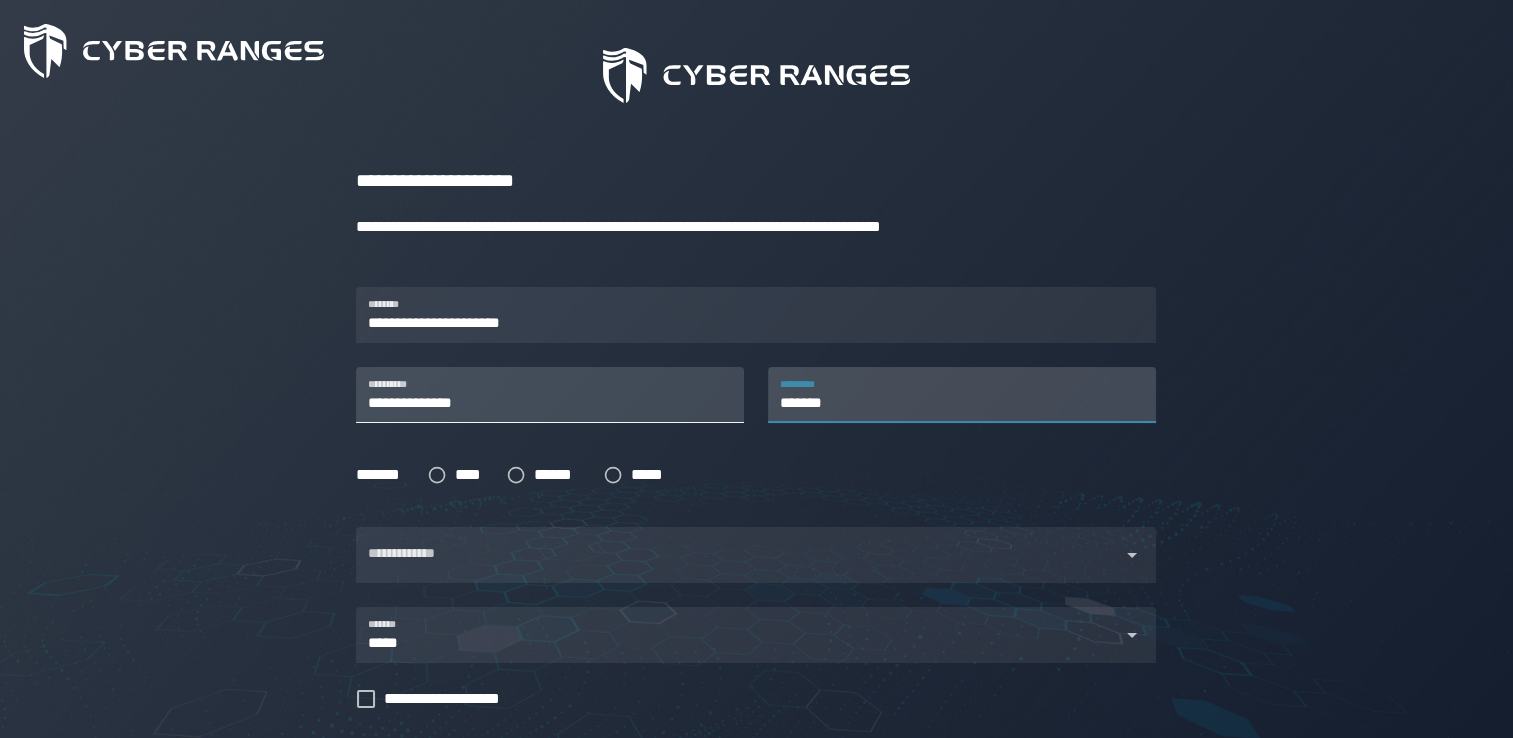 scroll, scrollTop: 176, scrollLeft: 0, axis: vertical 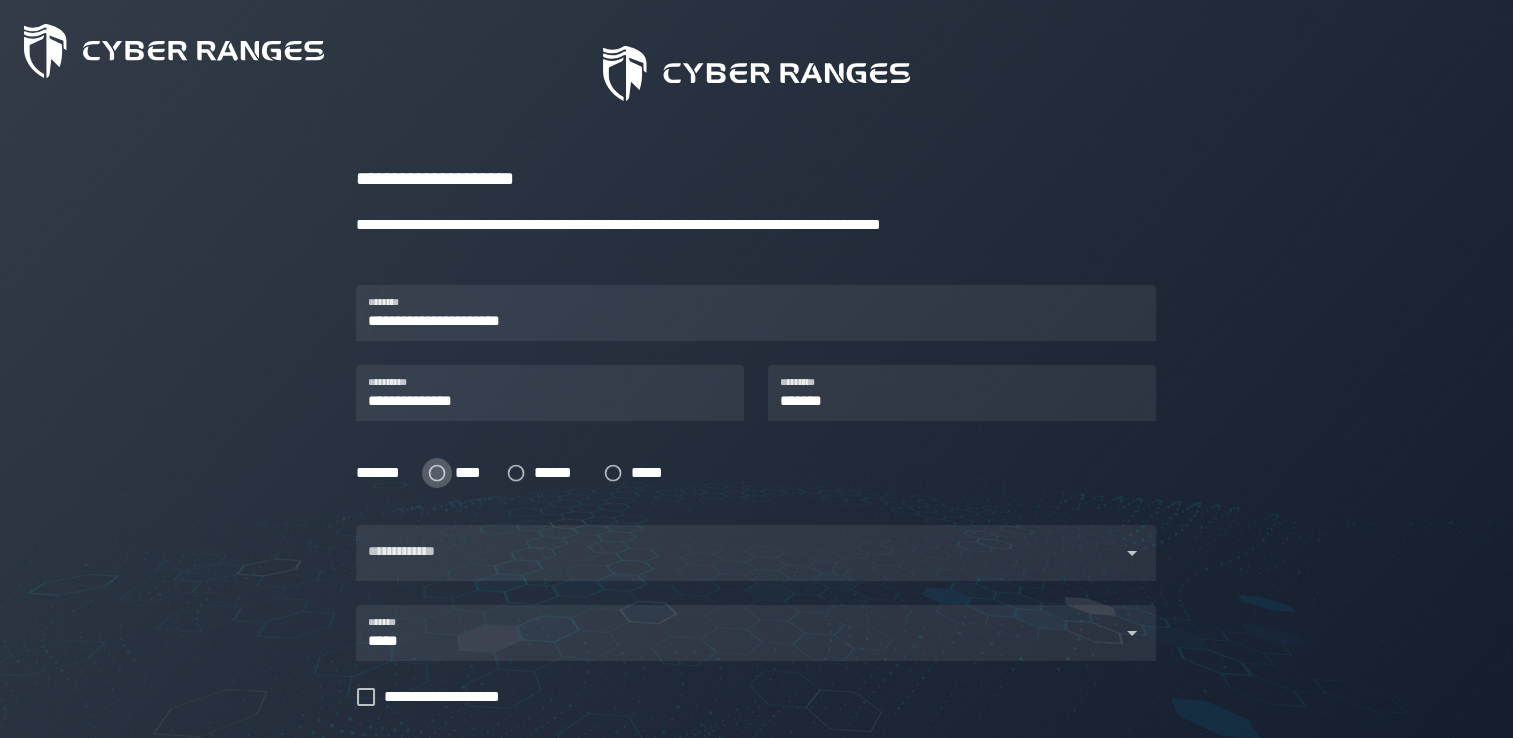 click on "****" at bounding box center (468, 473) 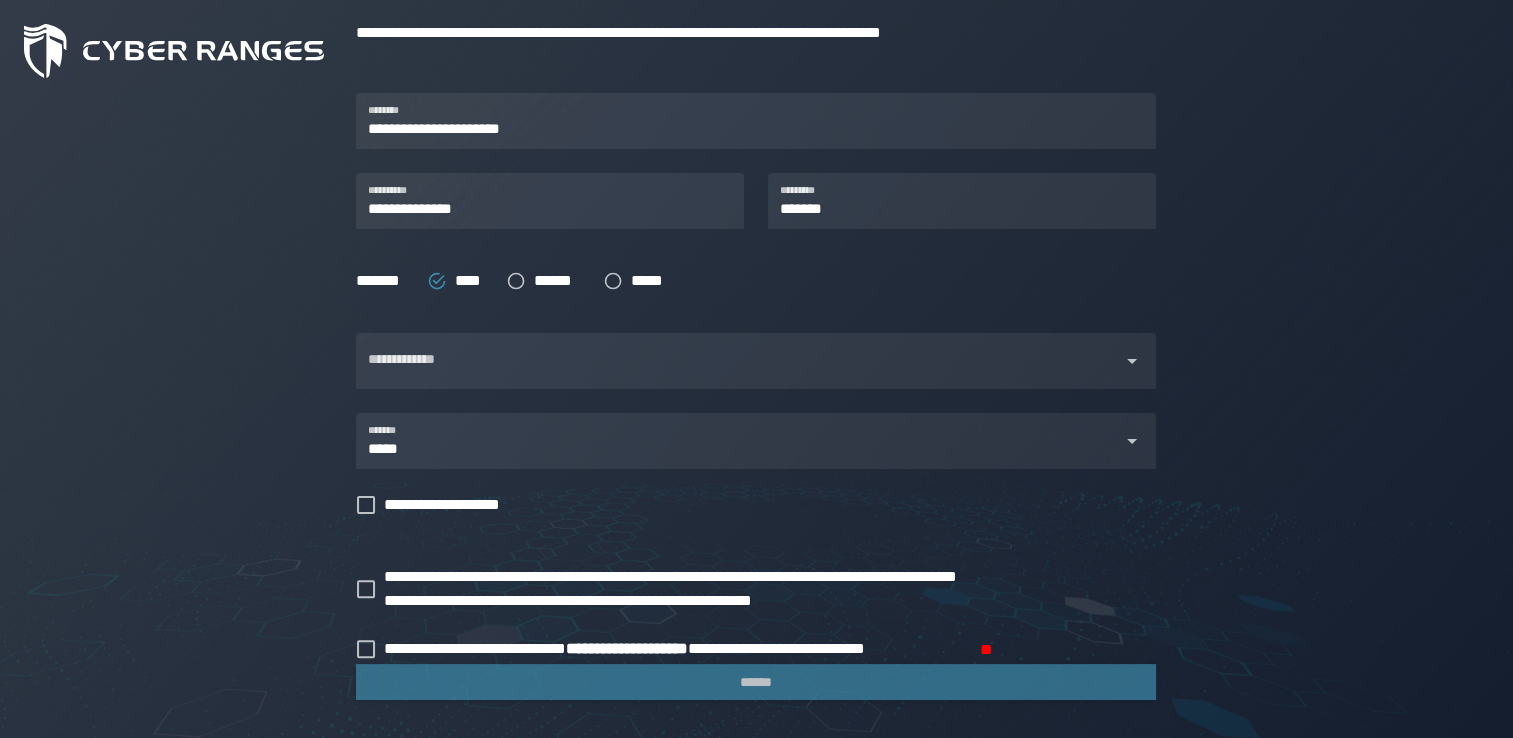 scroll, scrollTop: 375, scrollLeft: 0, axis: vertical 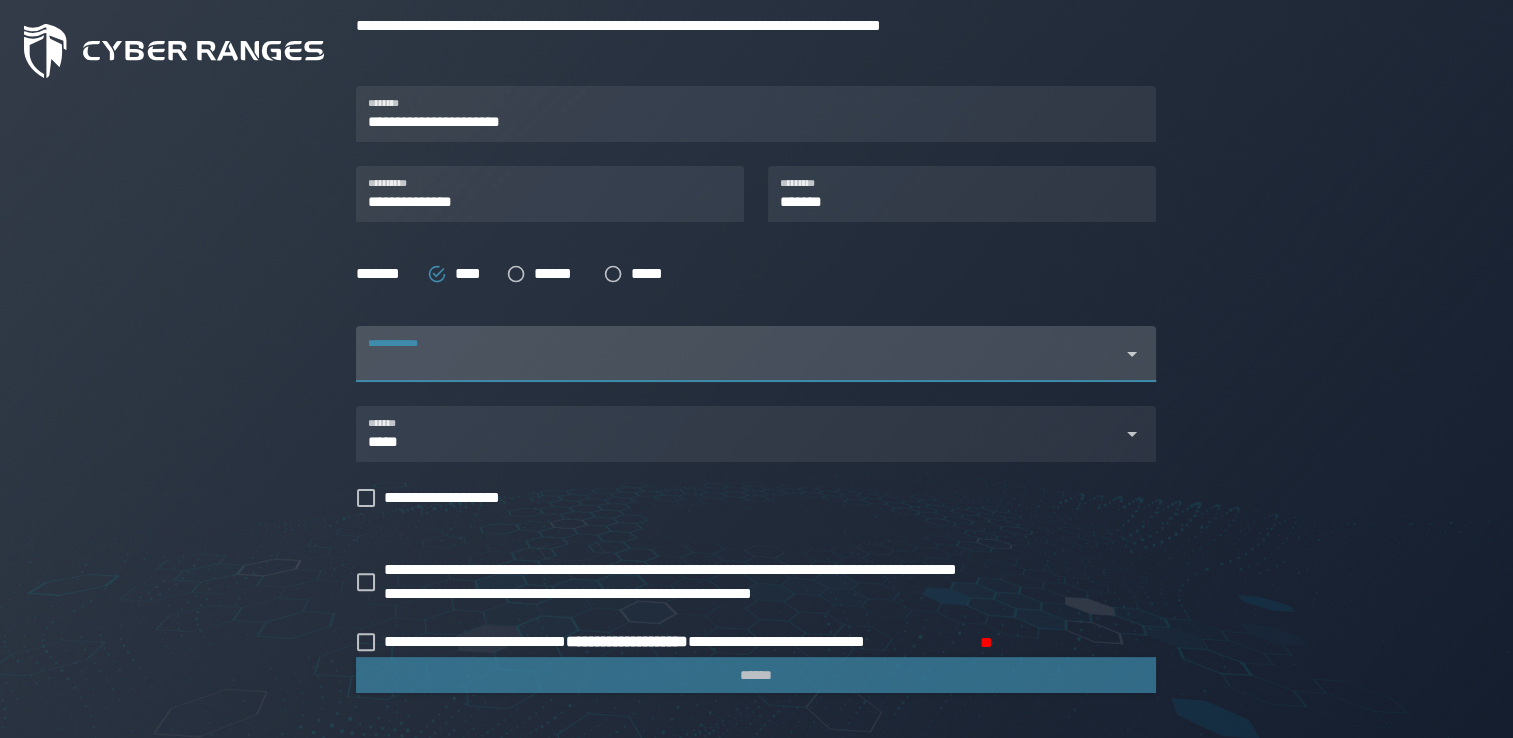 click at bounding box center (738, 366) 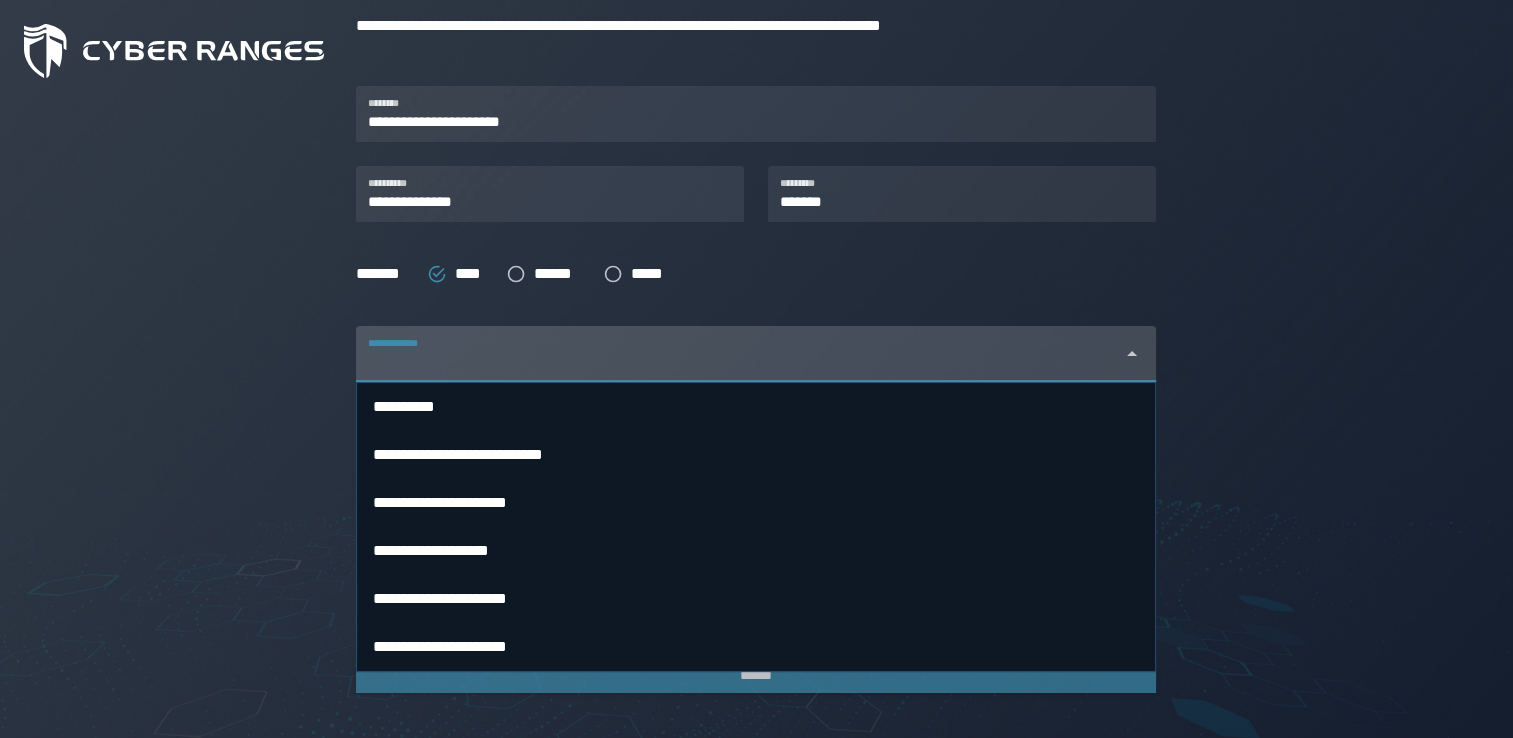 click at bounding box center [738, 366] 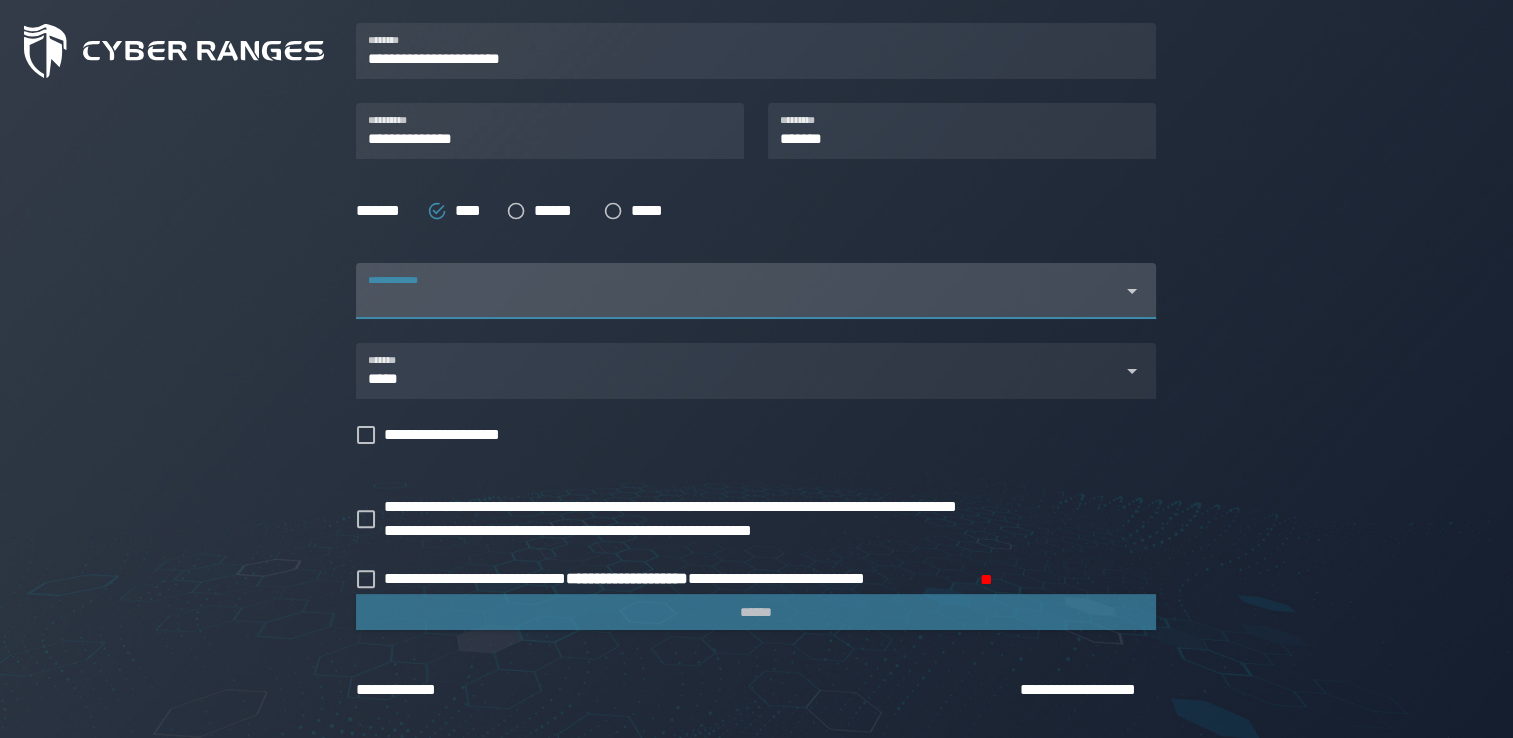 scroll, scrollTop: 440, scrollLeft: 0, axis: vertical 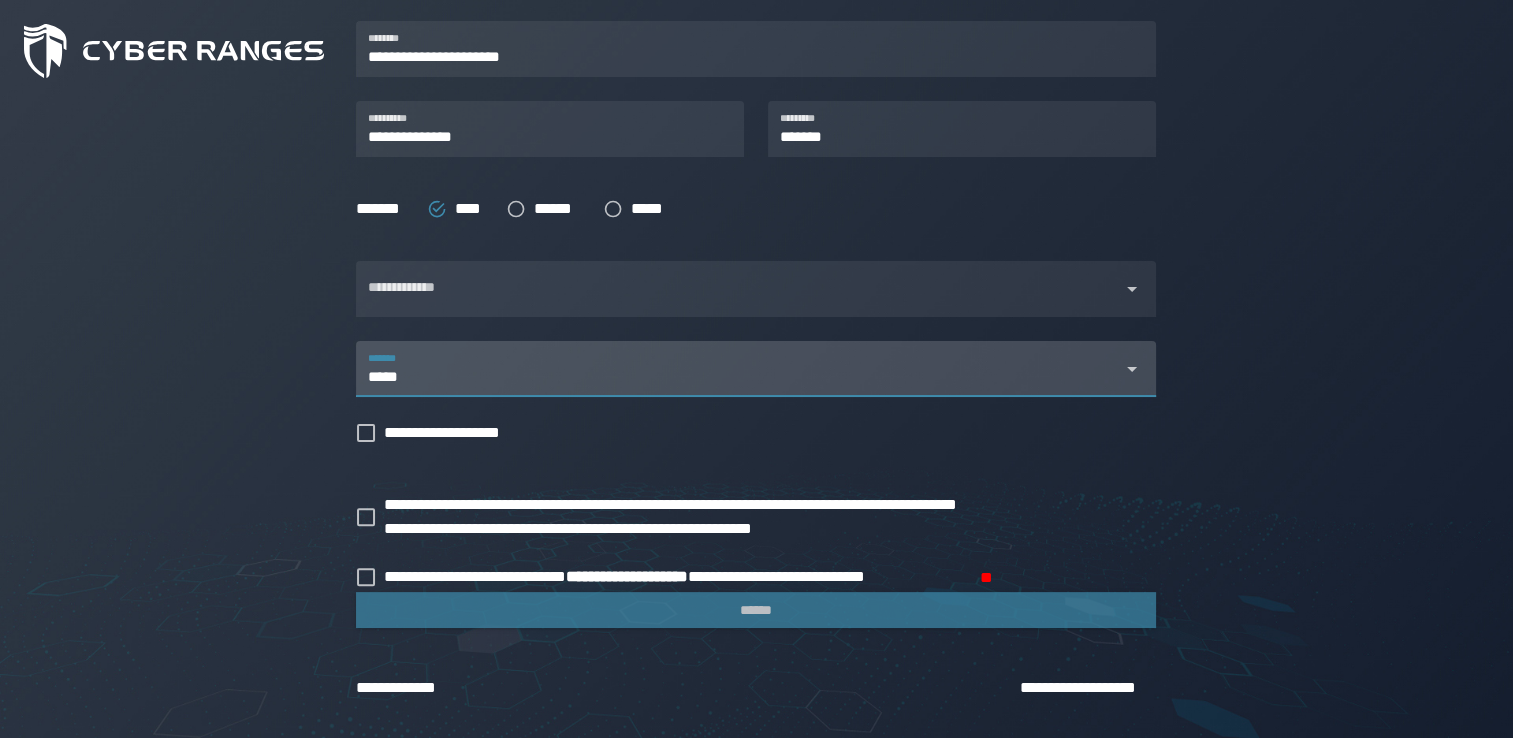 click on "***** *******" at bounding box center [761, 377] 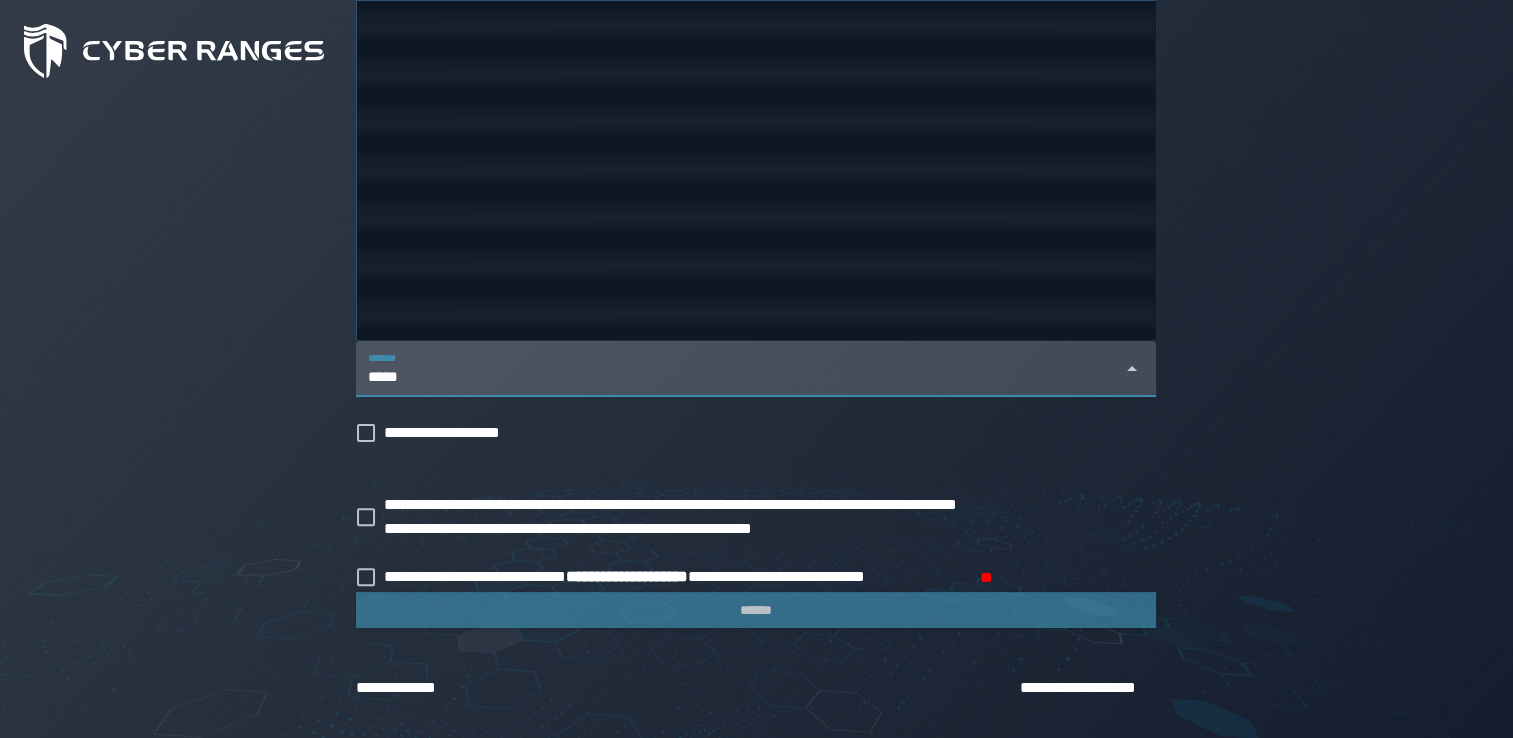 scroll, scrollTop: 2352, scrollLeft: 0, axis: vertical 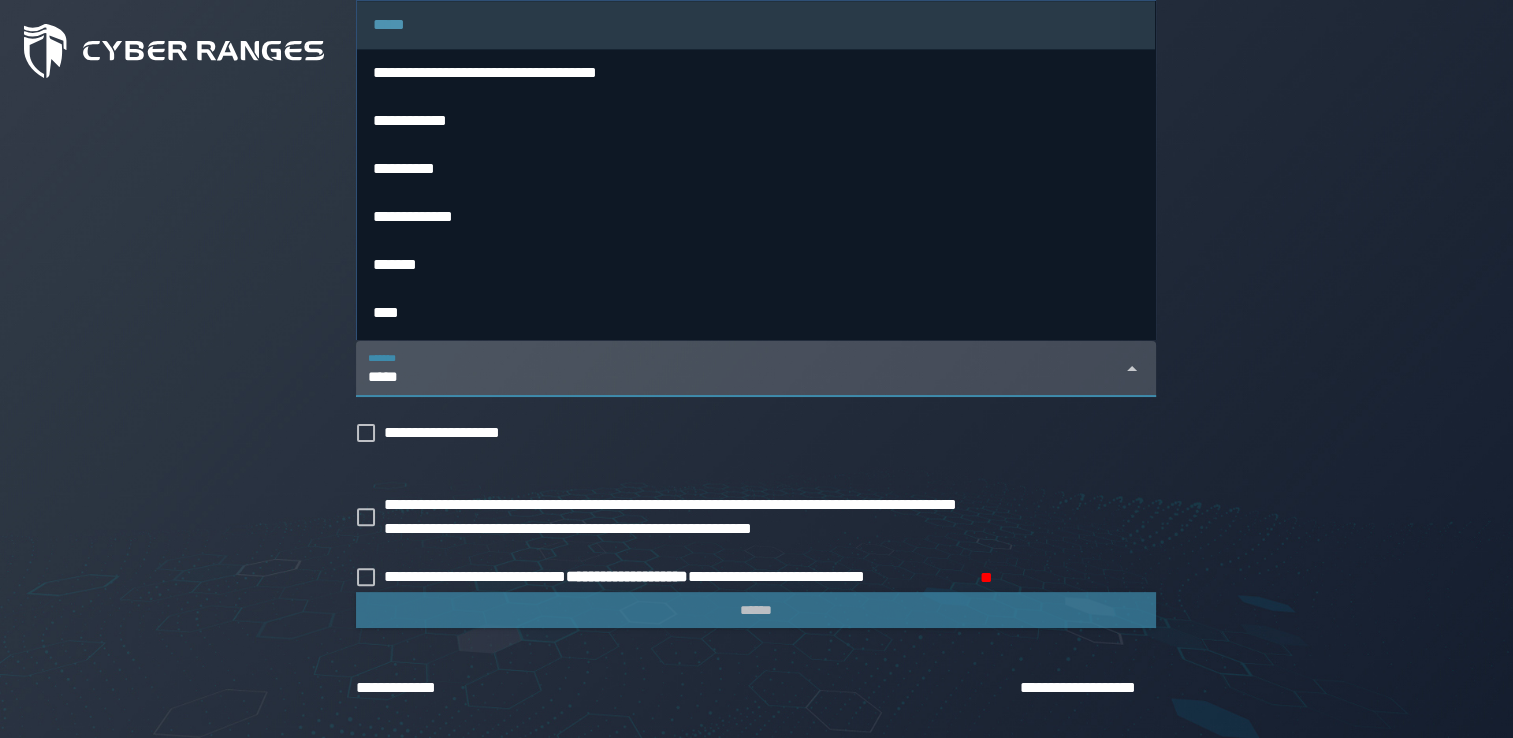 click on "***** *******" at bounding box center [761, 377] 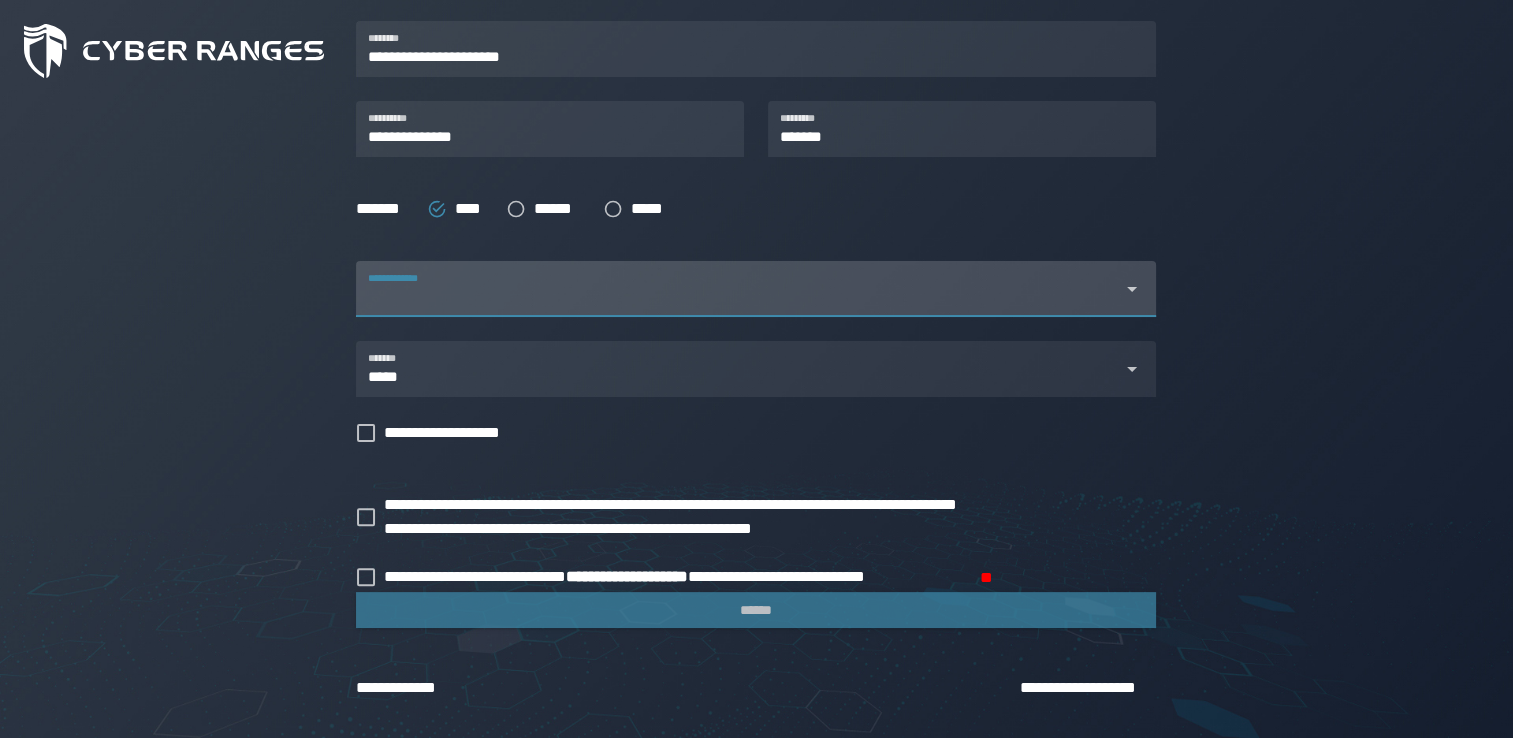 click on "**********" at bounding box center (738, 289) 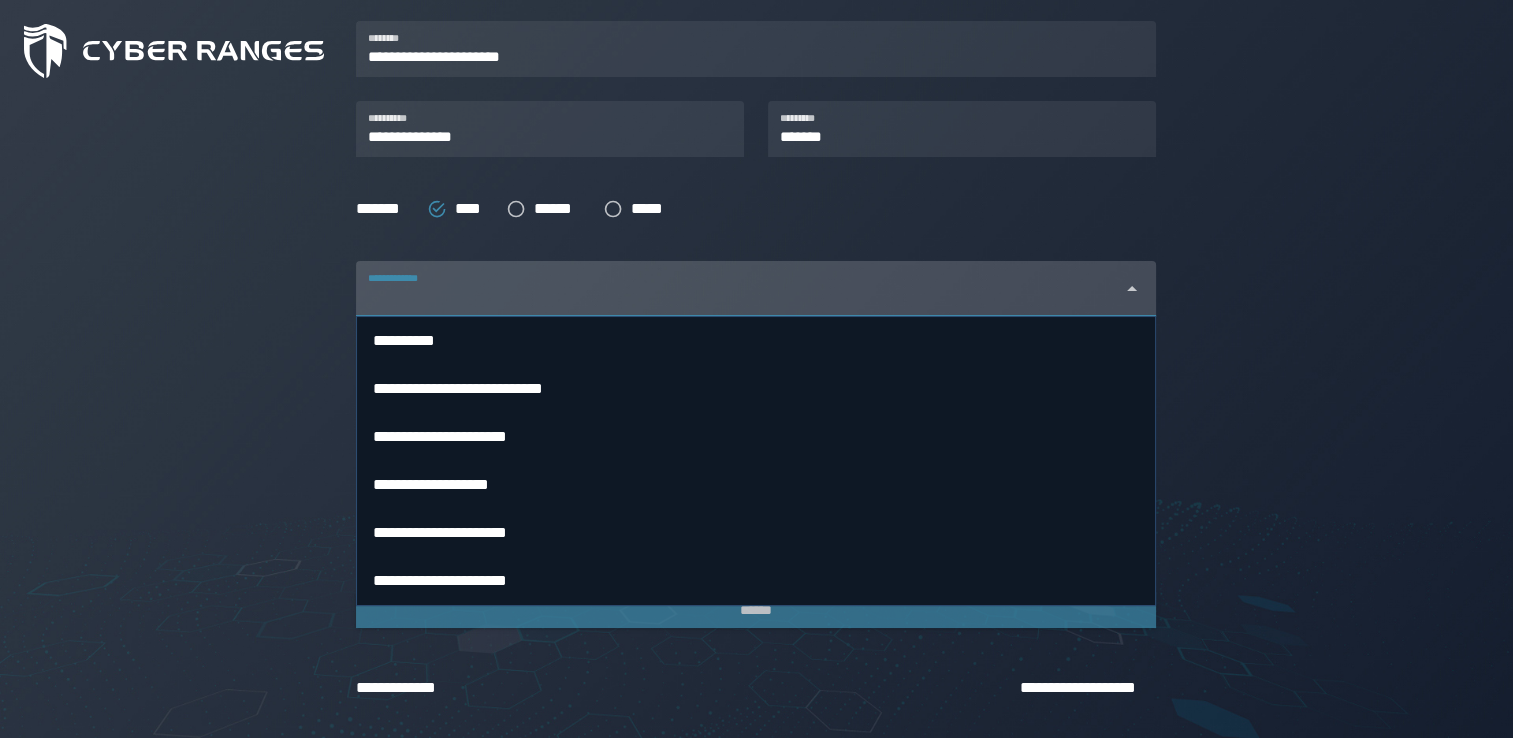 click on "**********" at bounding box center [738, 289] 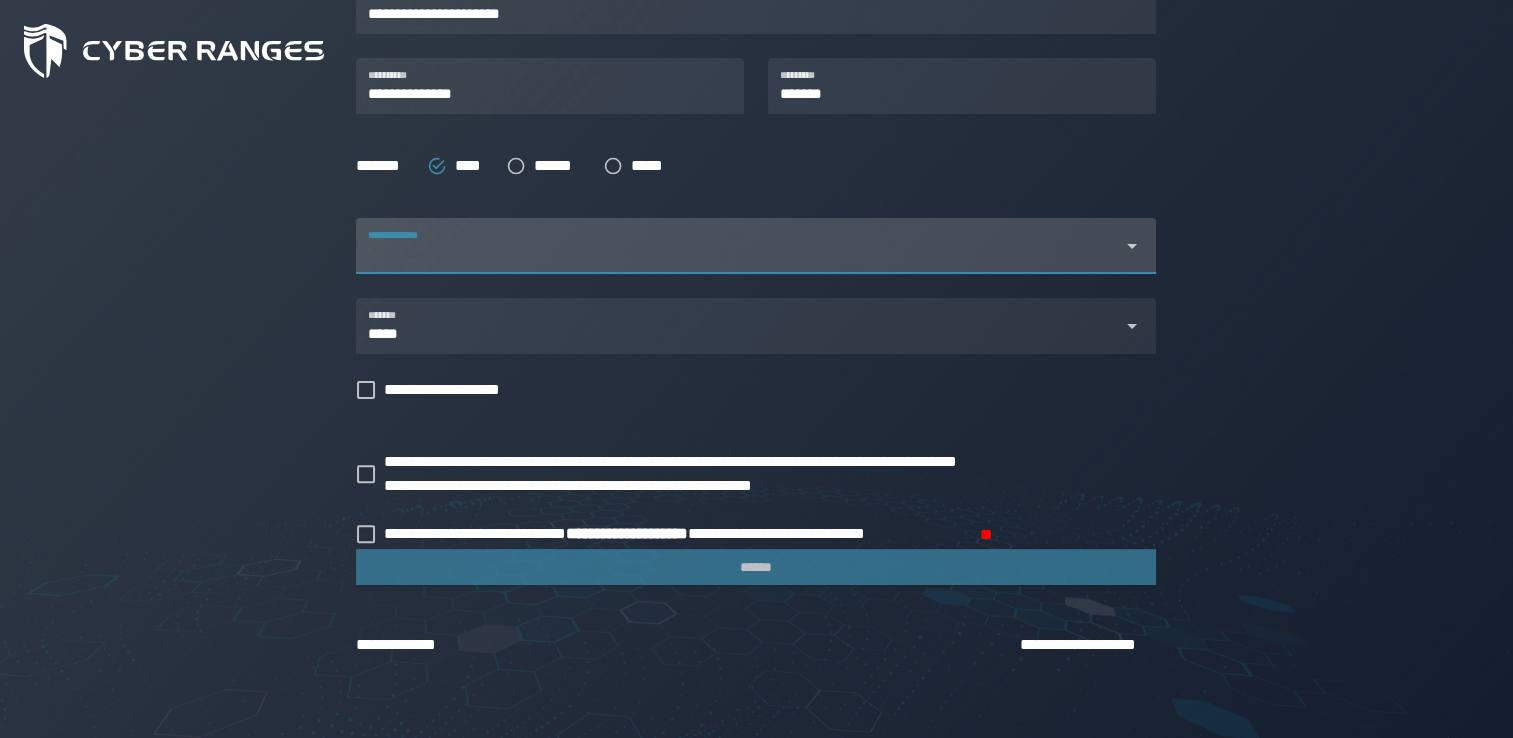 scroll, scrollTop: 488, scrollLeft: 0, axis: vertical 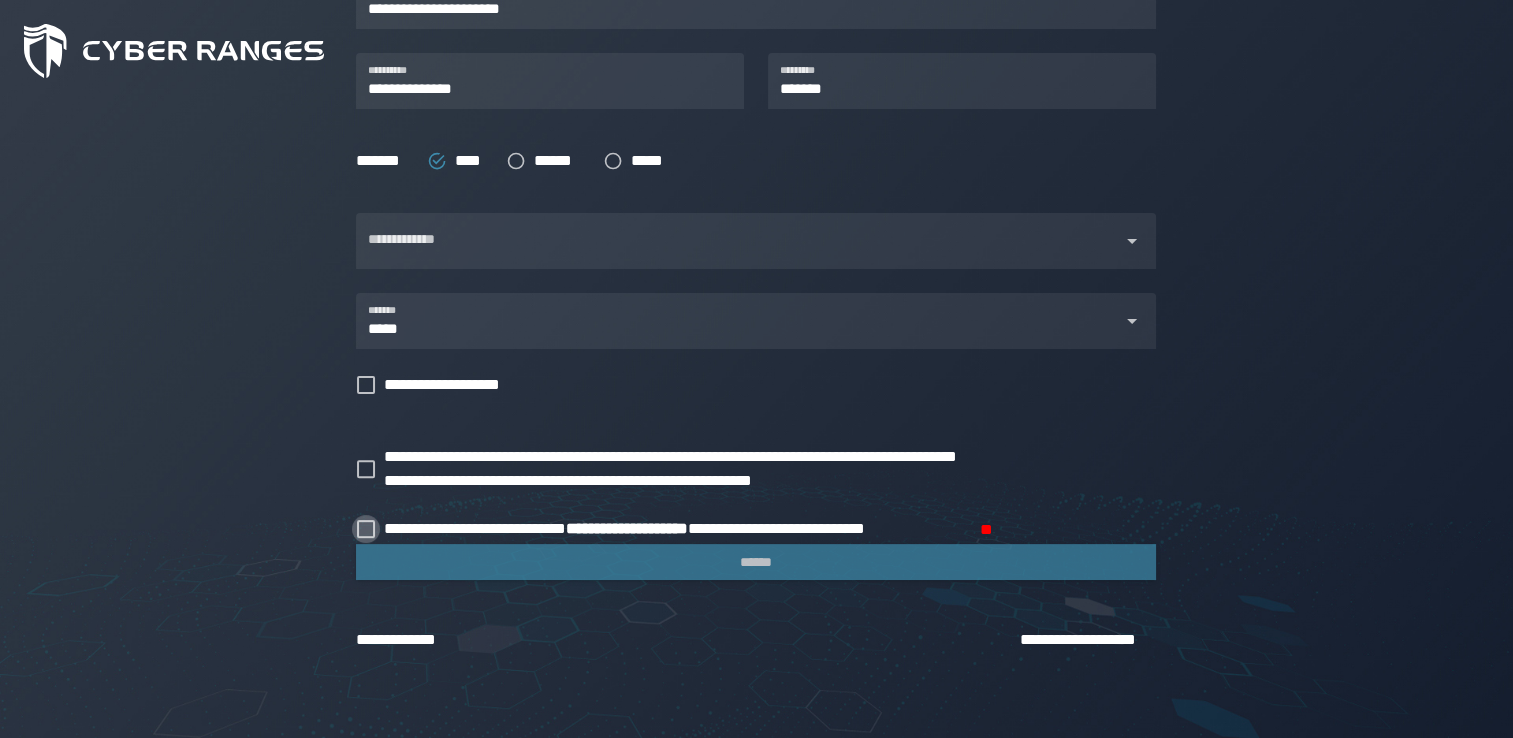 click on "**********" at bounding box center [677, 529] 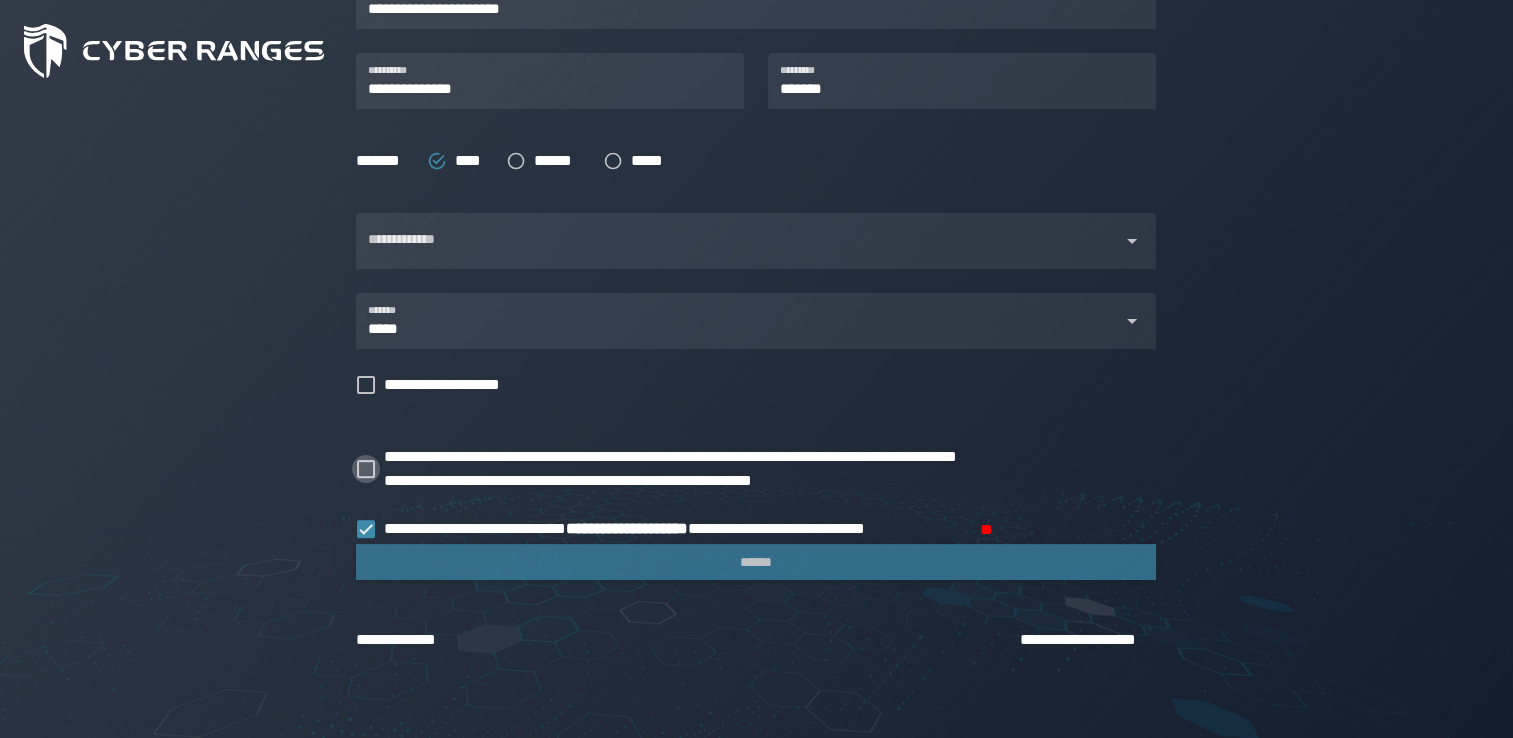 click on "**********" at bounding box center [719, 469] 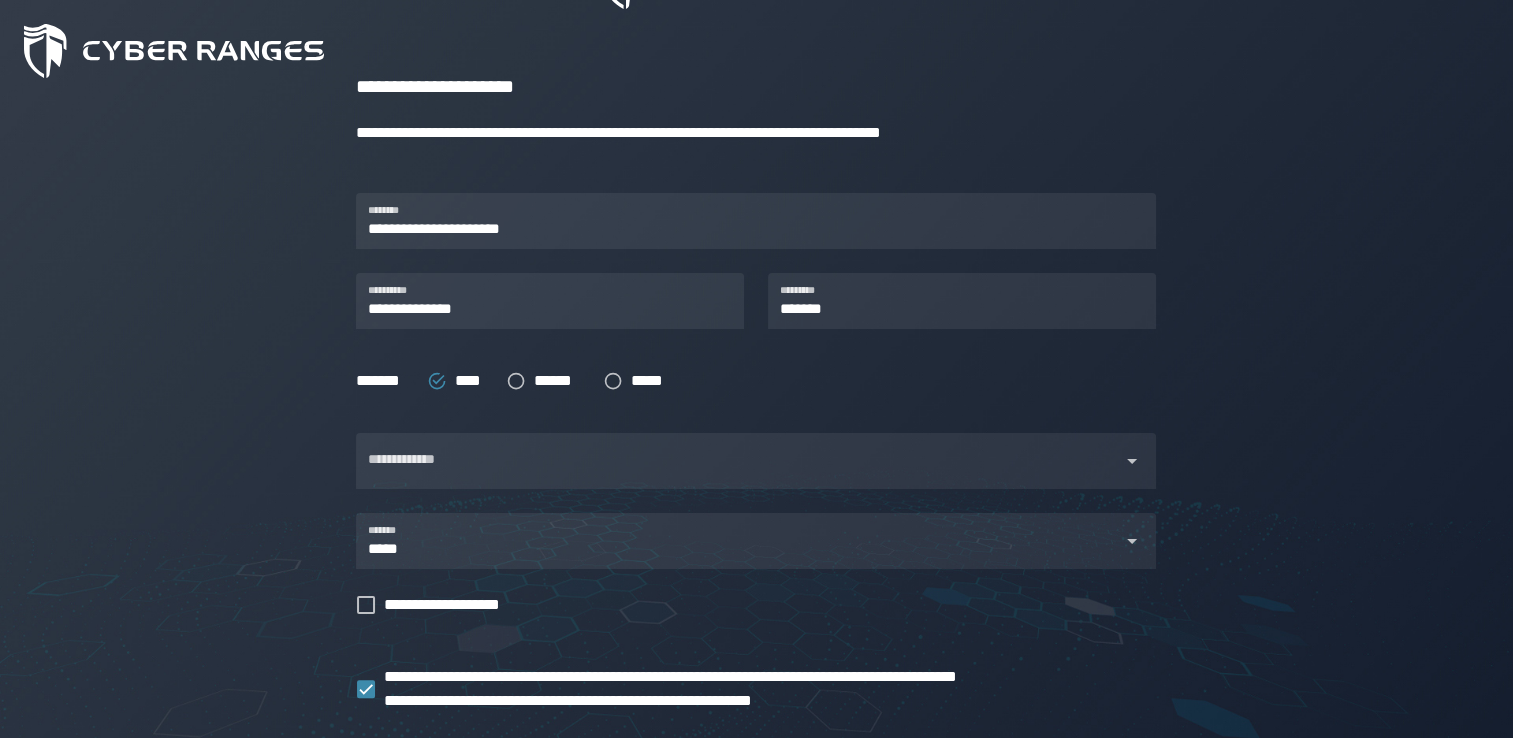 scroll, scrollTop: 513, scrollLeft: 0, axis: vertical 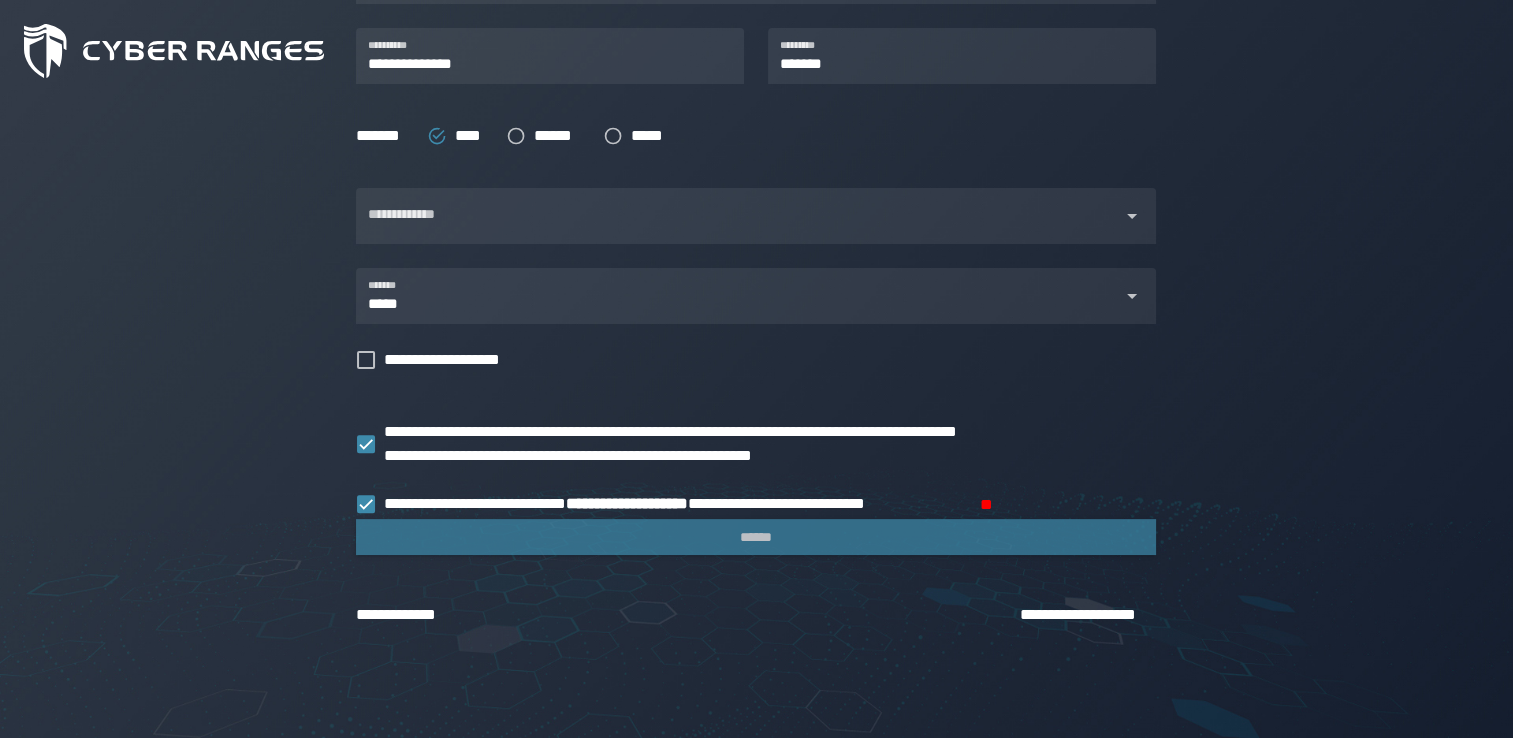 click on "**********" at bounding box center [744, 492] 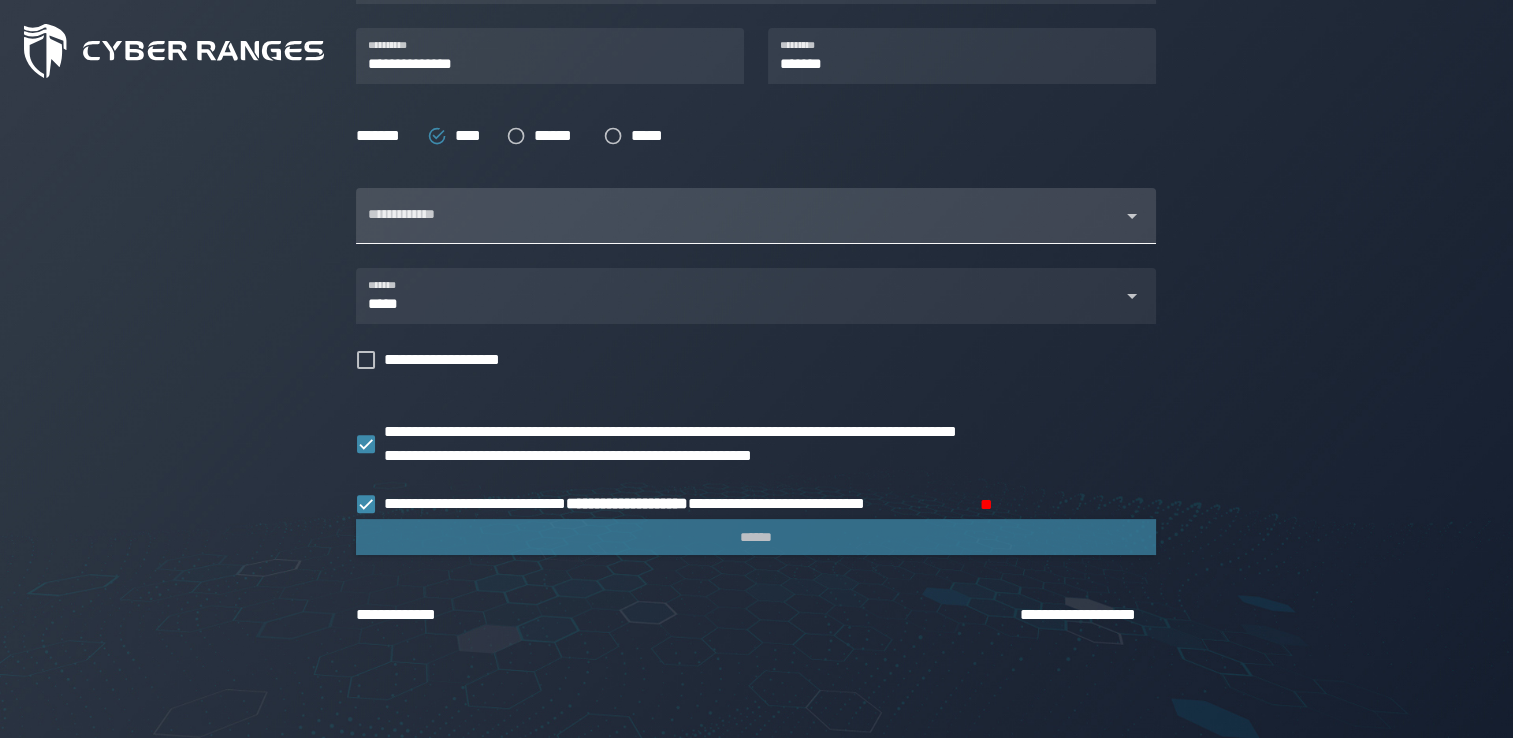 click on "**********" at bounding box center (738, 216) 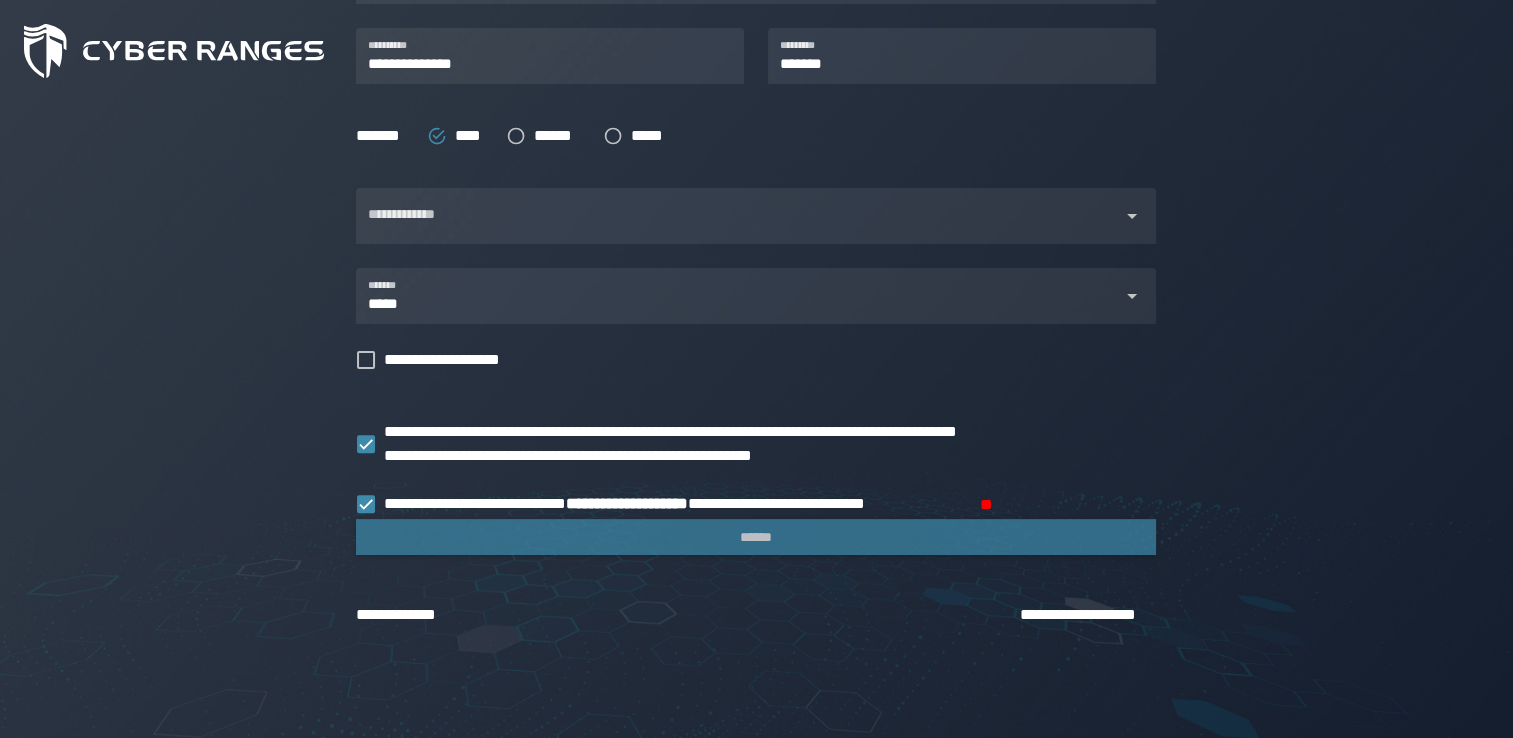 click on "**********" 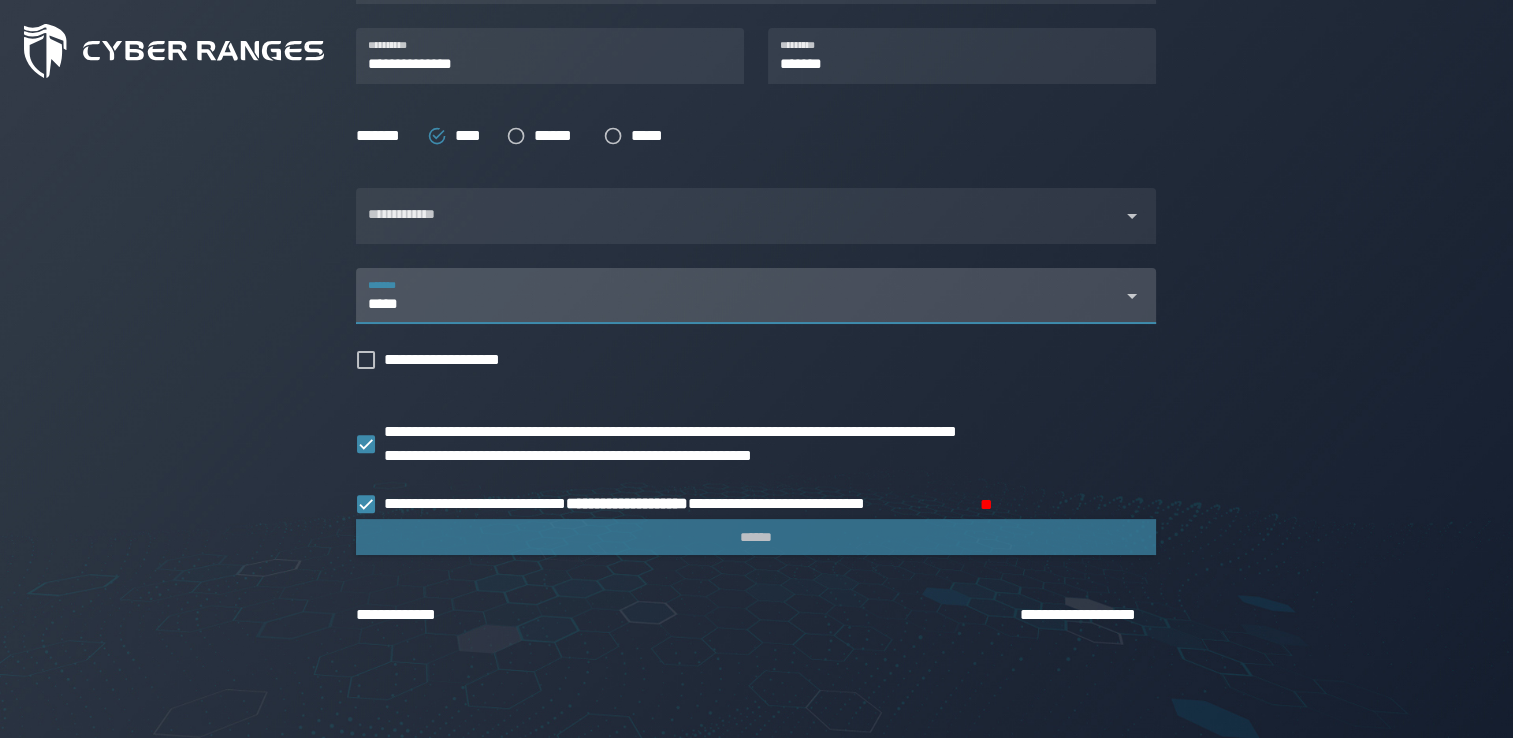 click 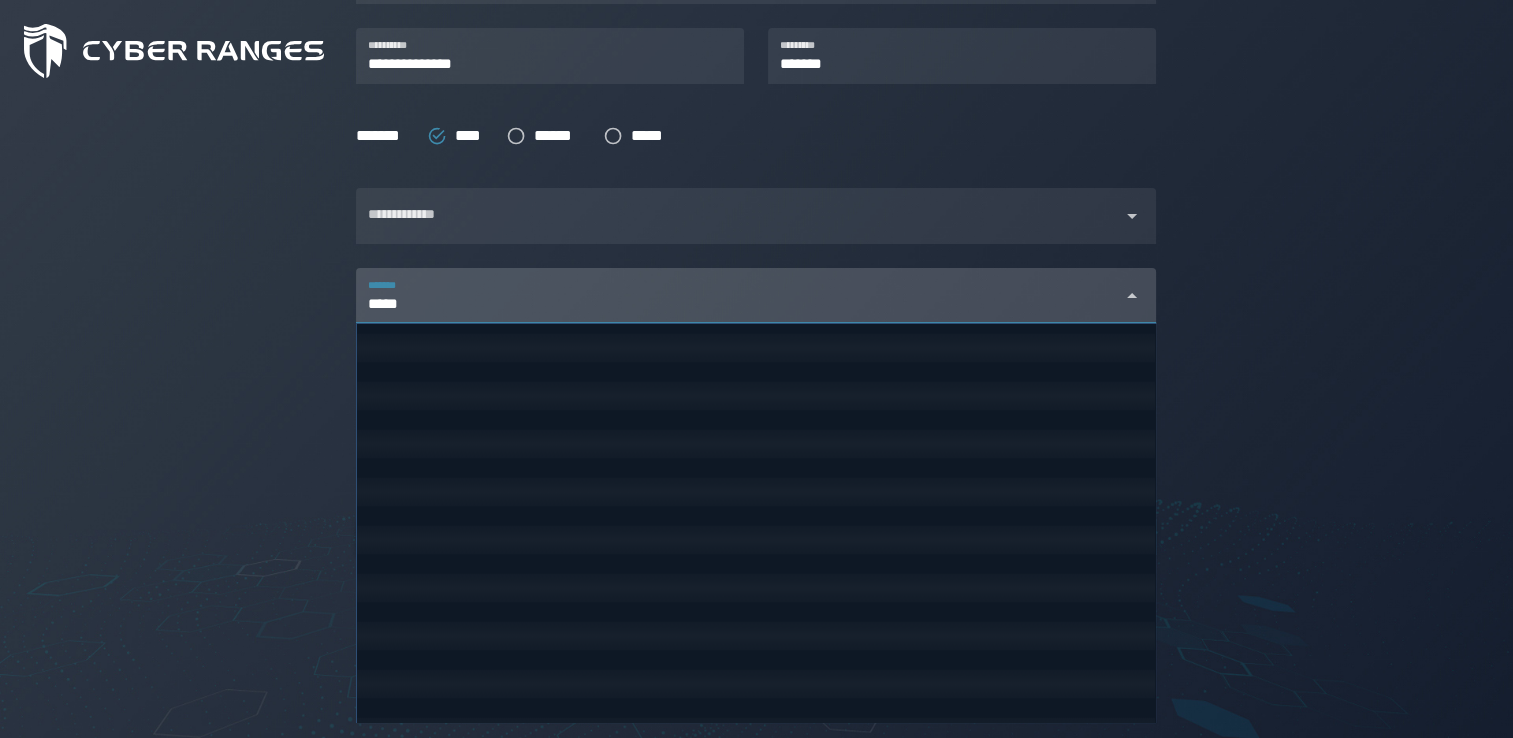 scroll, scrollTop: 2352, scrollLeft: 0, axis: vertical 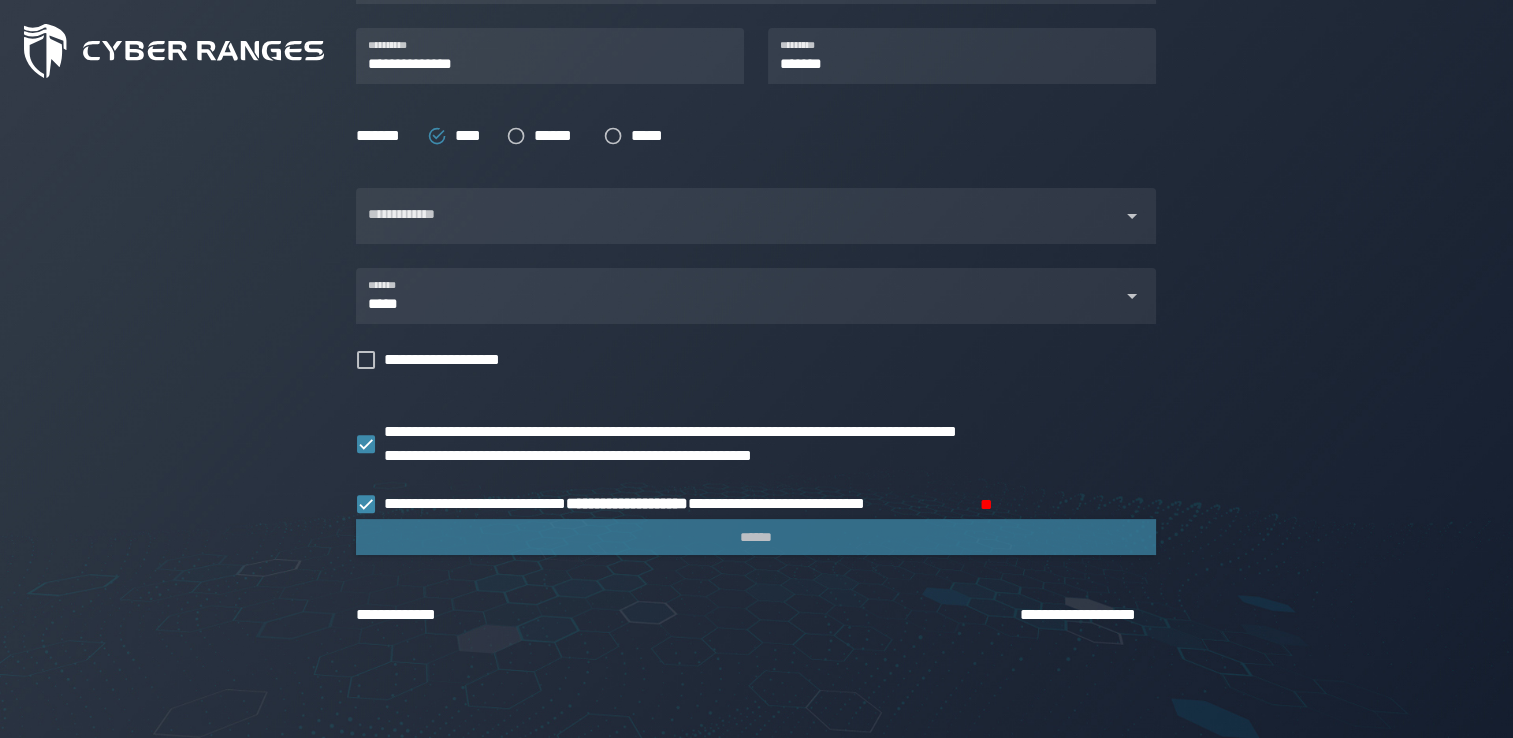 click on "**********" 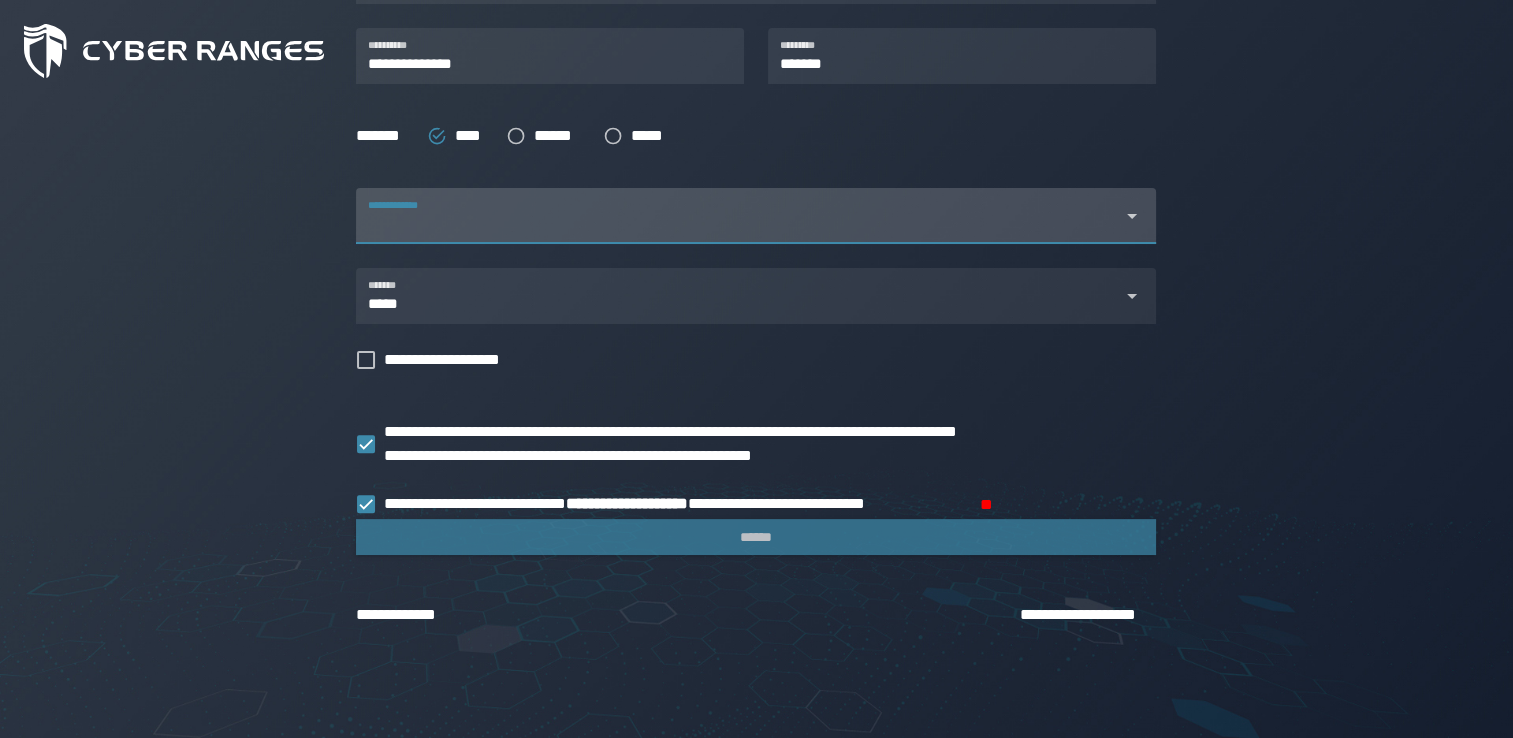click at bounding box center [738, 228] 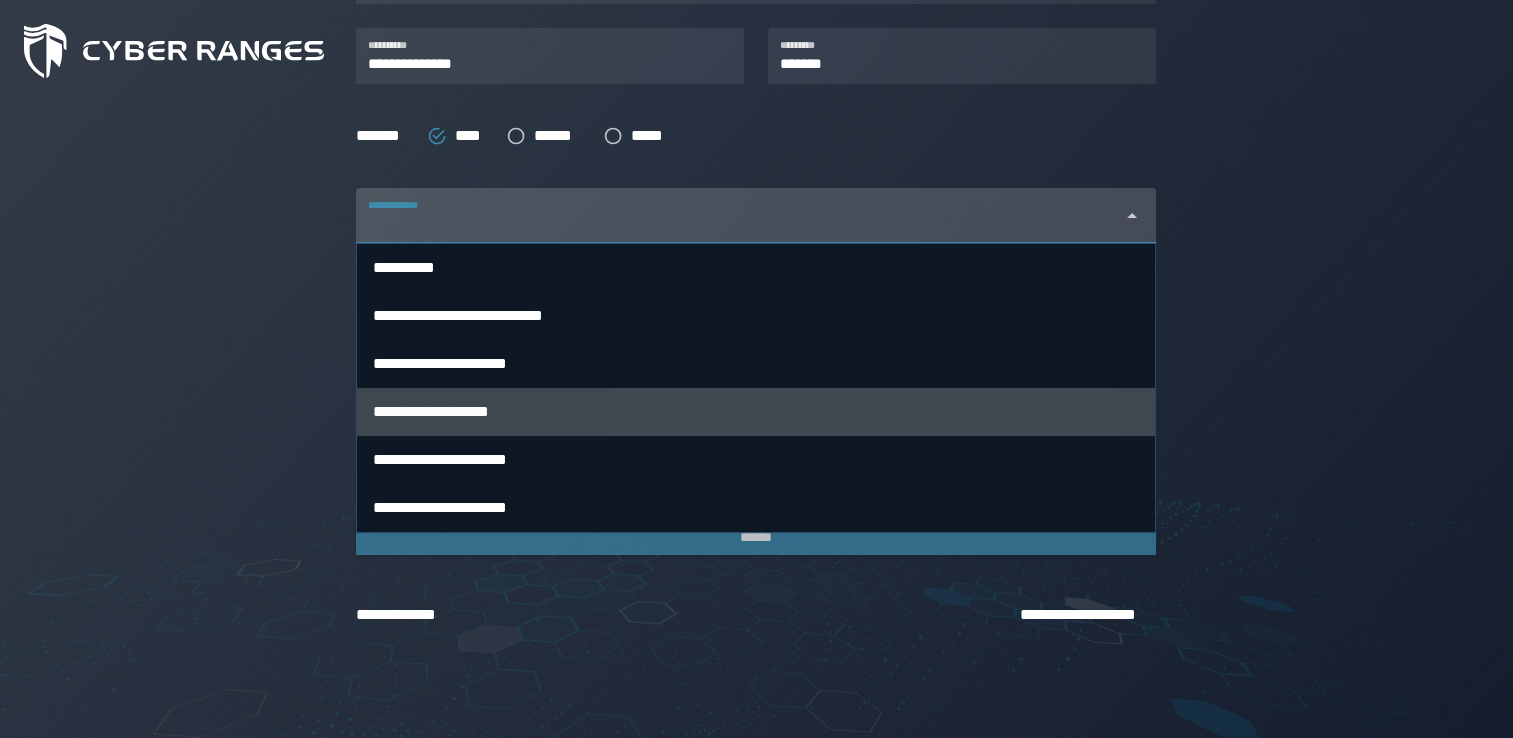 click on "**********" at bounding box center [756, 412] 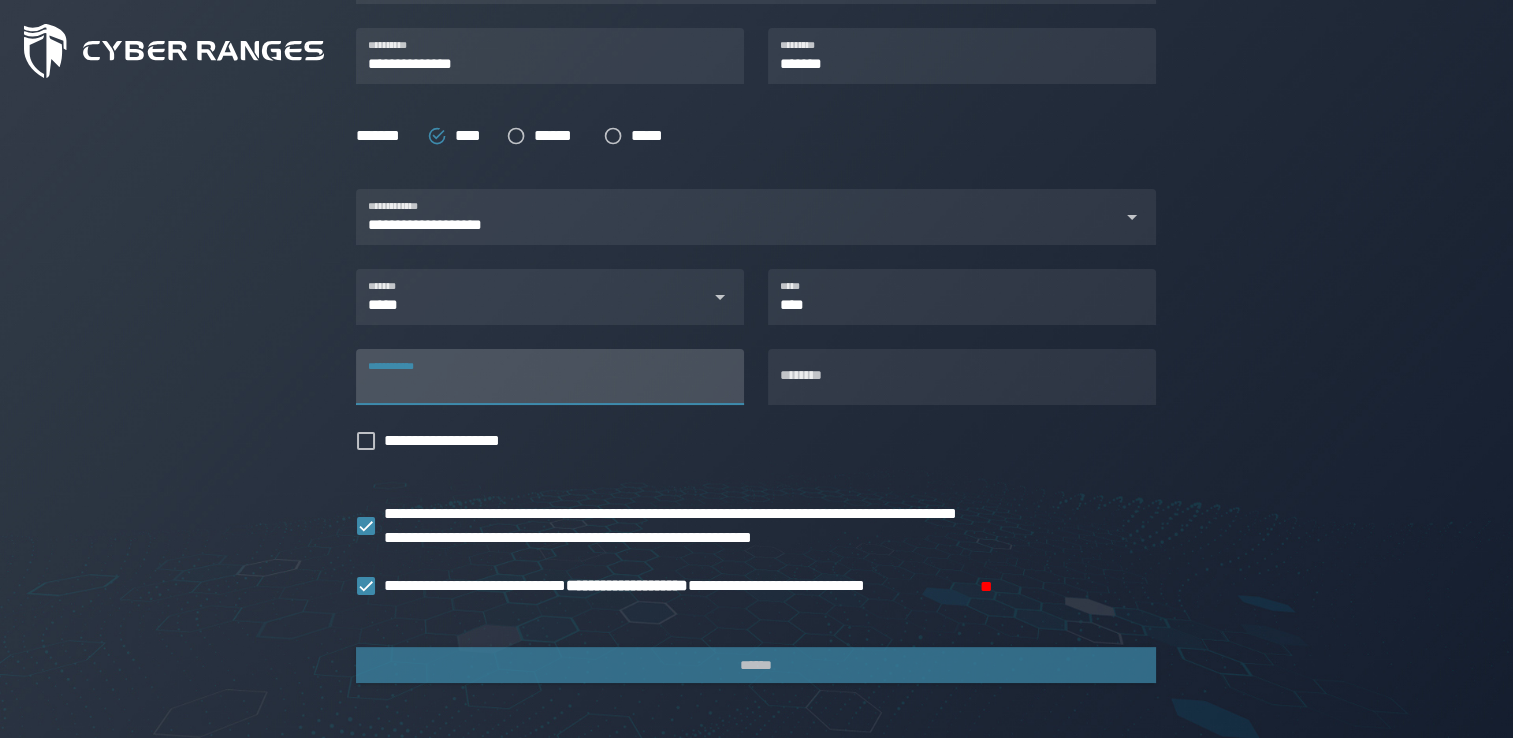 click on "**********" at bounding box center [550, 377] 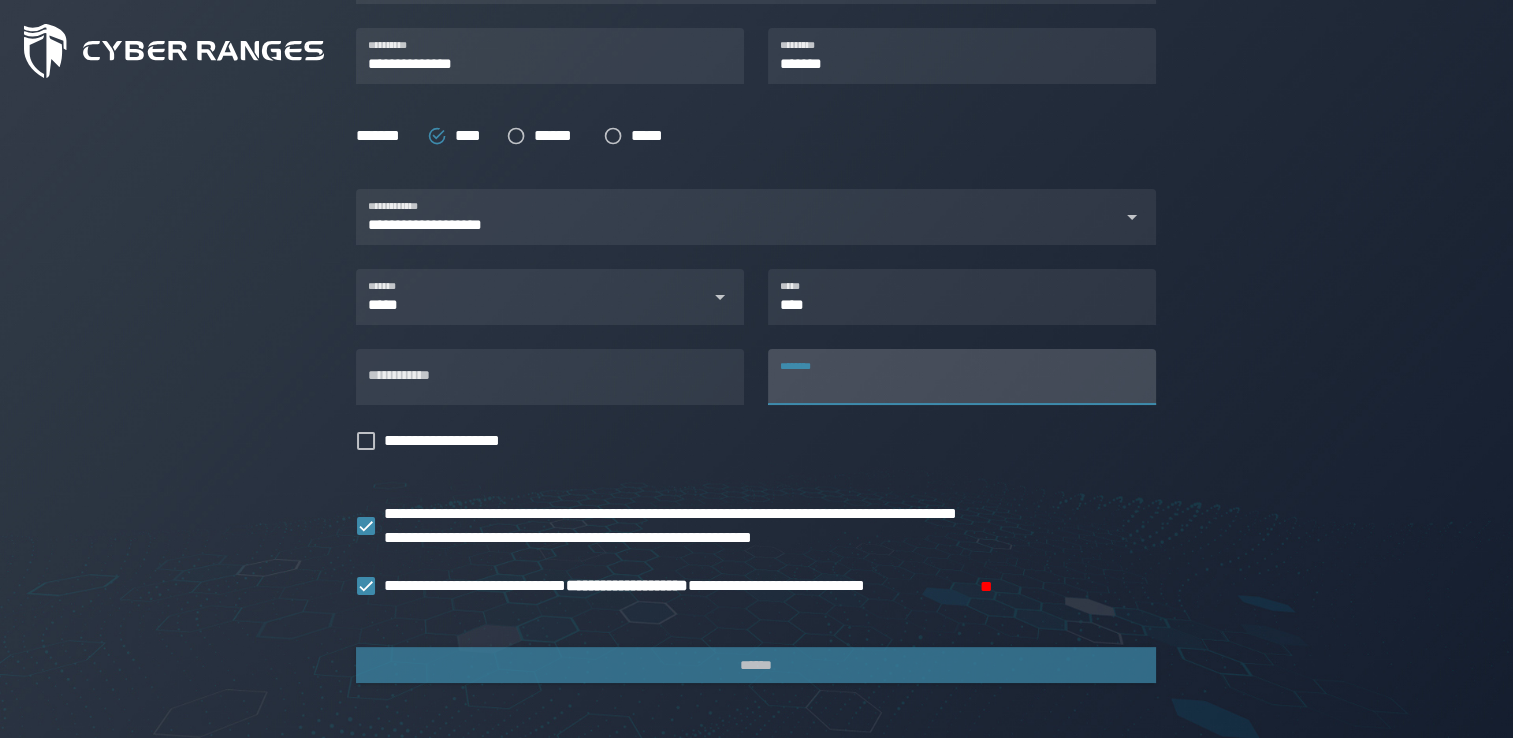 click on "********" at bounding box center (962, 377) 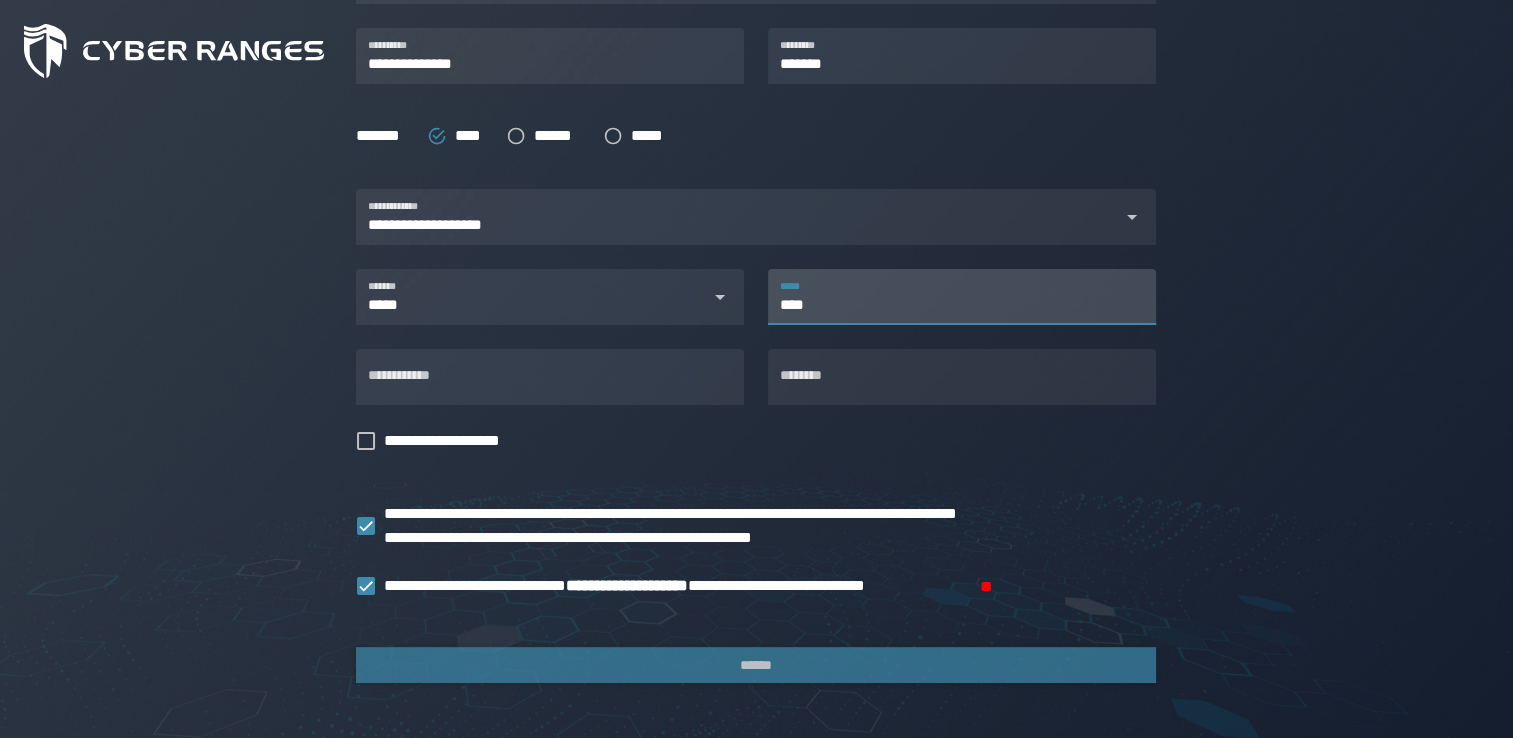 click on "****" at bounding box center [962, 297] 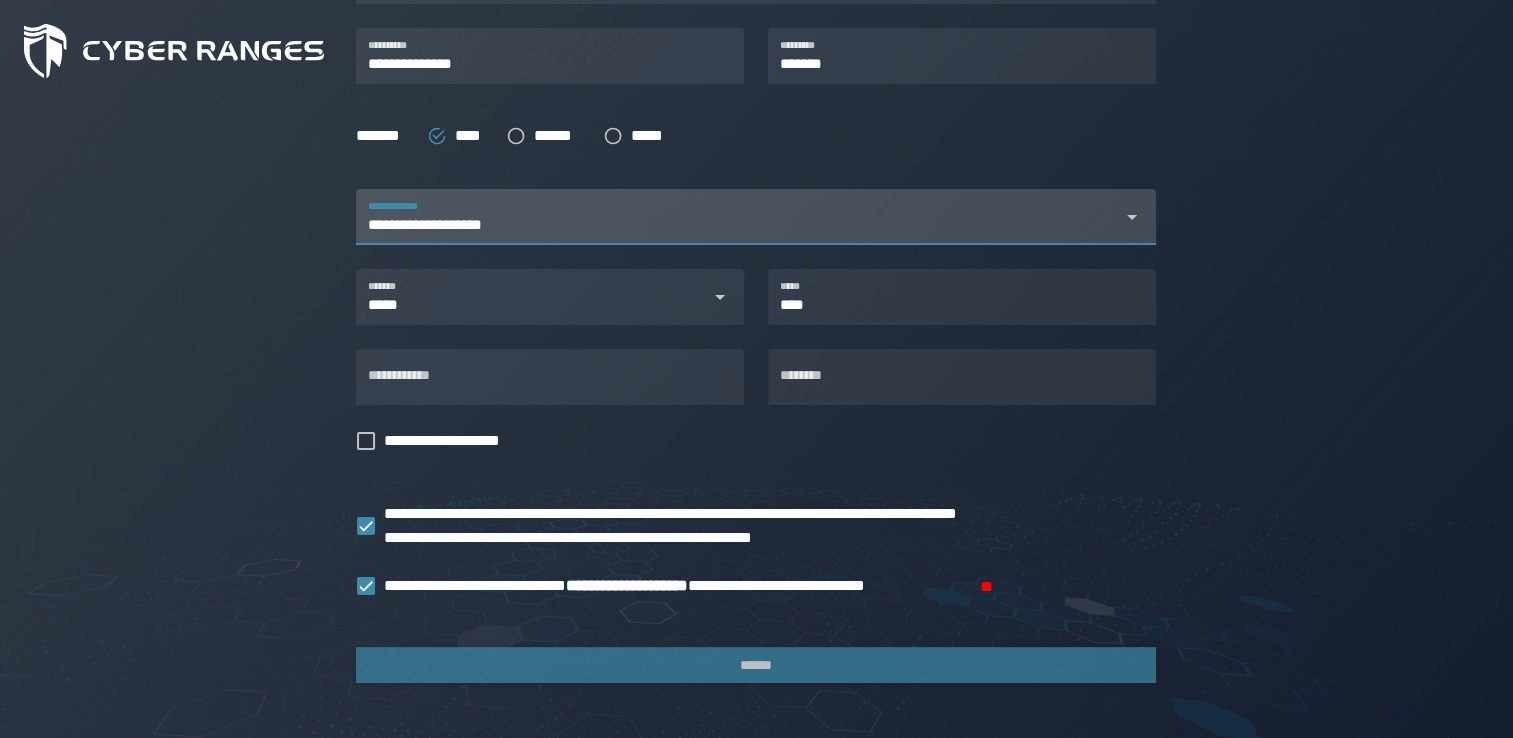 click on "**********" at bounding box center (738, 229) 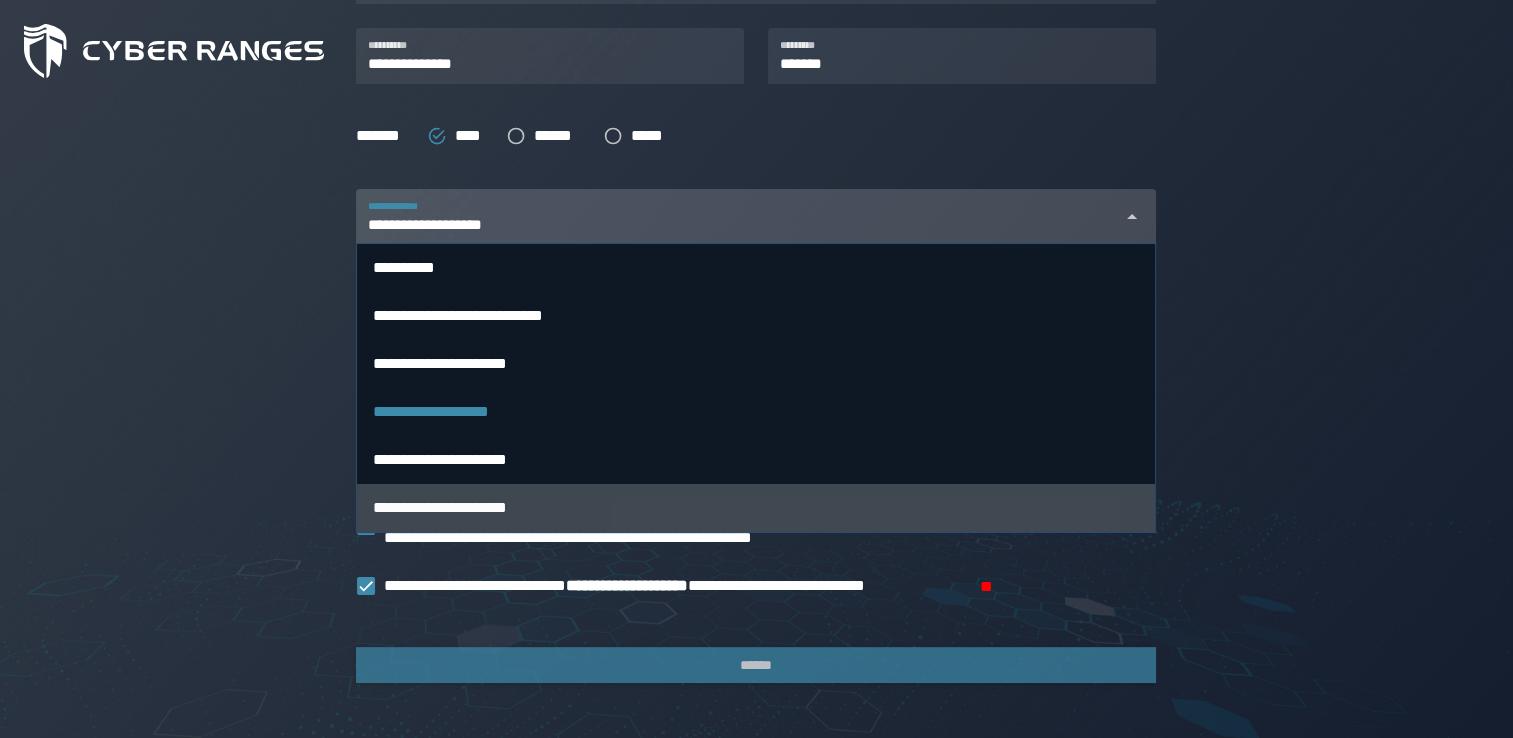 click on "**********" at bounding box center (756, 508) 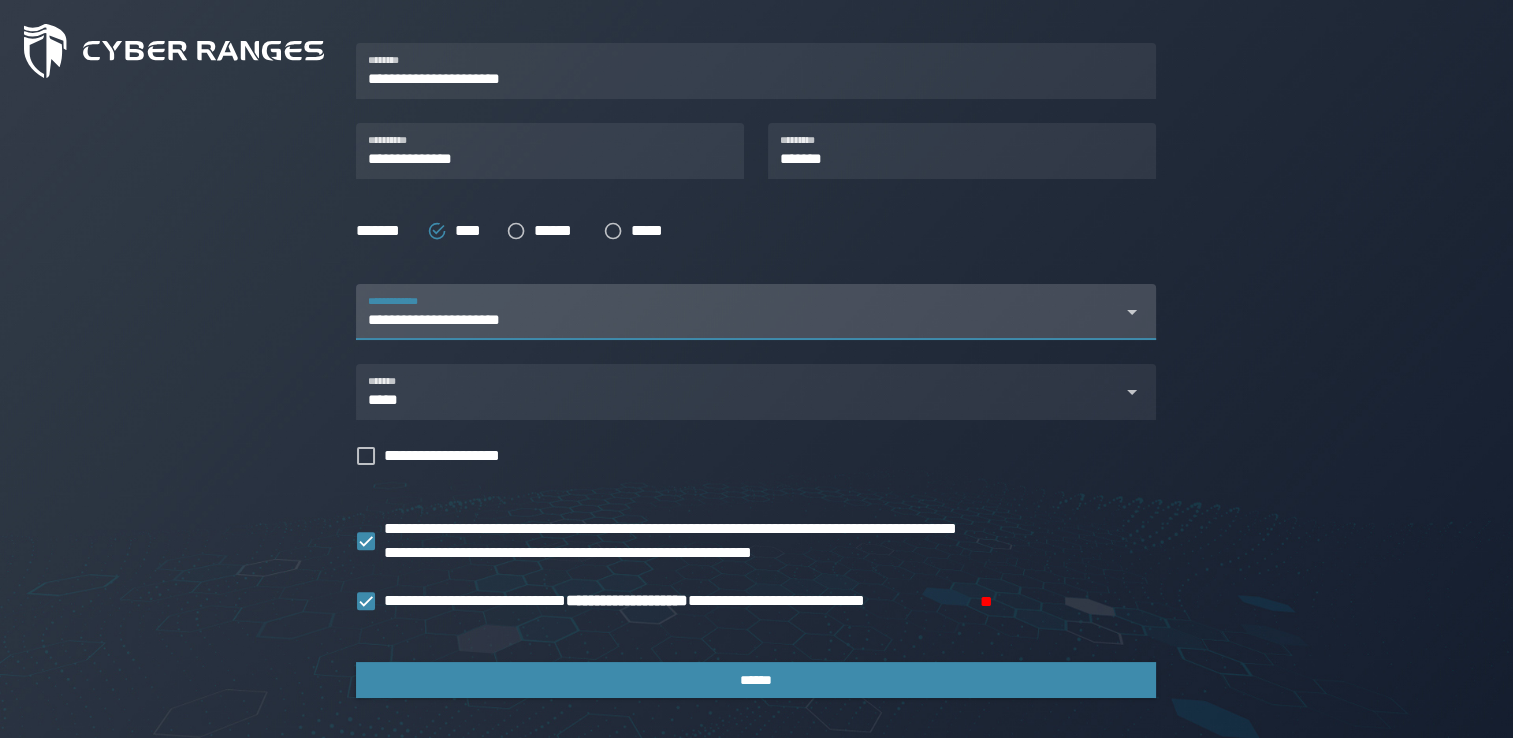 scroll, scrollTop: 417, scrollLeft: 0, axis: vertical 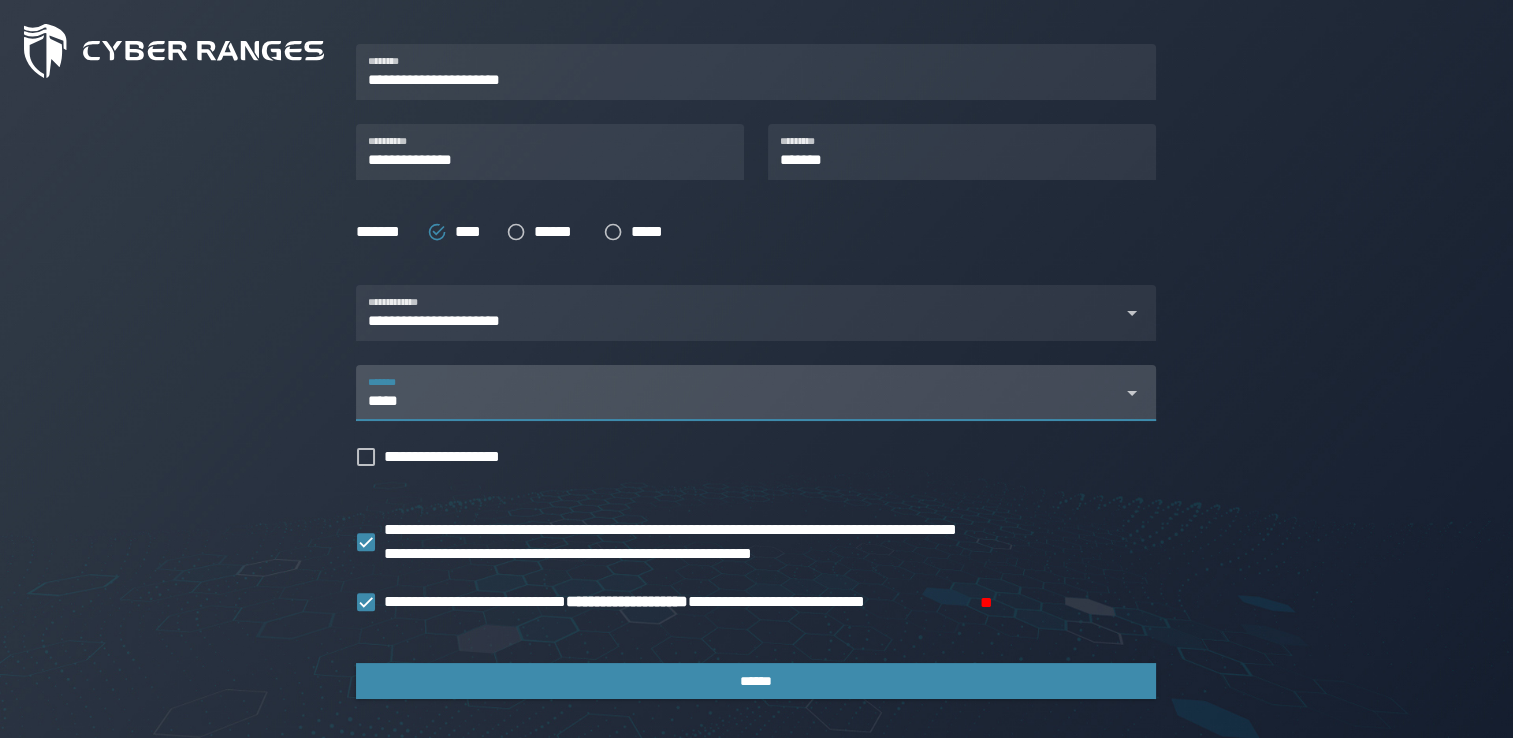 click on "***** *******" at bounding box center (761, 401) 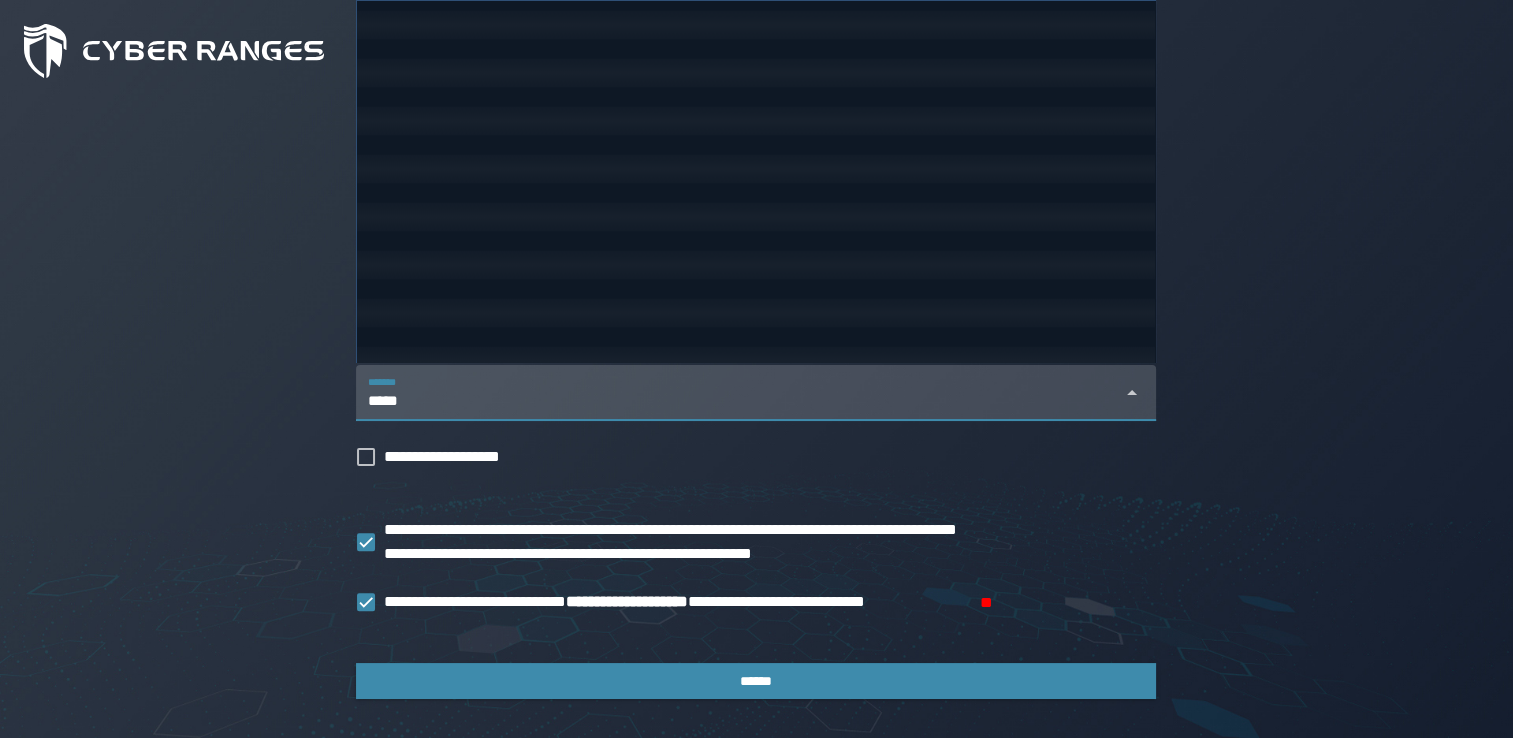 scroll, scrollTop: 2352, scrollLeft: 0, axis: vertical 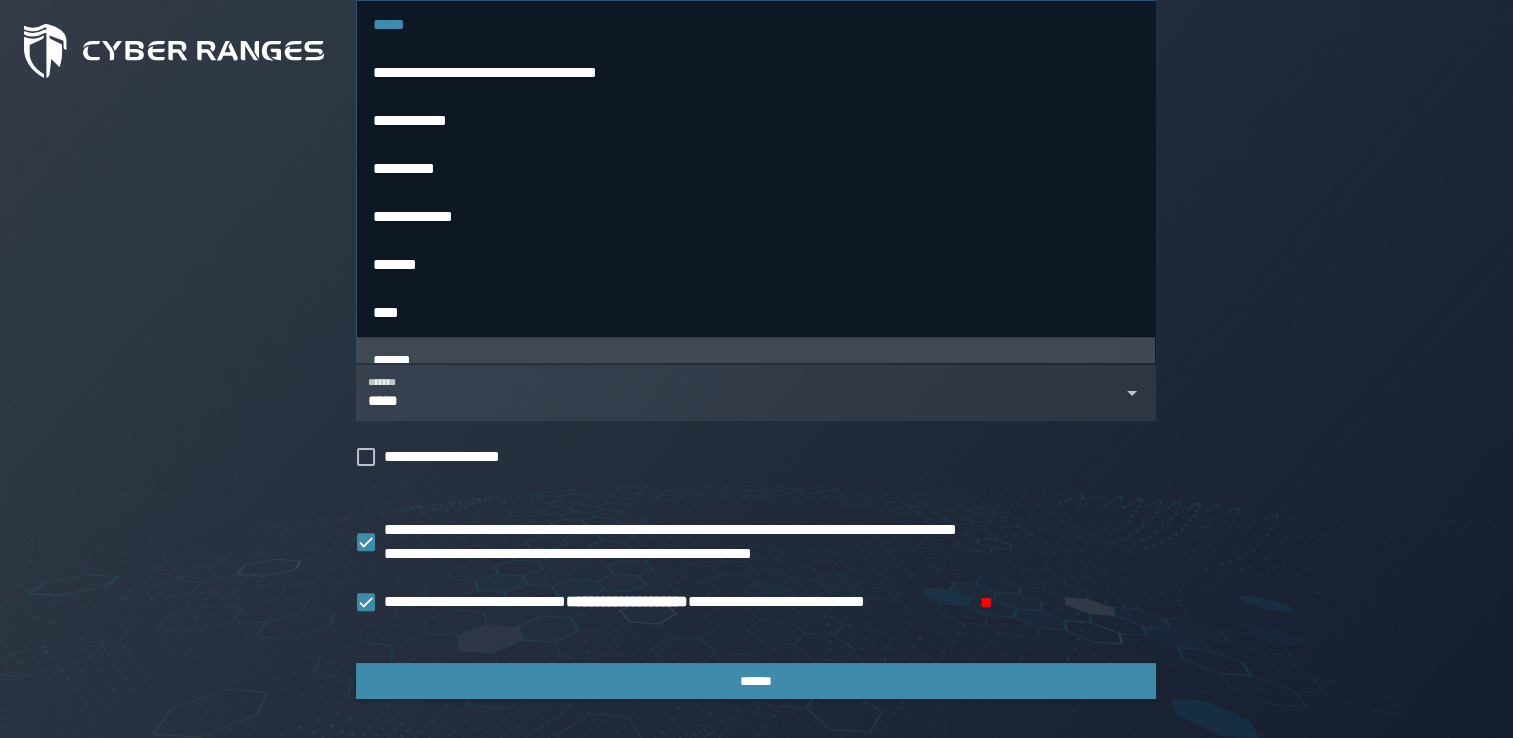 click on "**********" at bounding box center [744, 530] 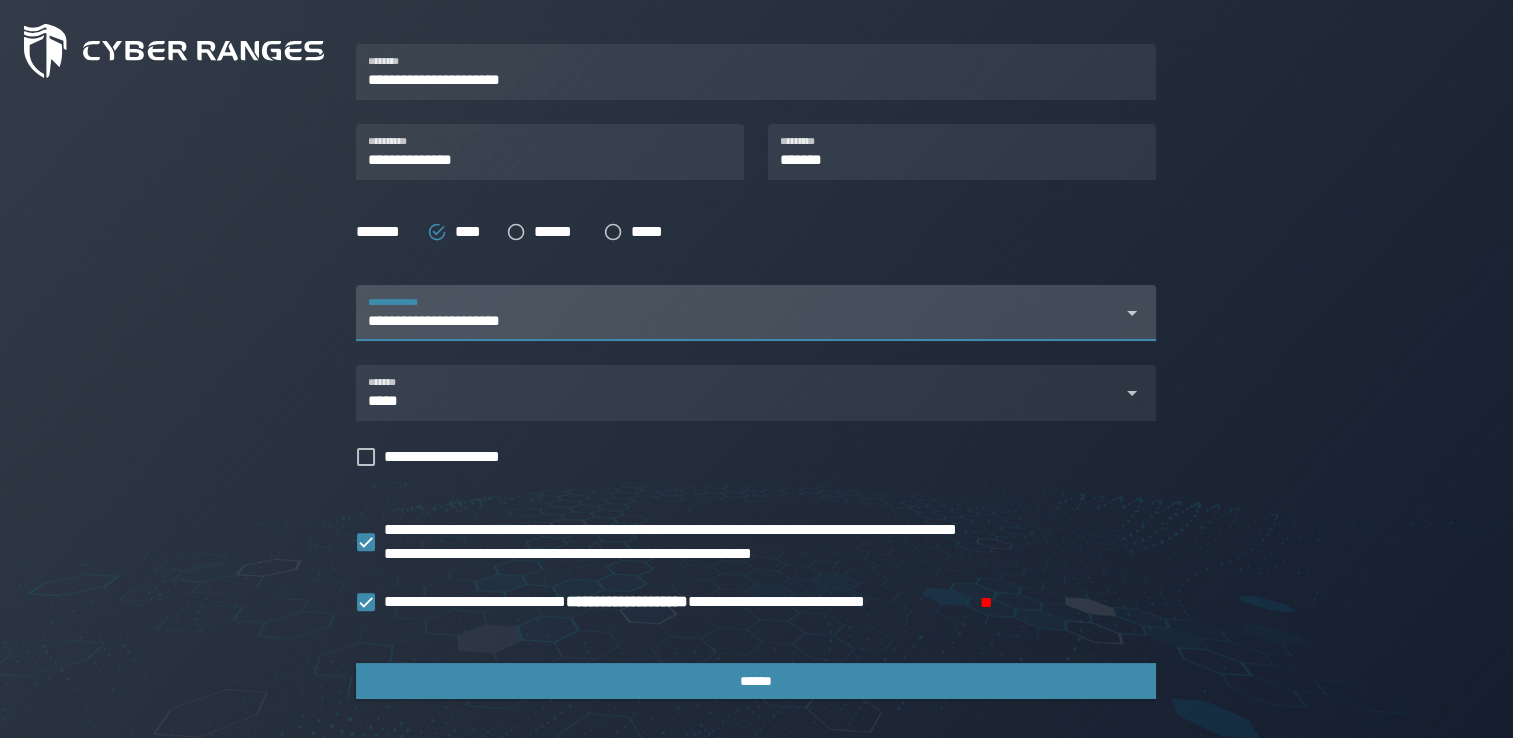 click on "**********" at bounding box center [738, 325] 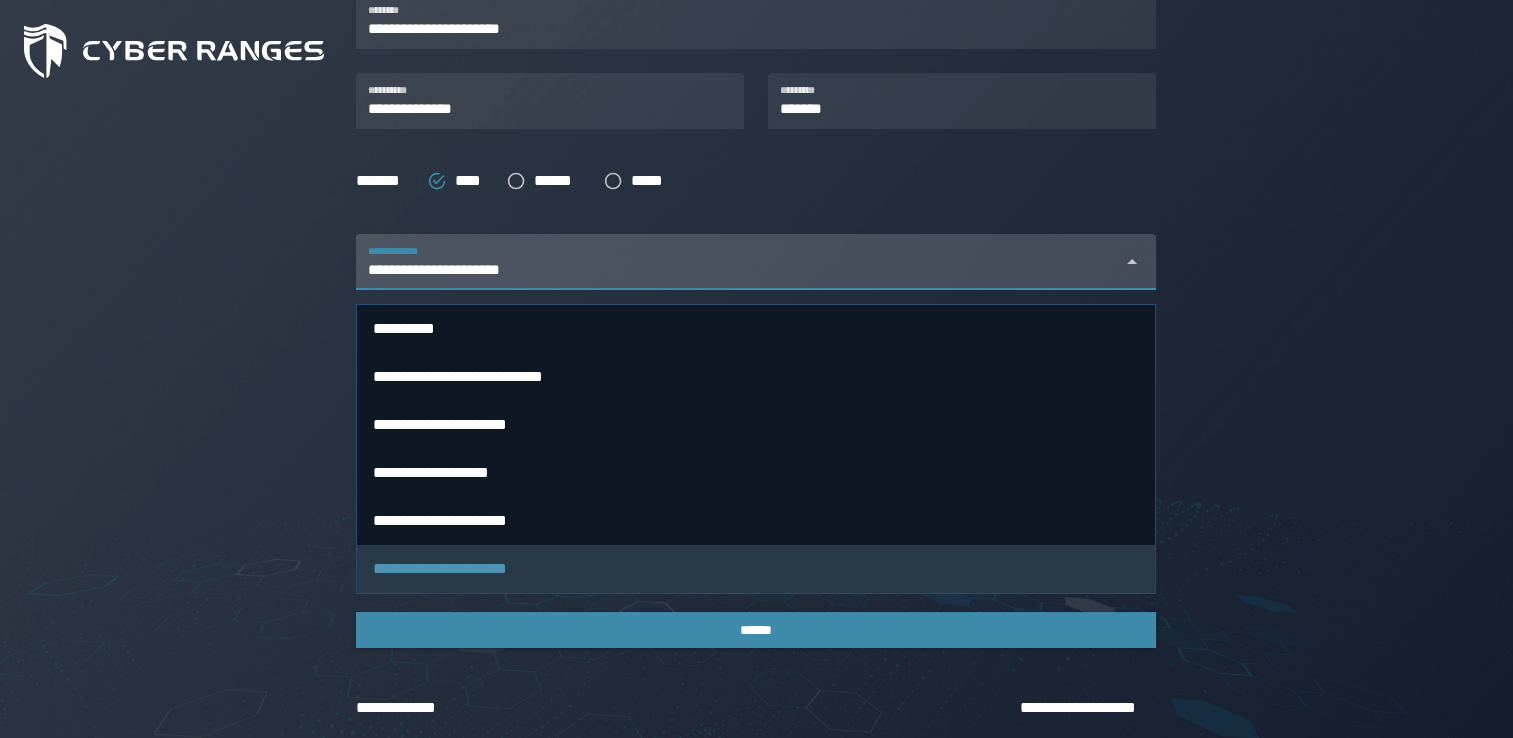 scroll, scrollTop: 476, scrollLeft: 0, axis: vertical 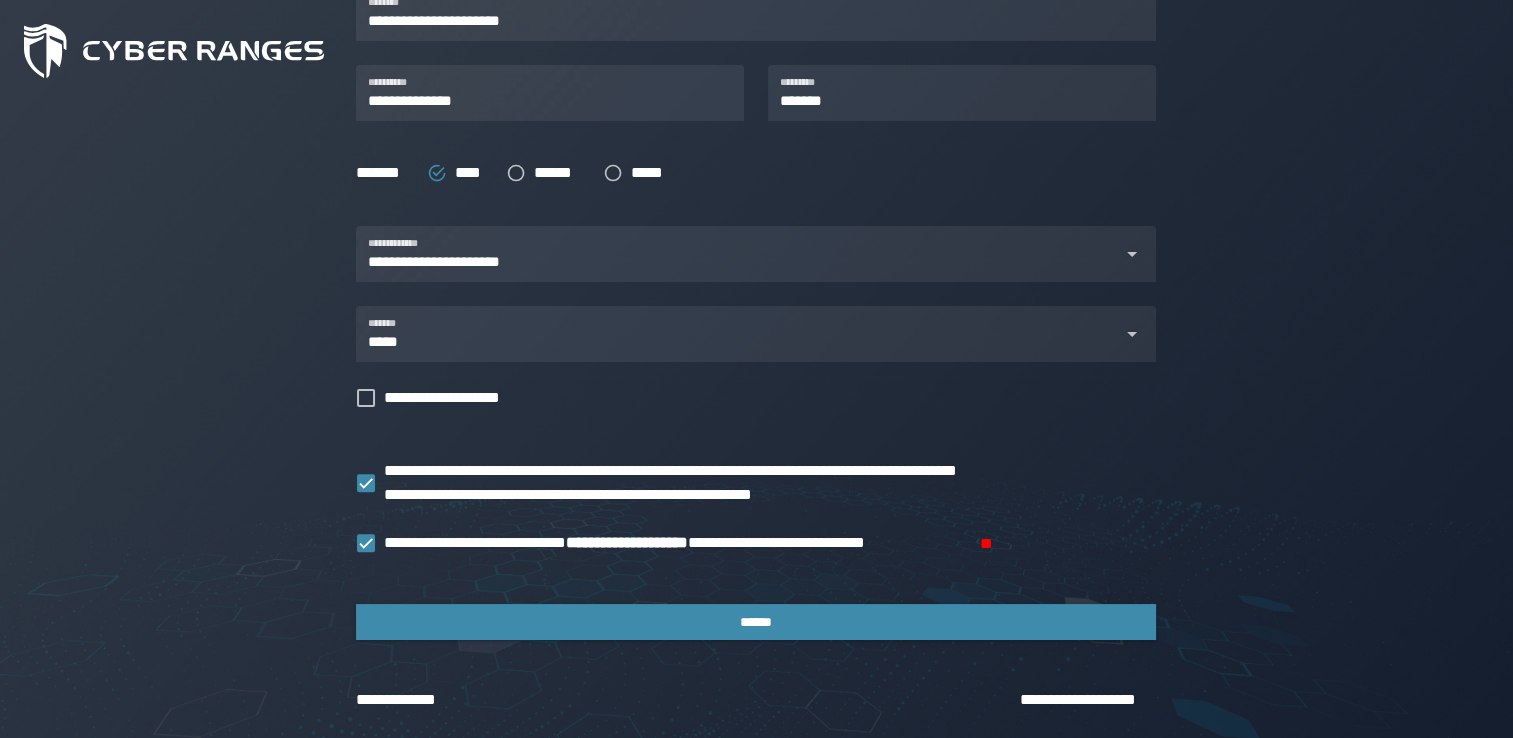 click on "**********" 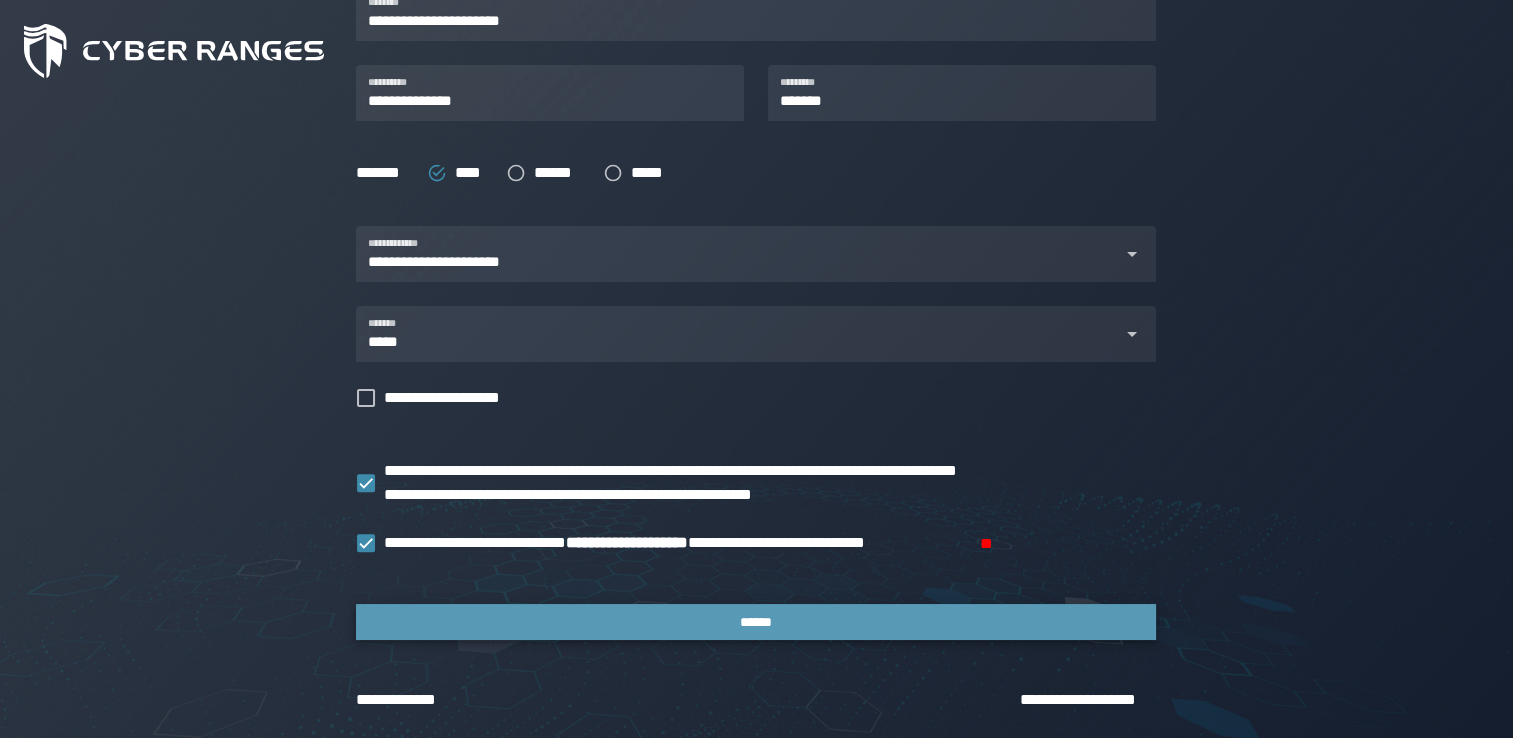 click on "******" at bounding box center [756, 622] 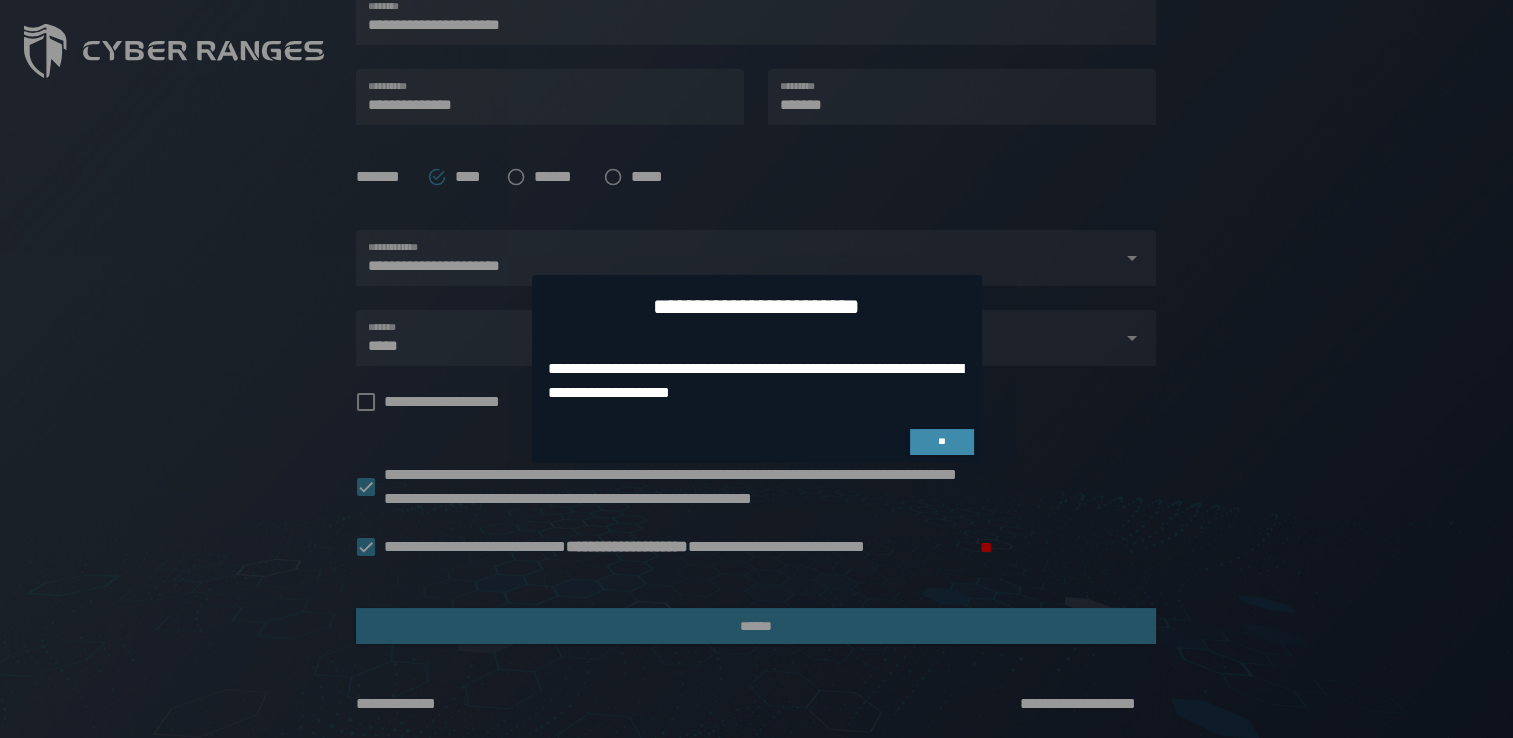 scroll, scrollTop: 0, scrollLeft: 0, axis: both 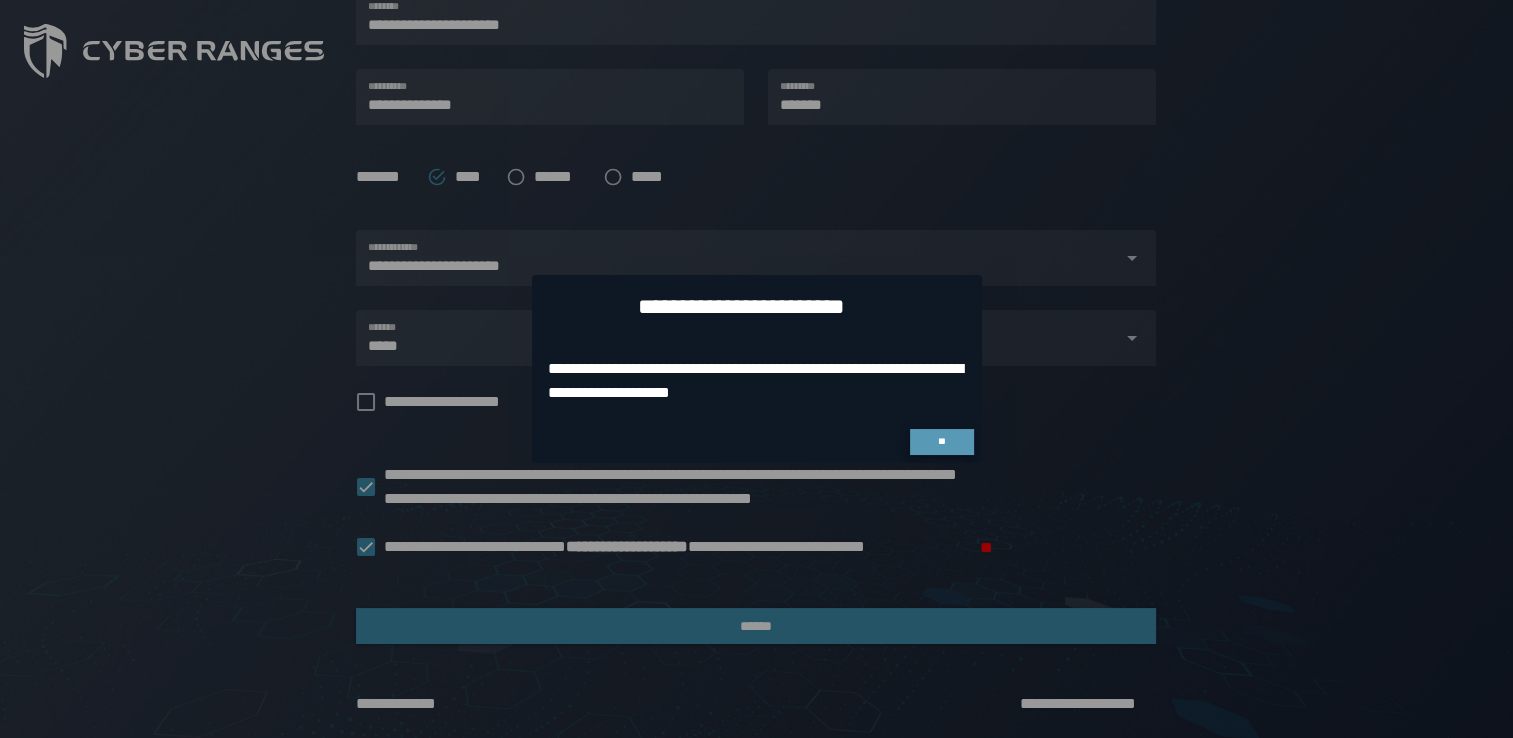 click on "**" at bounding box center (941, 441) 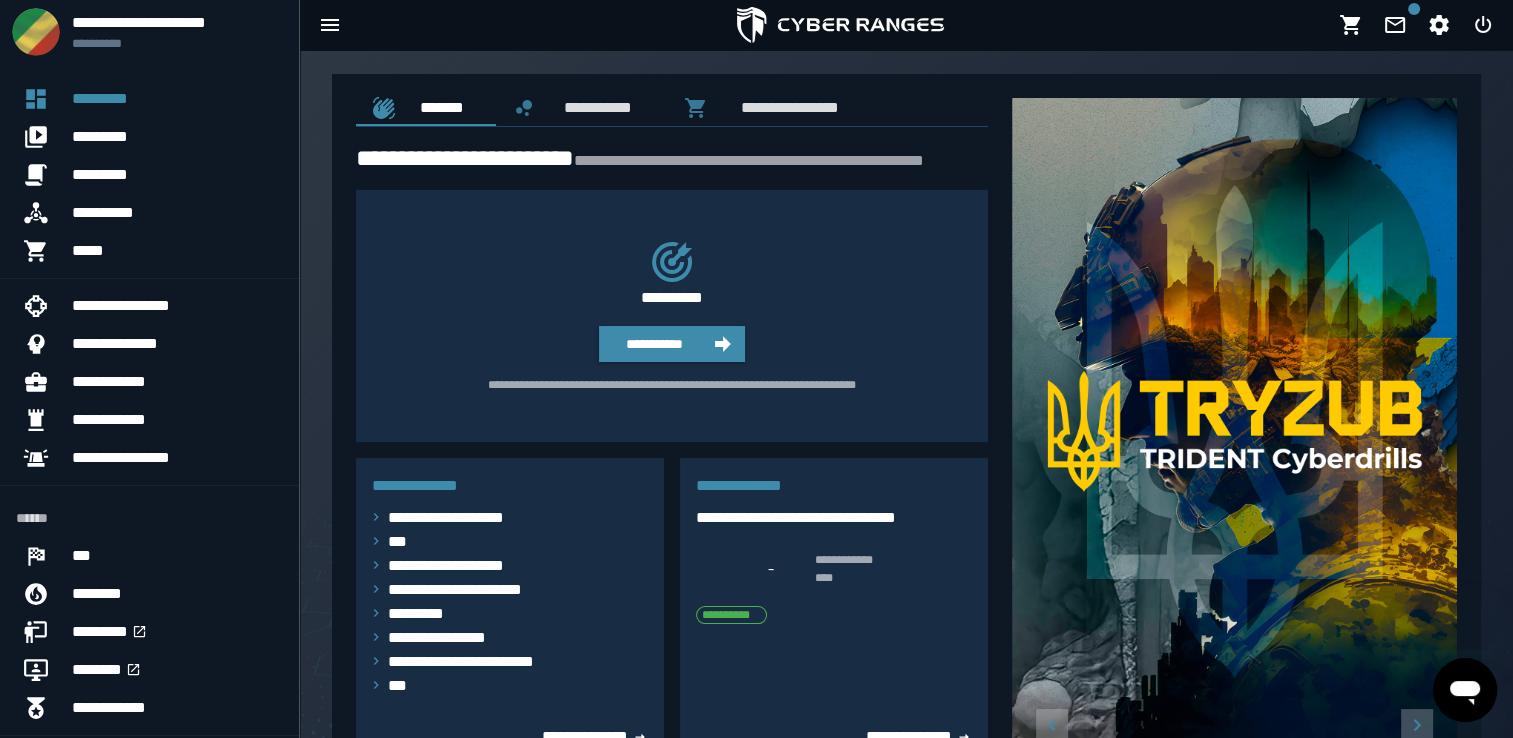 scroll, scrollTop: 0, scrollLeft: 0, axis: both 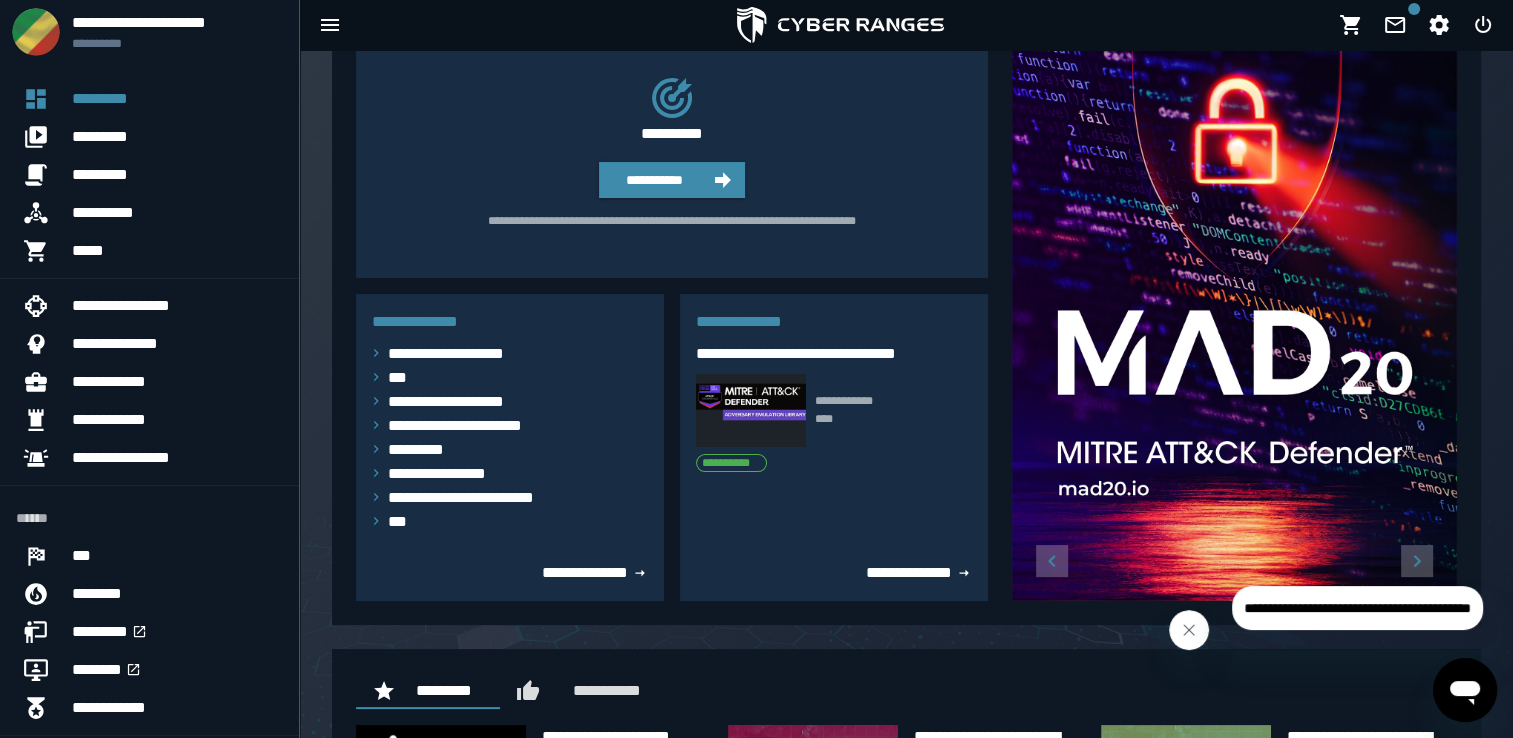 click 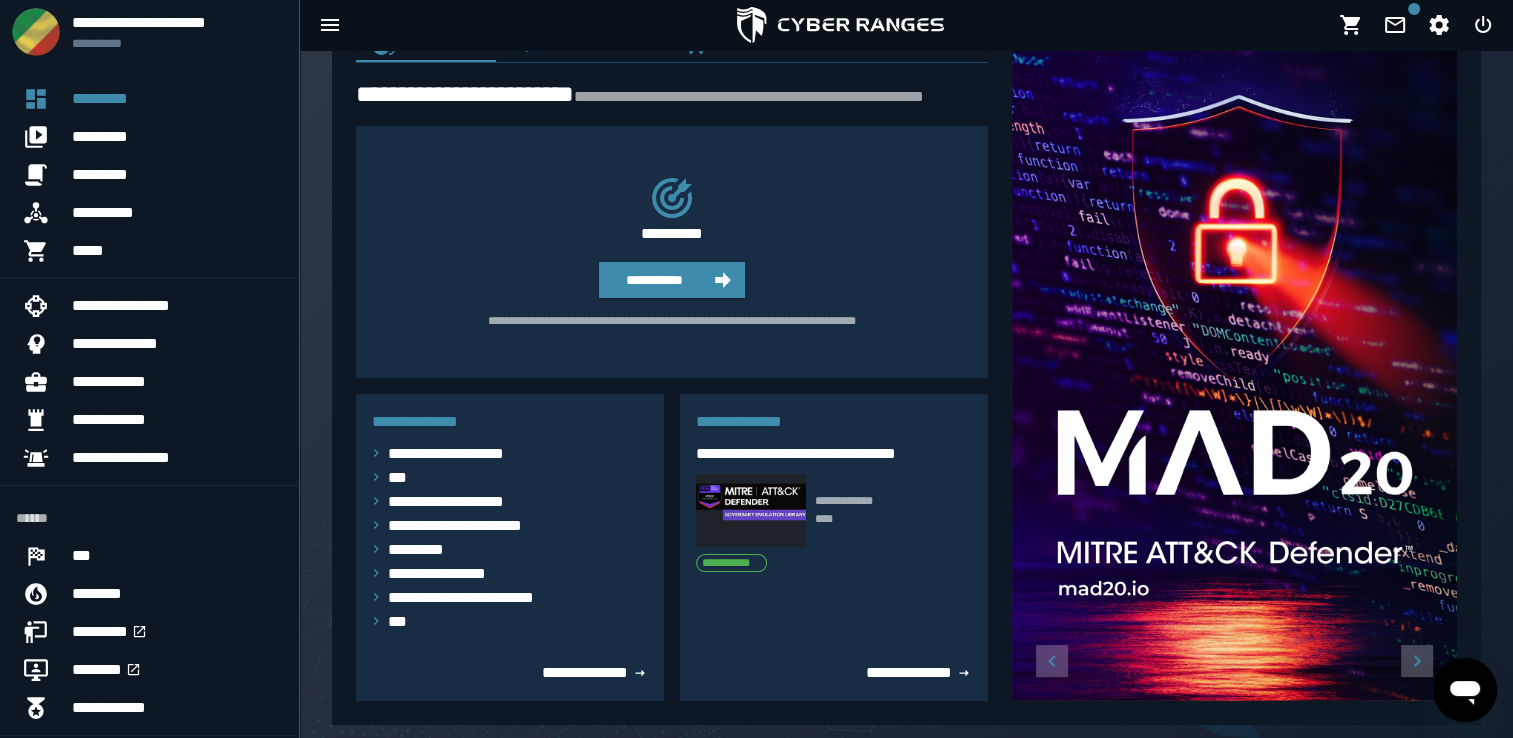 scroll, scrollTop: 0, scrollLeft: 0, axis: both 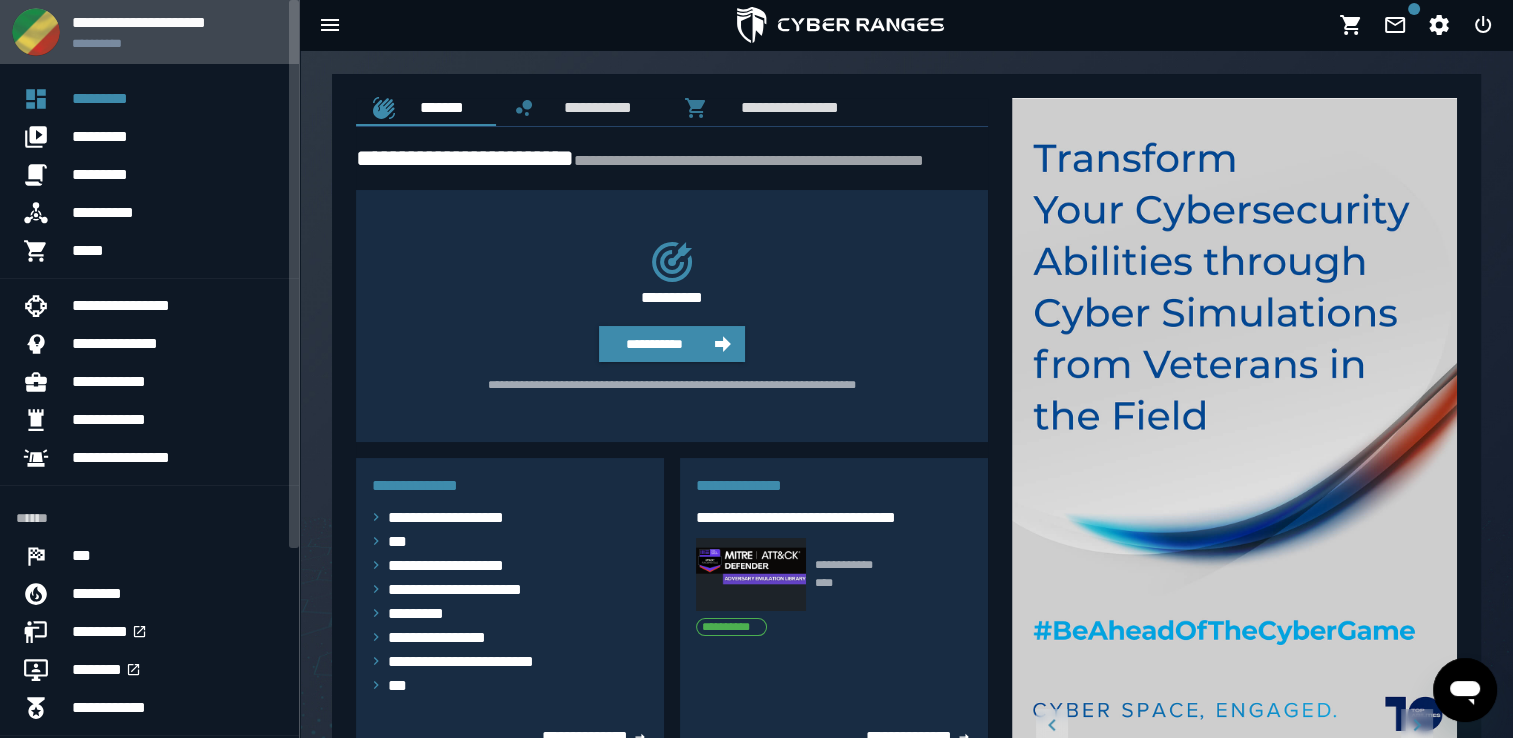 click at bounding box center [36, 32] 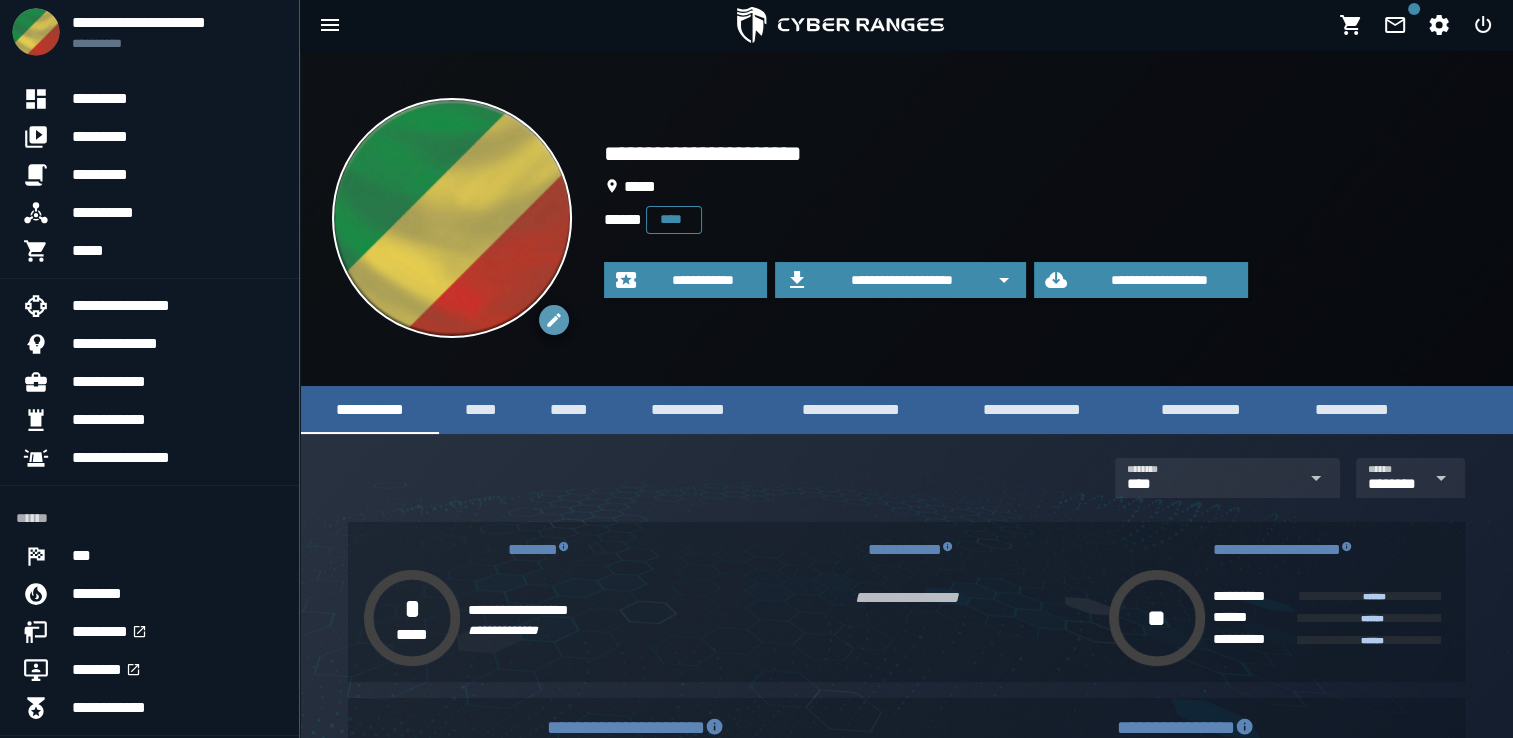 click 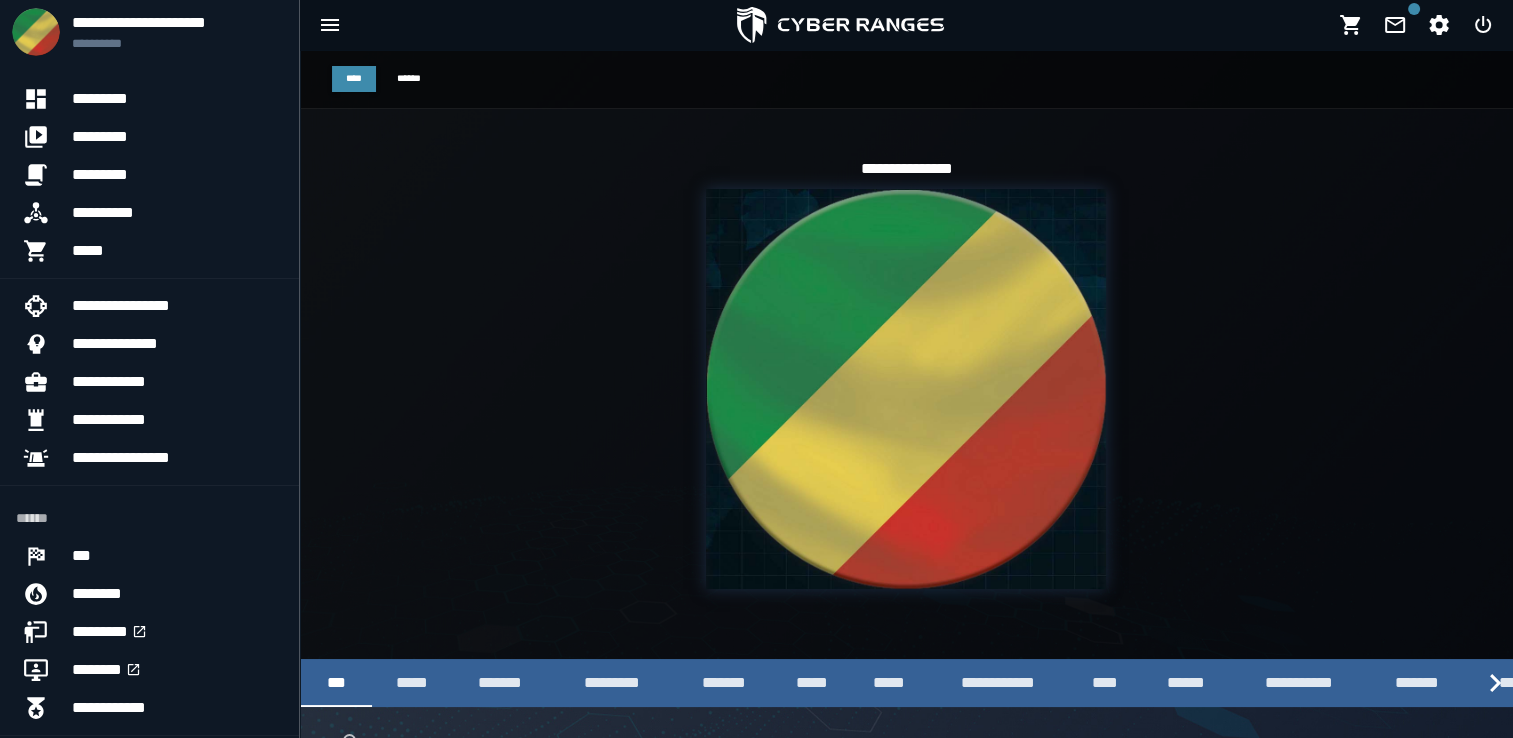 click at bounding box center (906, 389) 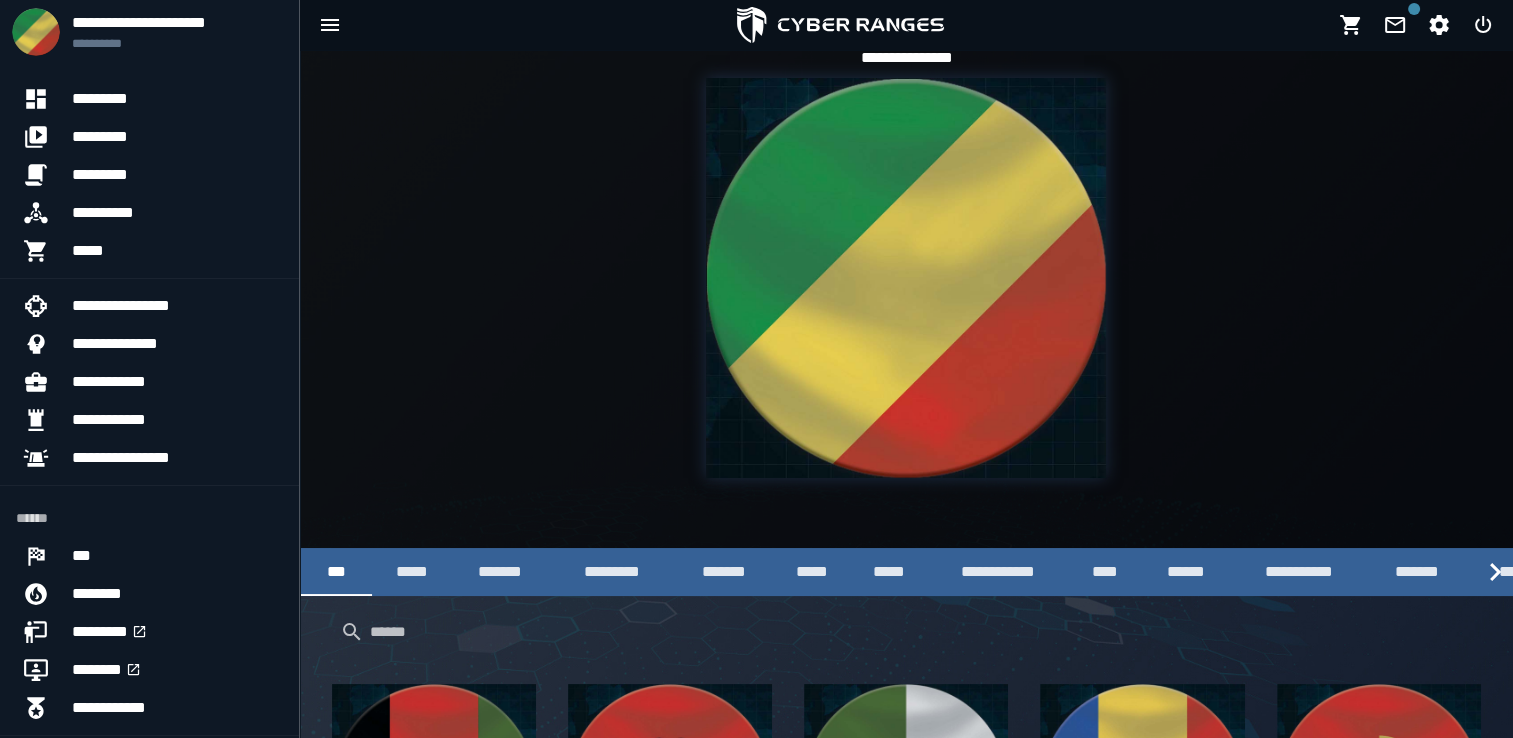 scroll, scrollTop: 105, scrollLeft: 0, axis: vertical 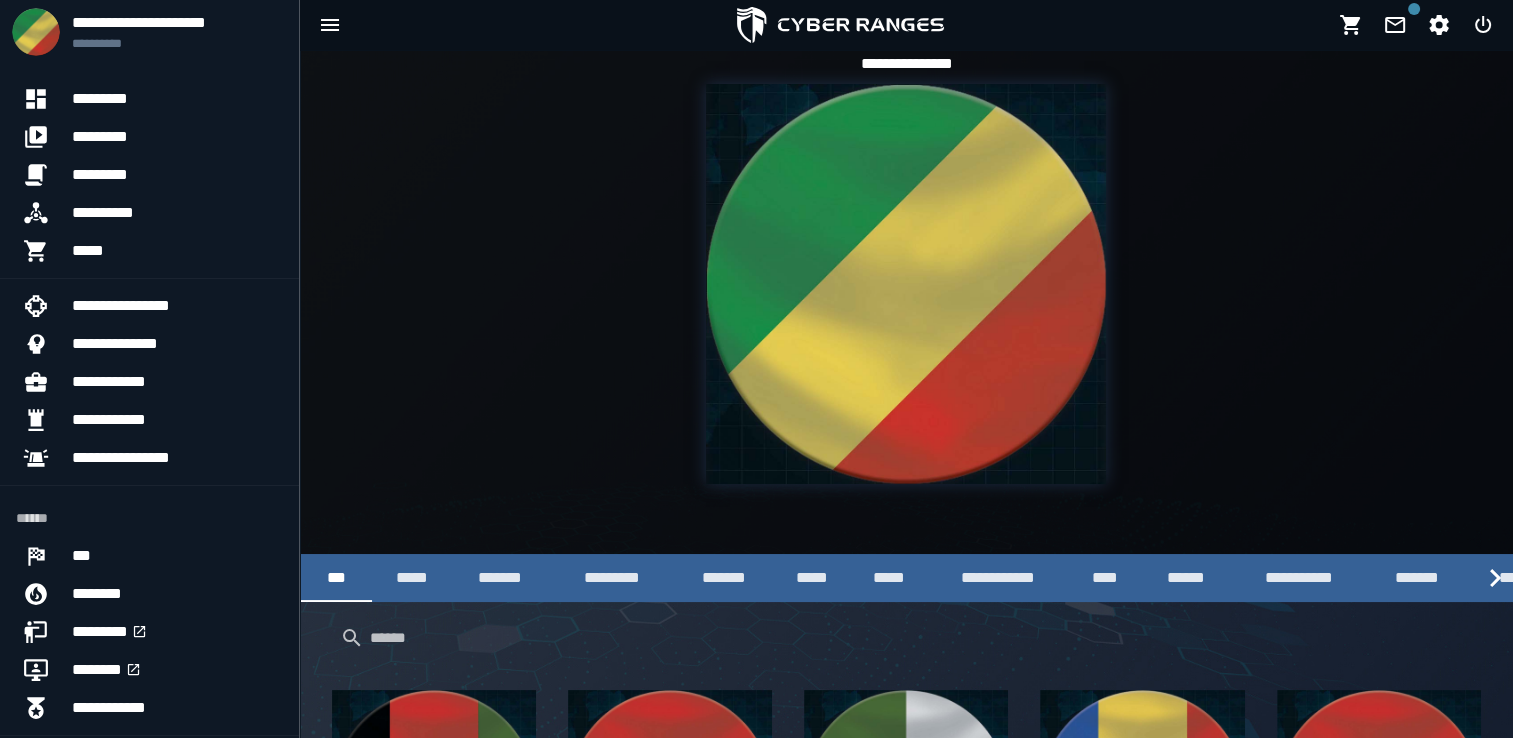 click at bounding box center [906, 284] 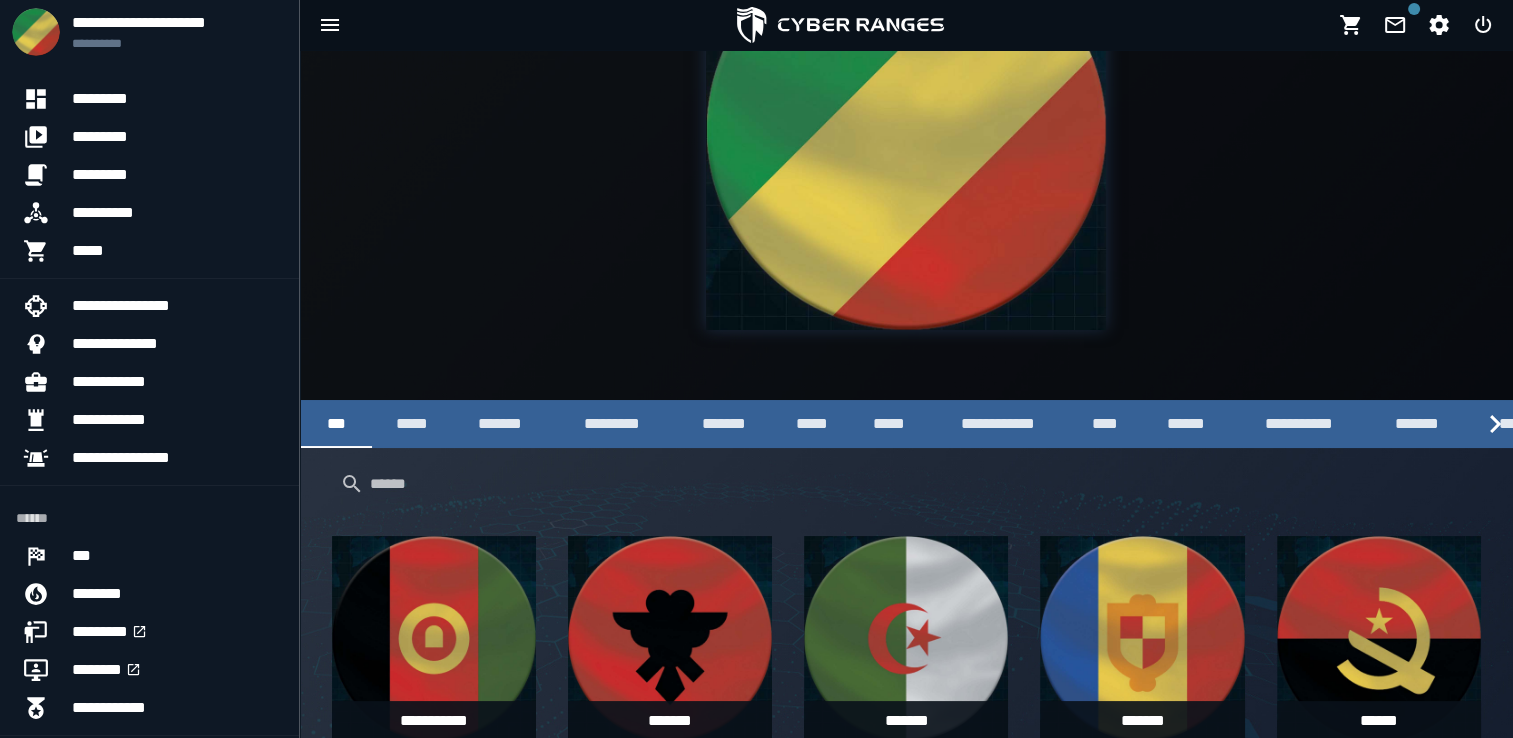 scroll, scrollTop: 260, scrollLeft: 0, axis: vertical 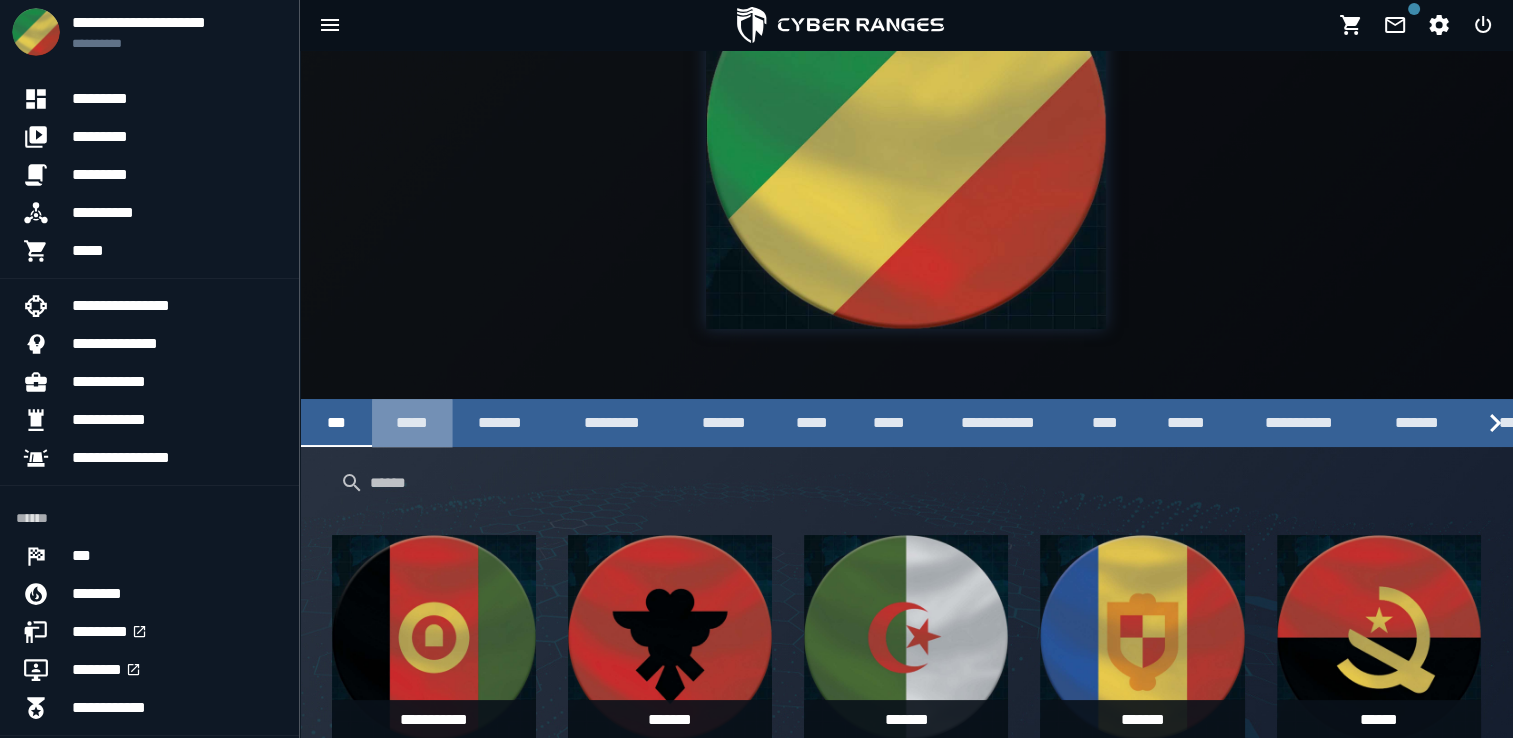 click on "*****" at bounding box center (412, 423) 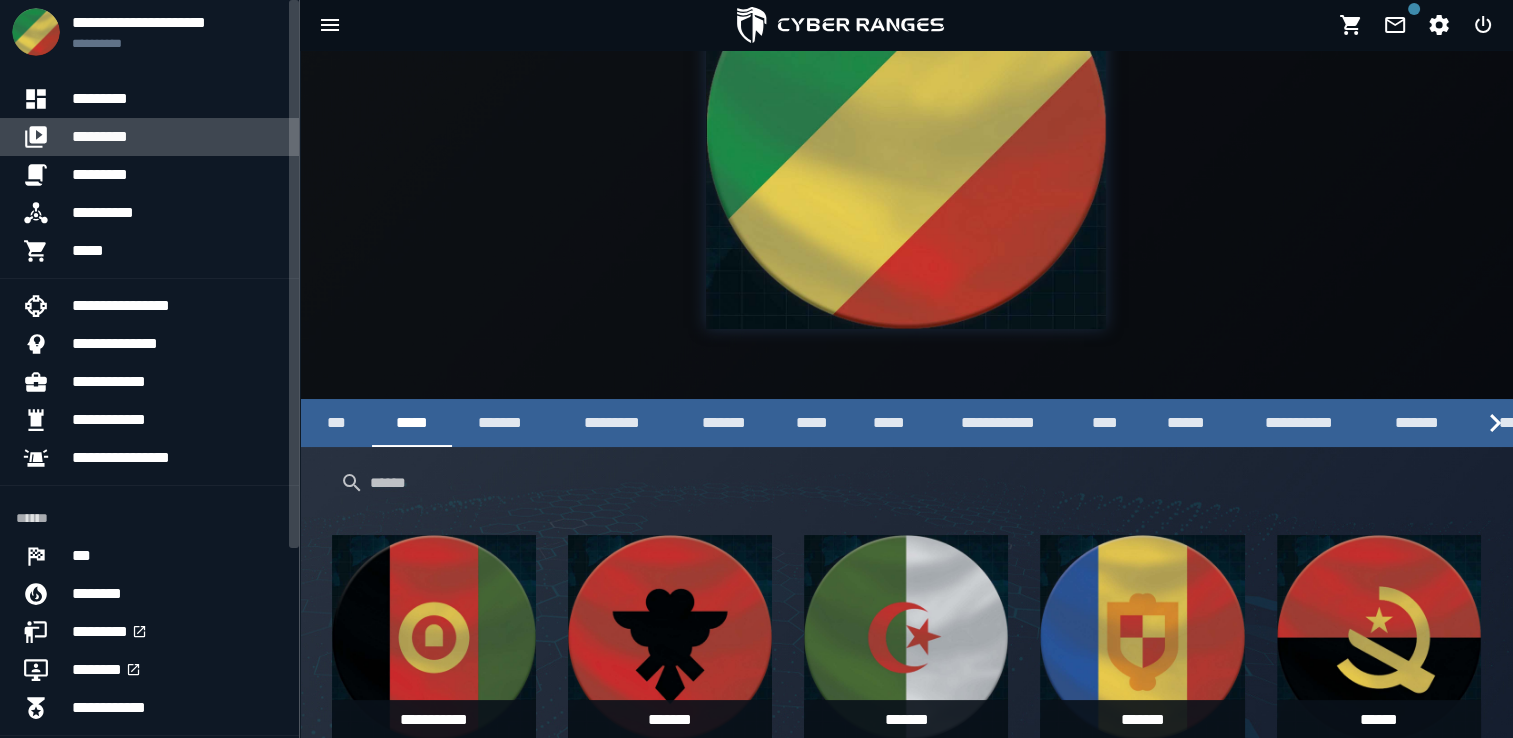 click on "*********" at bounding box center [177, 137] 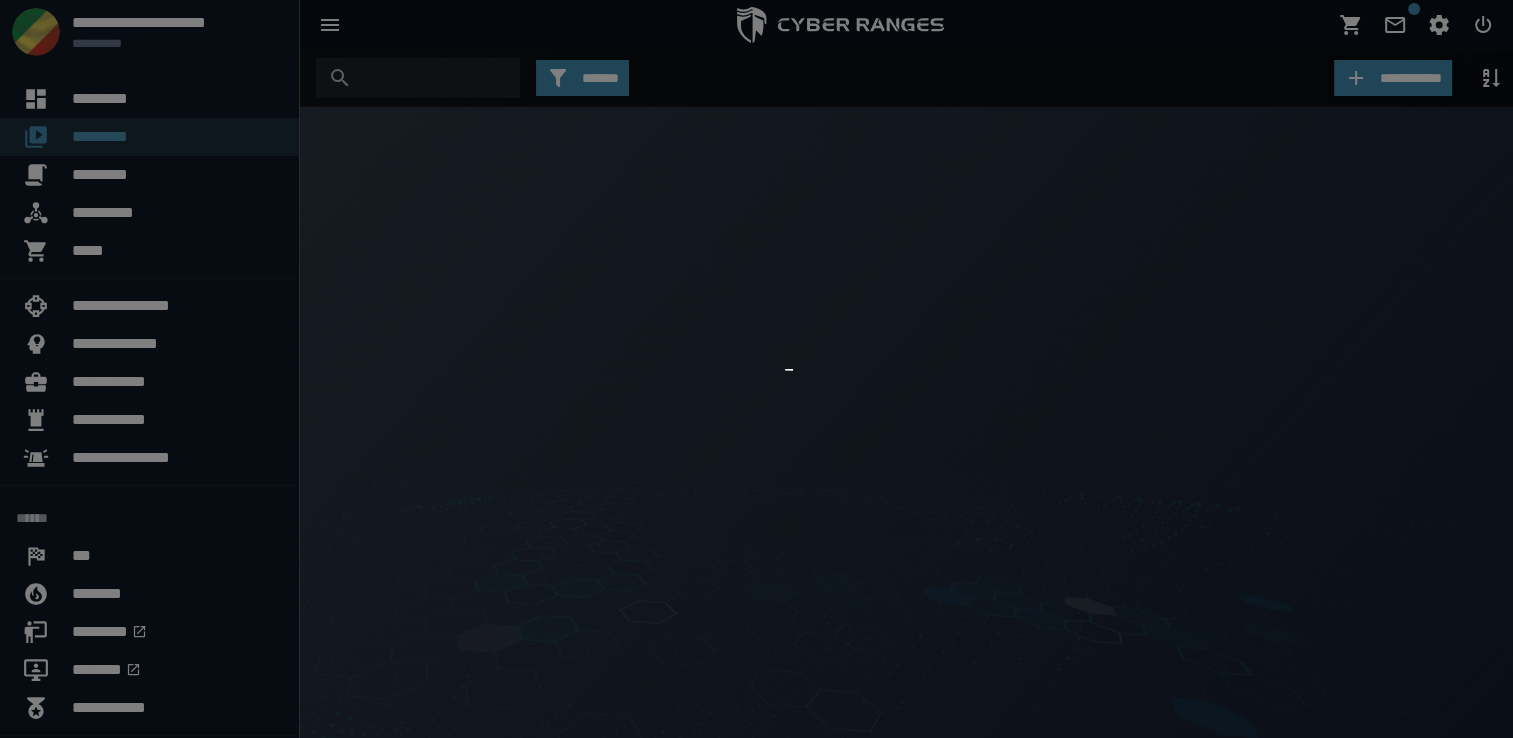 scroll, scrollTop: 0, scrollLeft: 0, axis: both 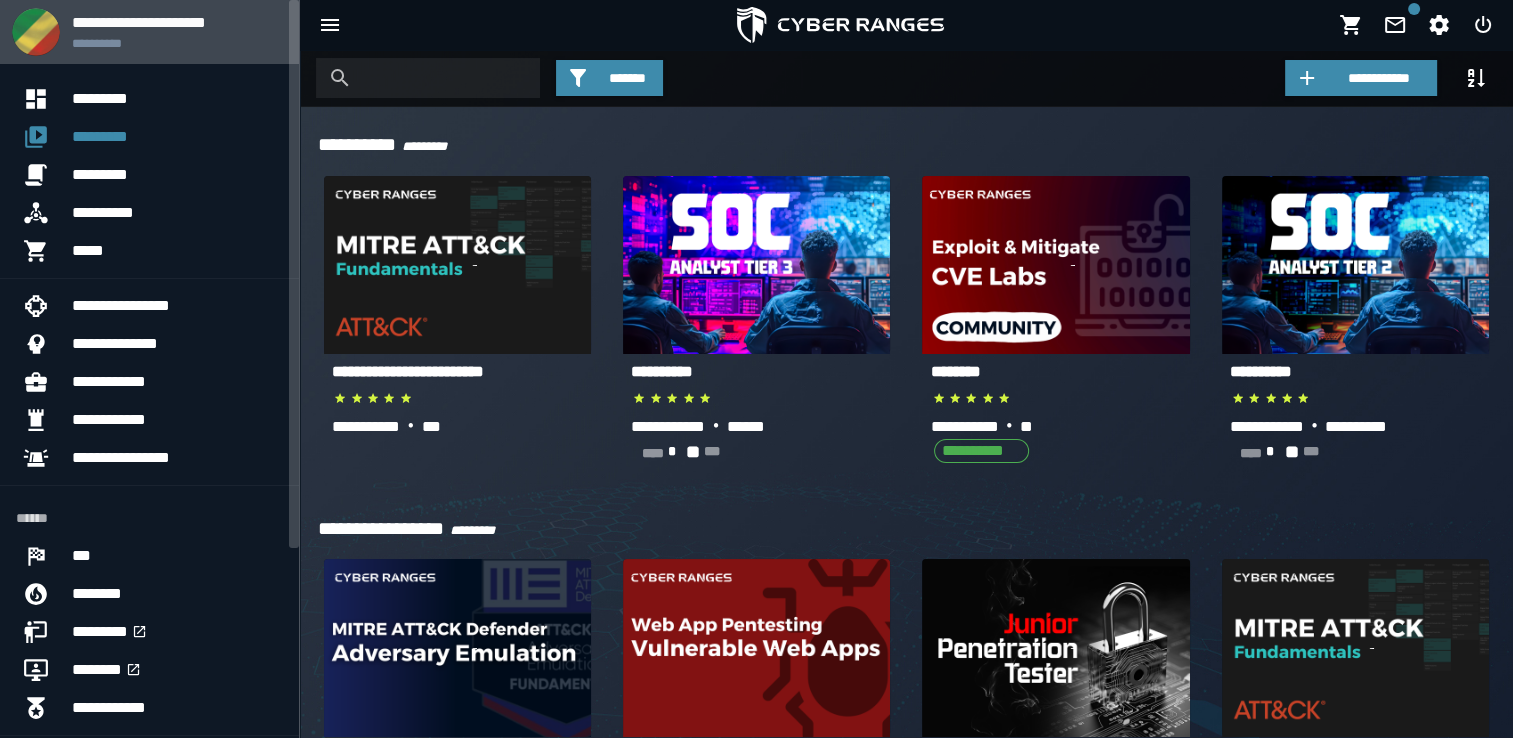 click at bounding box center [36, 32] 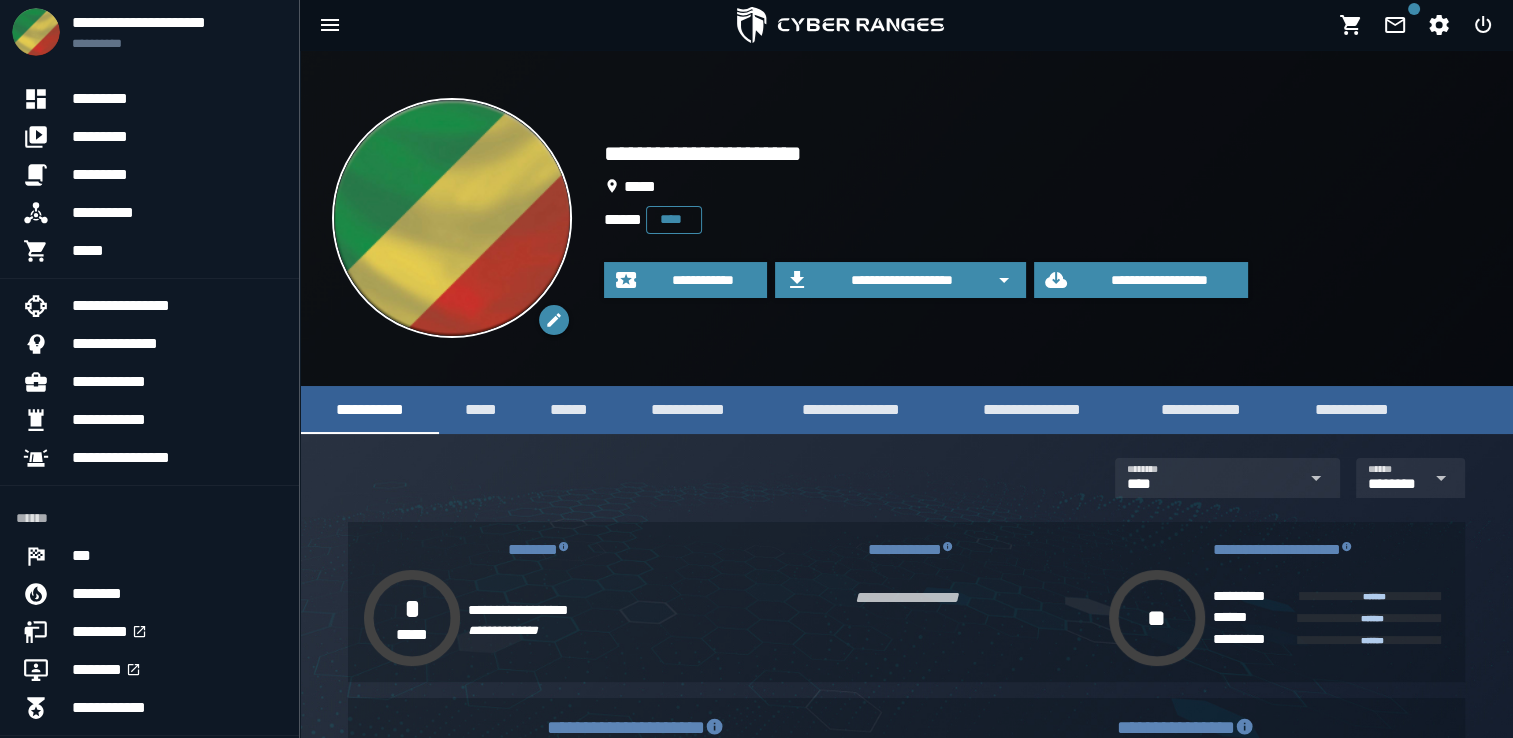 click on "****" at bounding box center (674, 219) 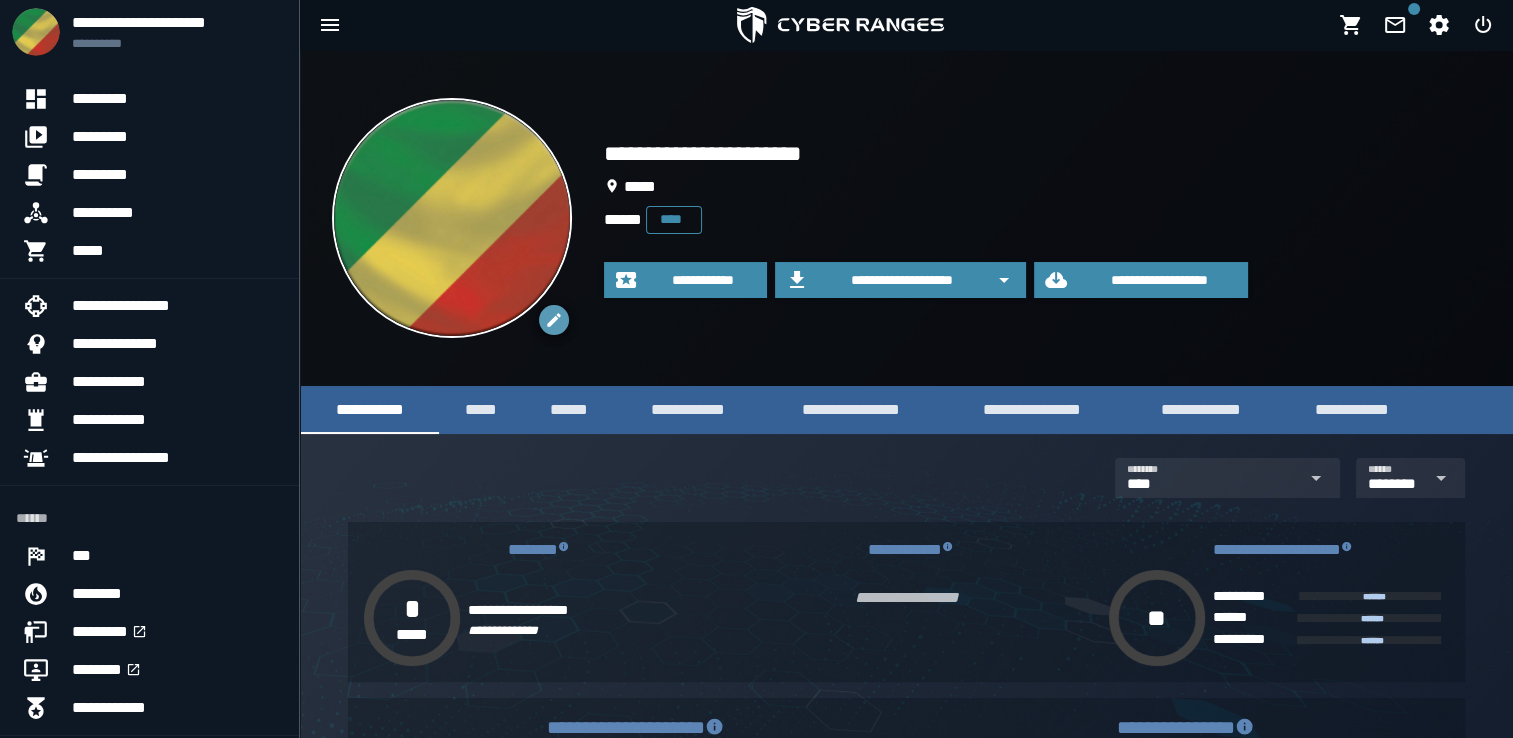 click at bounding box center (554, 320) 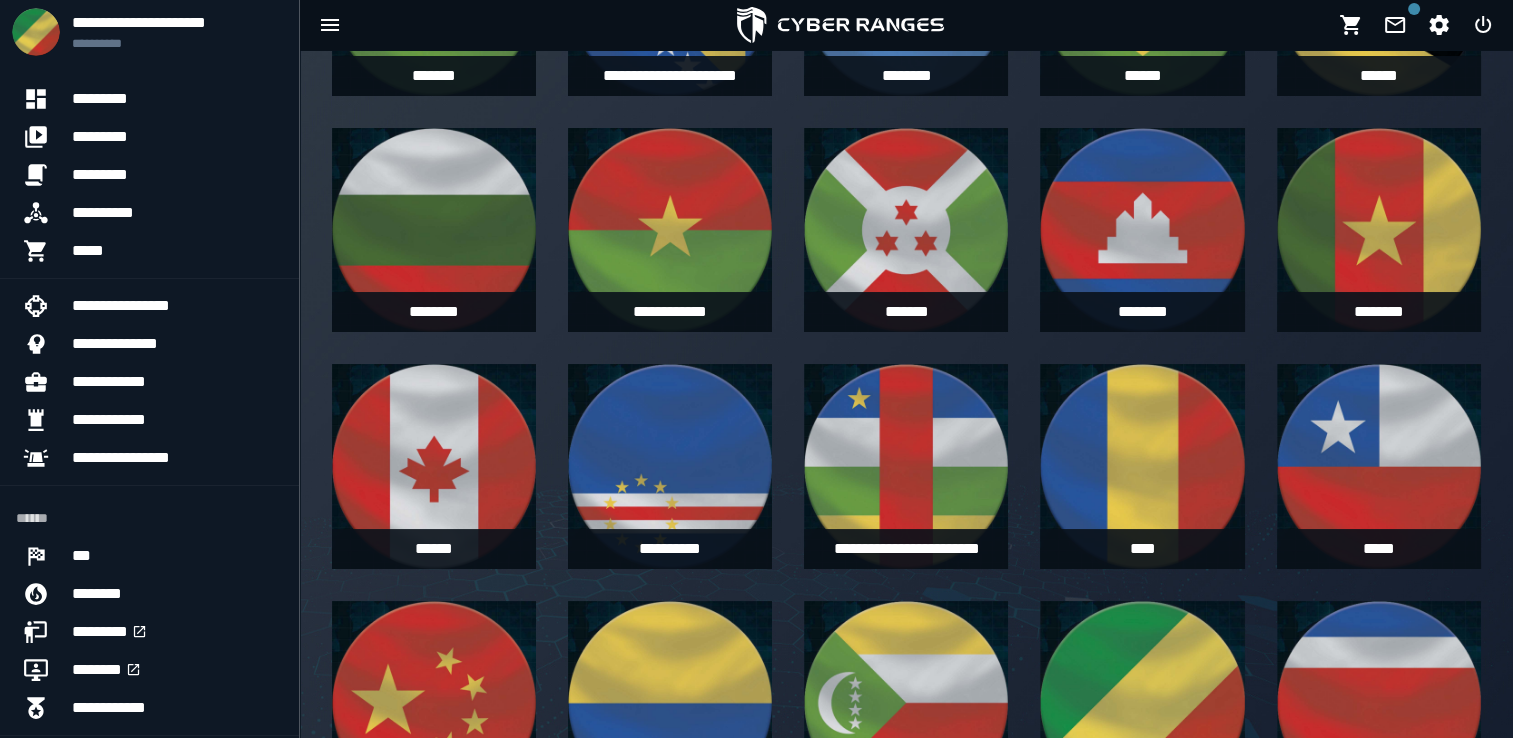 scroll, scrollTop: 1851, scrollLeft: 0, axis: vertical 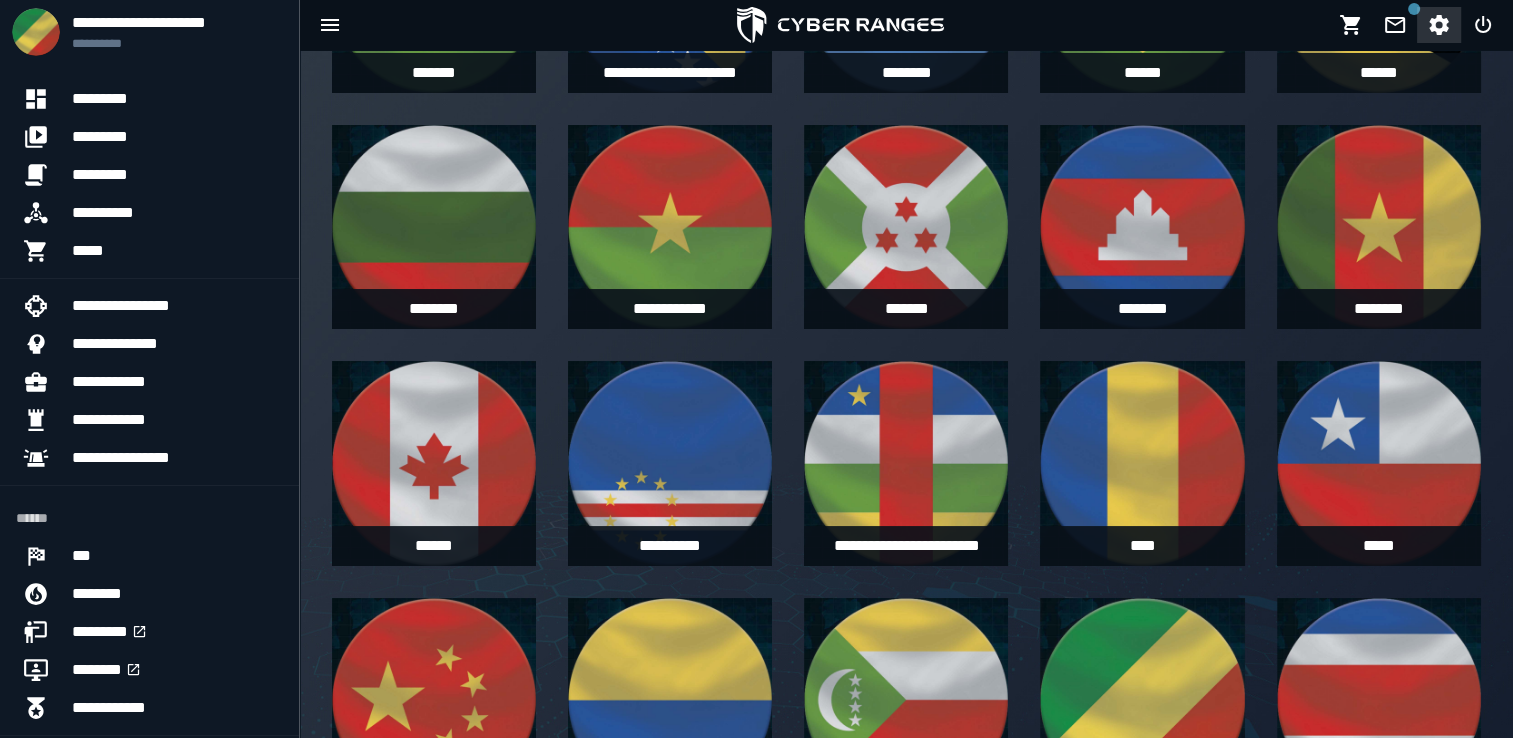 click 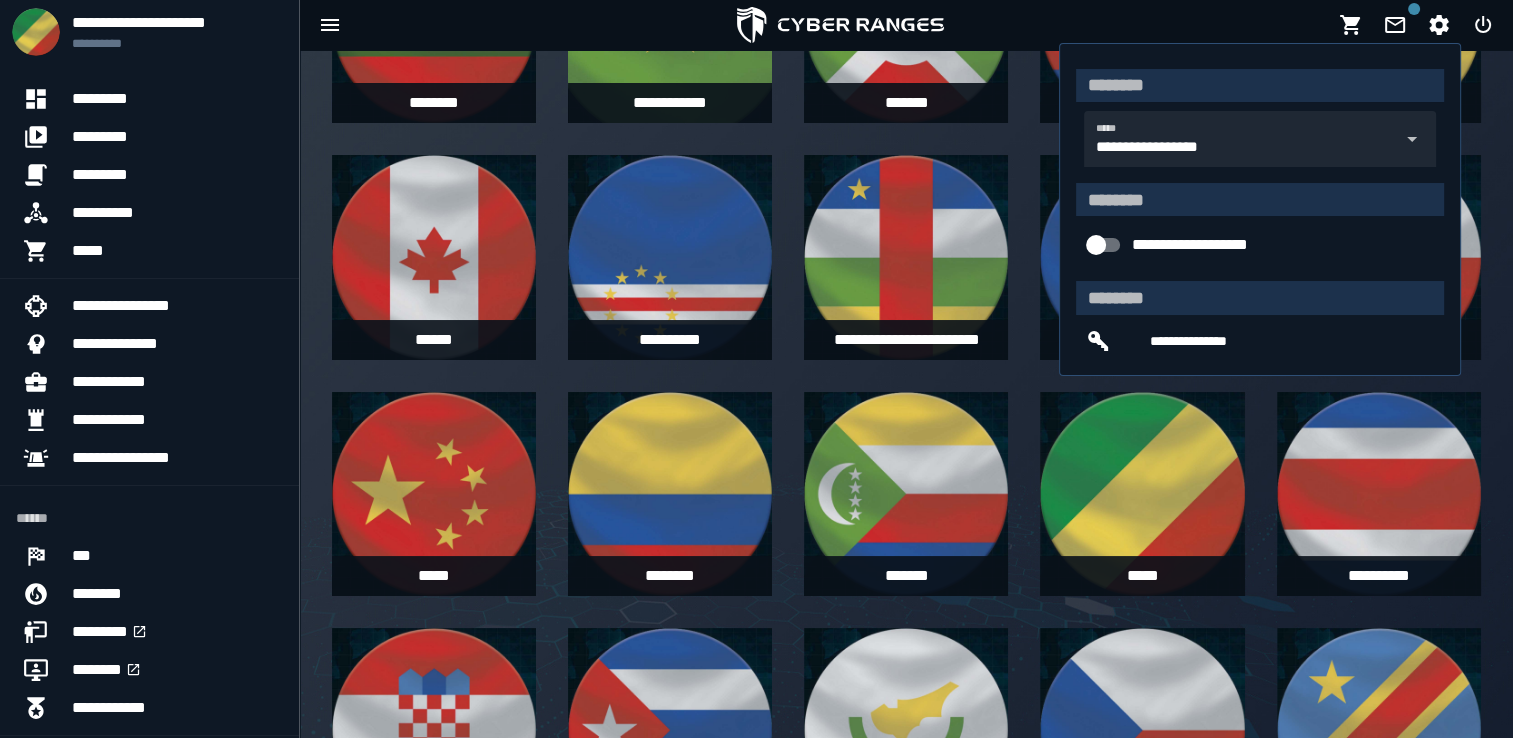 scroll, scrollTop: 2059, scrollLeft: 0, axis: vertical 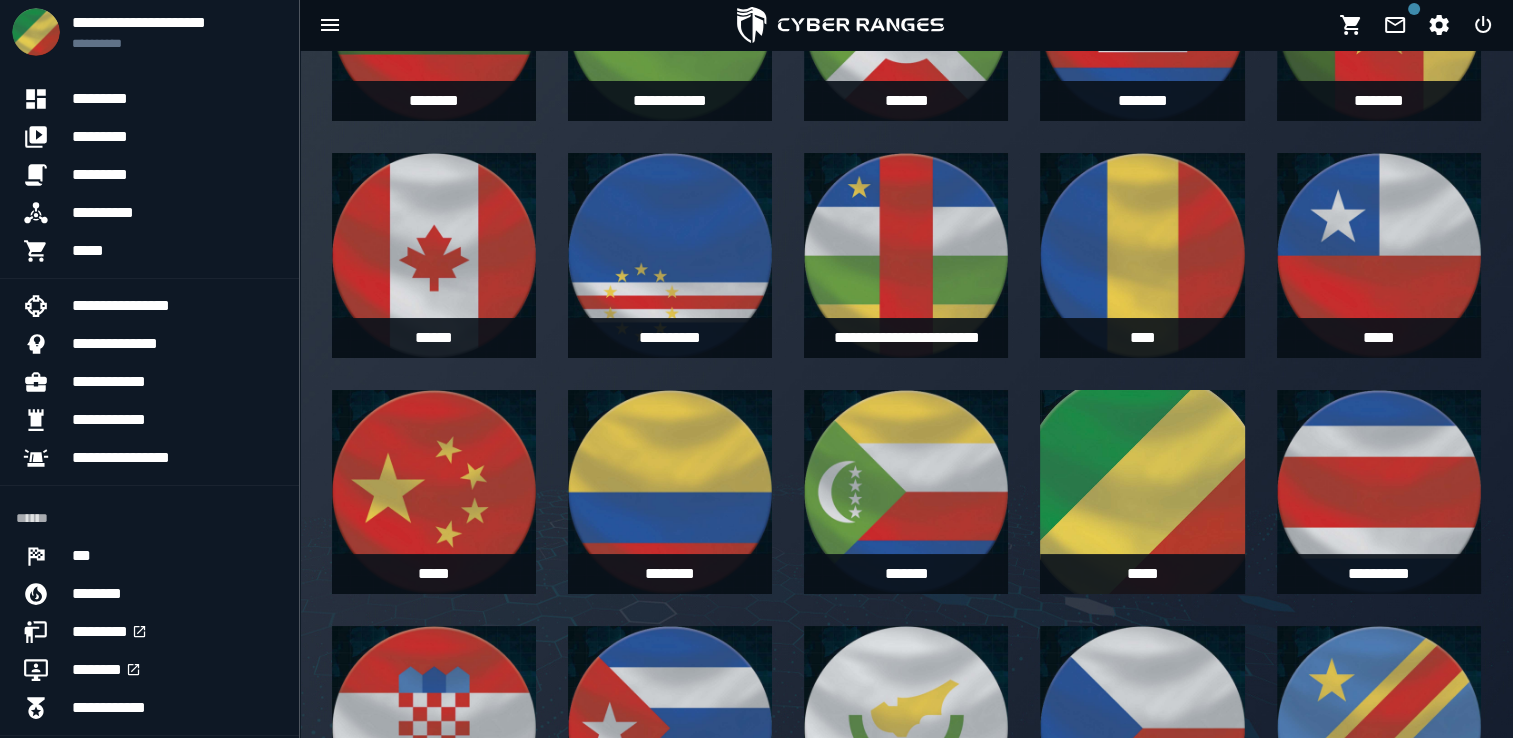 click at bounding box center (1142, 491) 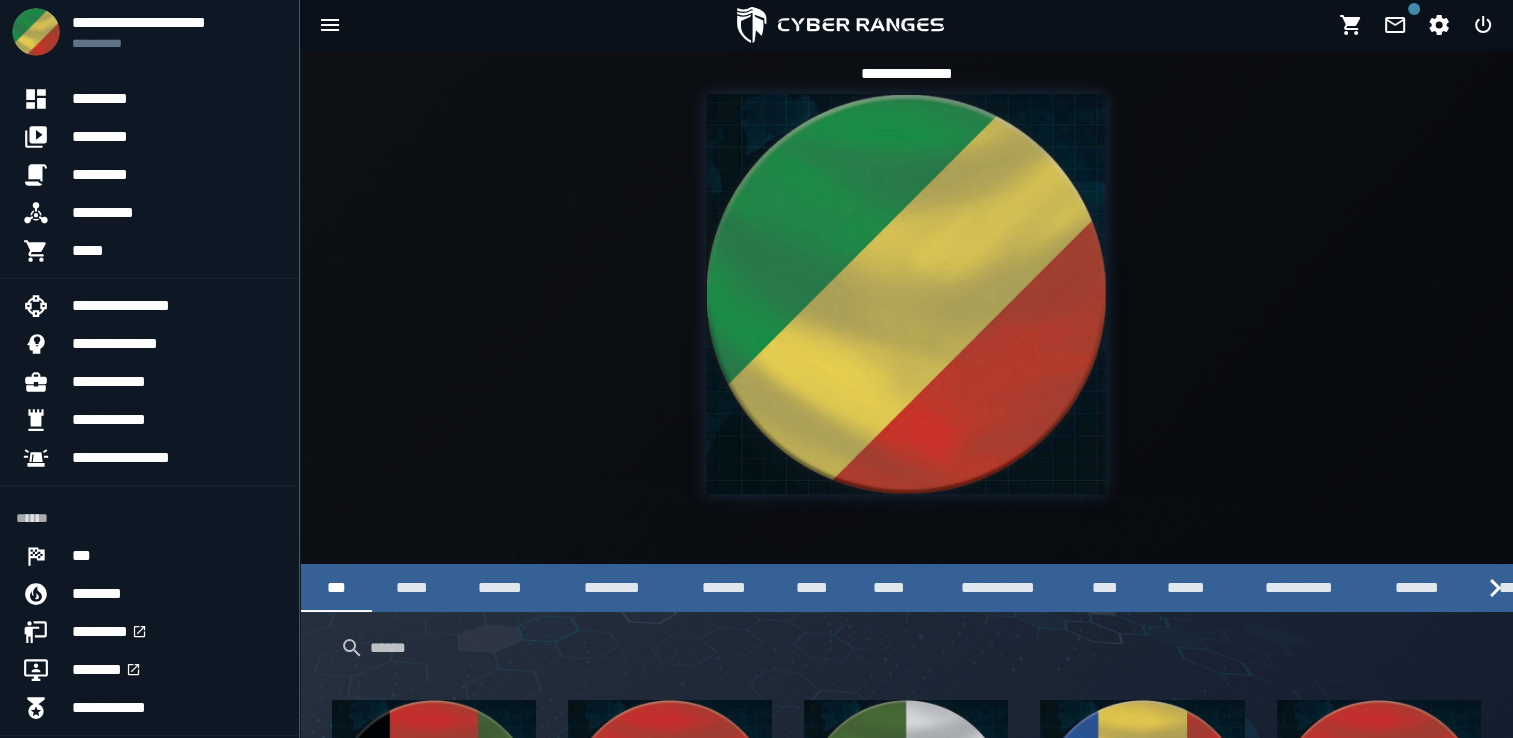 scroll, scrollTop: 0, scrollLeft: 0, axis: both 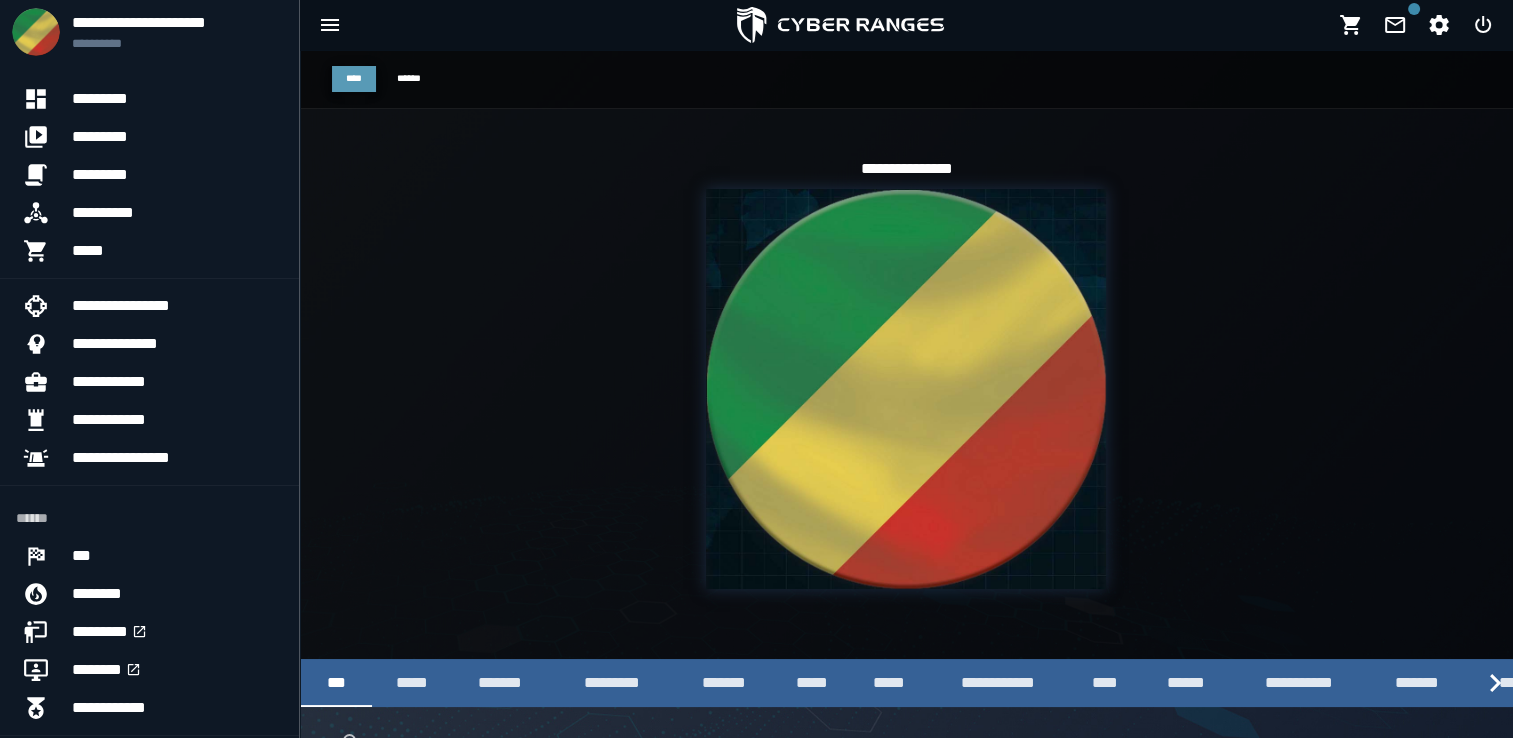 click on "****" at bounding box center (354, 78) 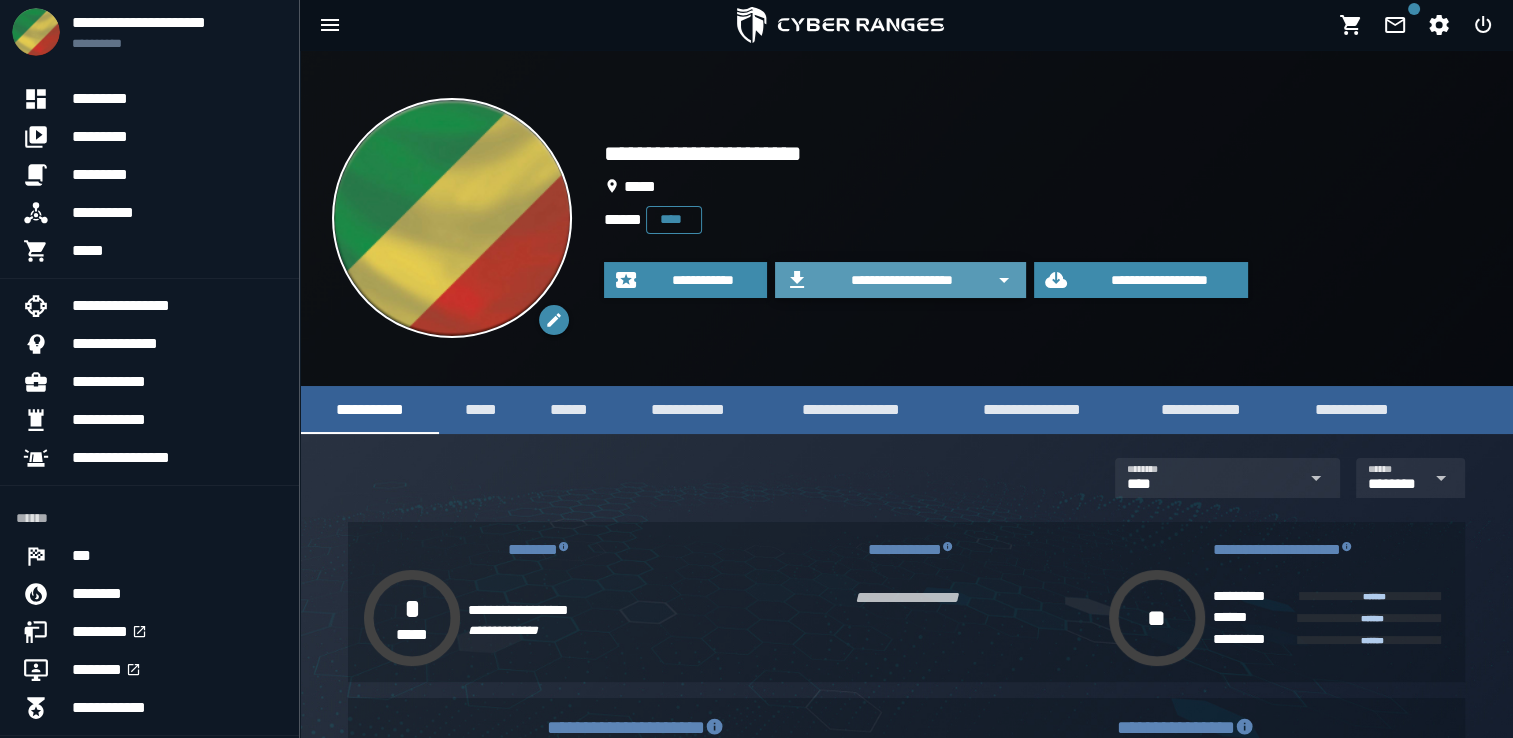 click 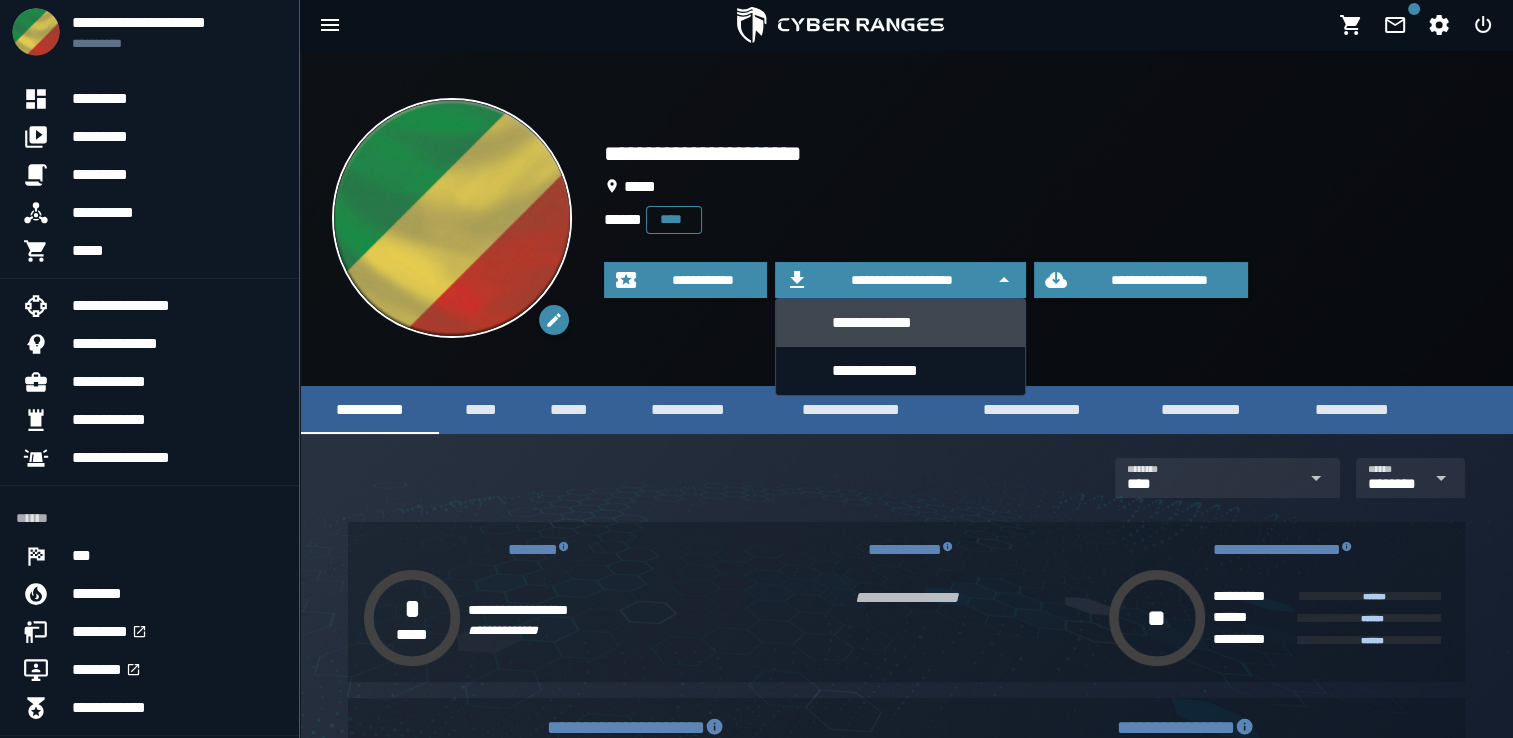 click on "**********" at bounding box center [921, 322] 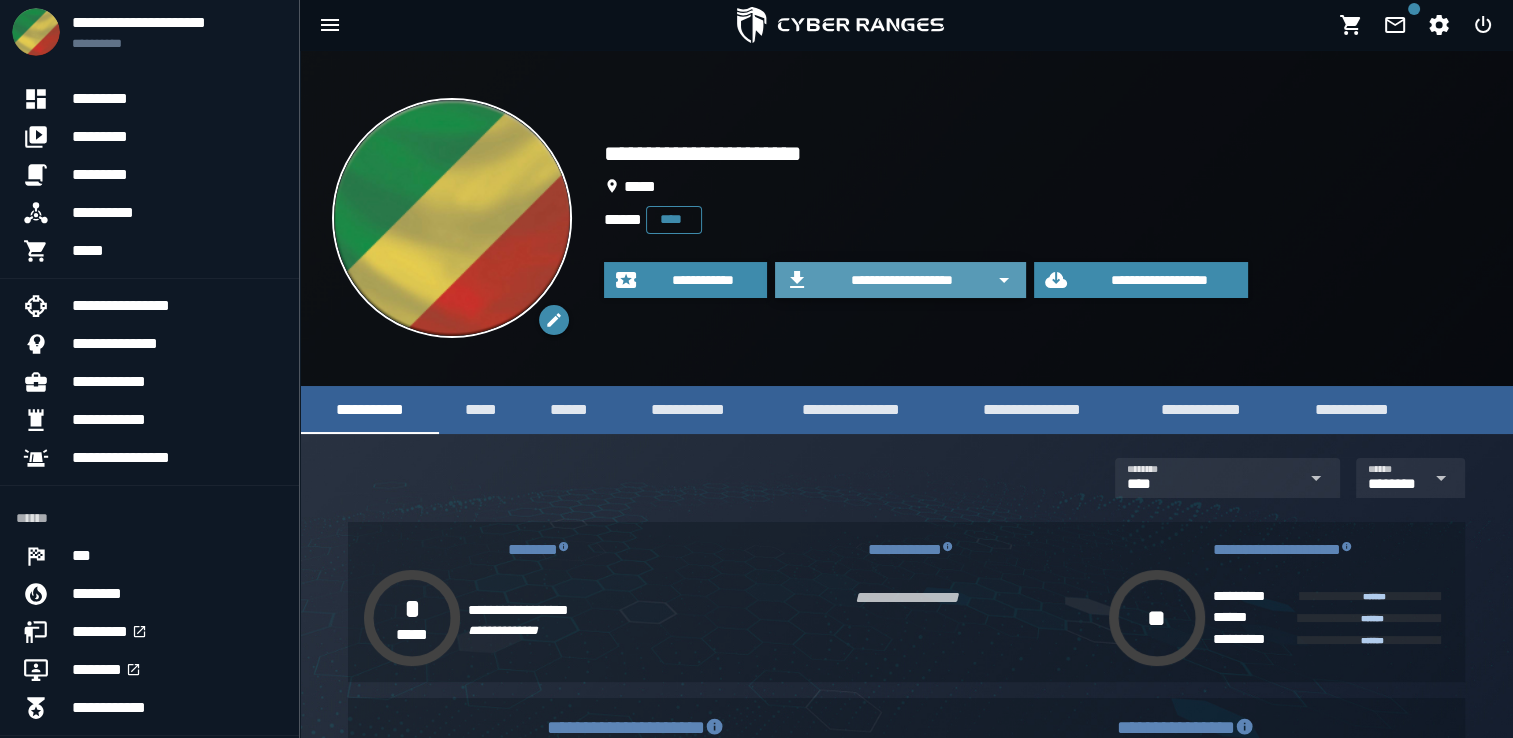 click 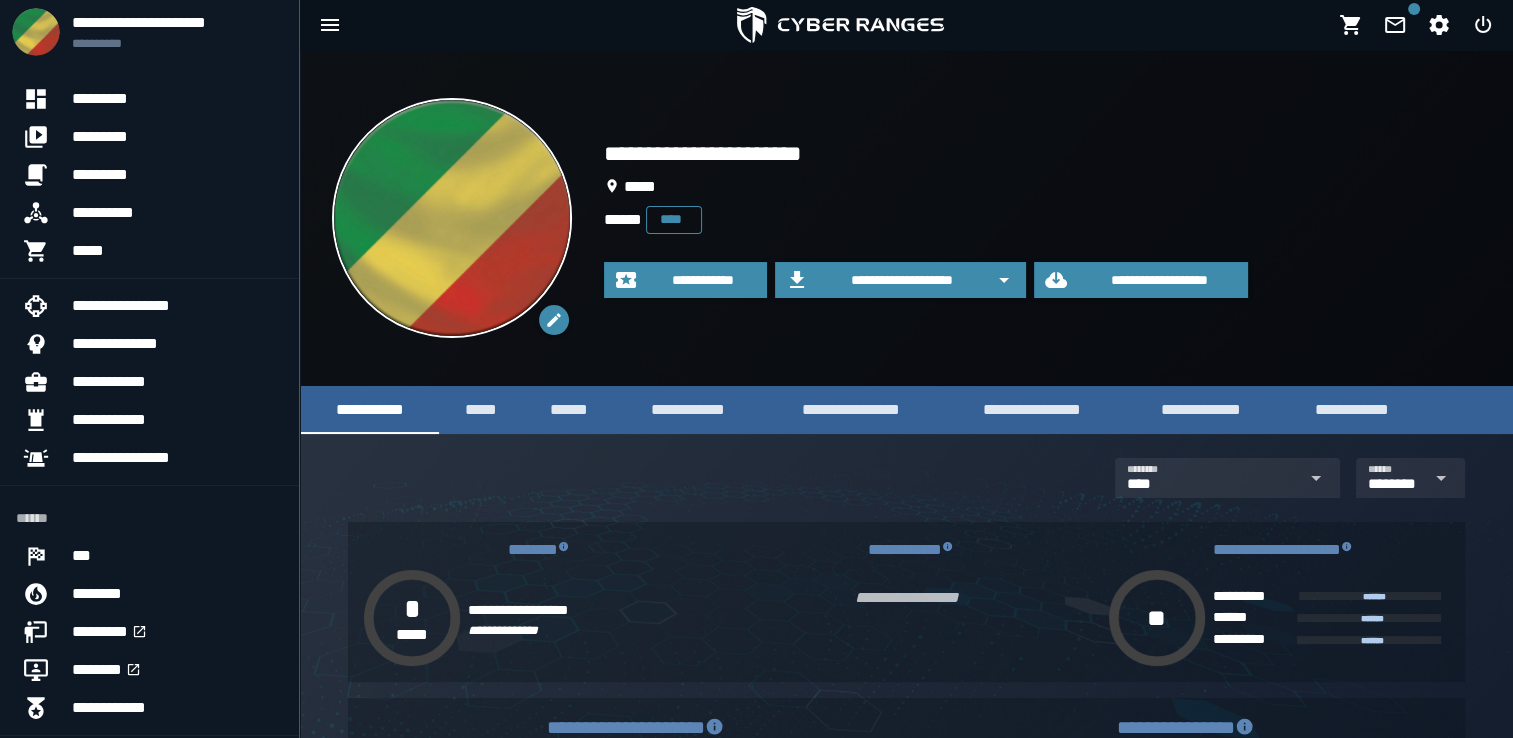 click on "****** ****" 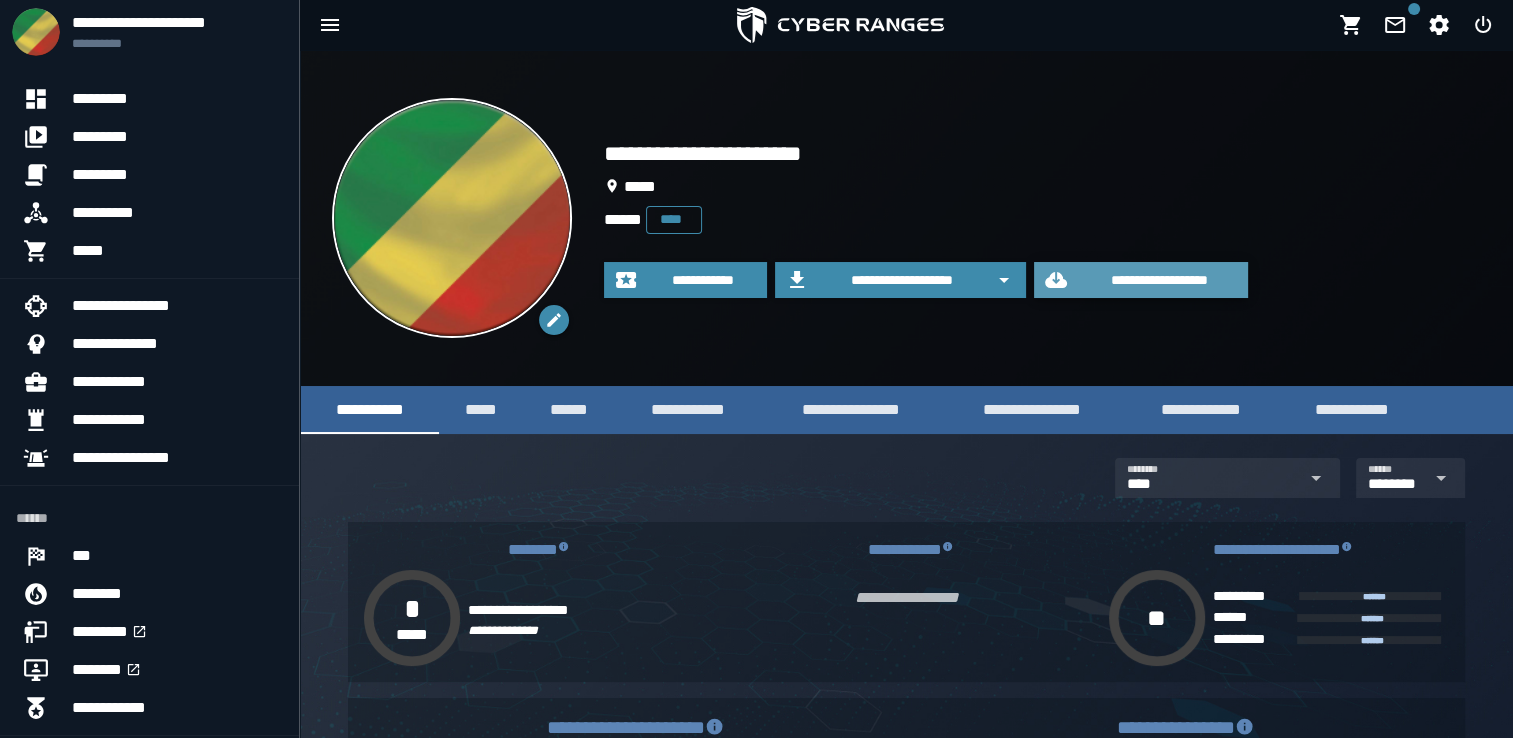 click on "**********" at bounding box center (1159, 280) 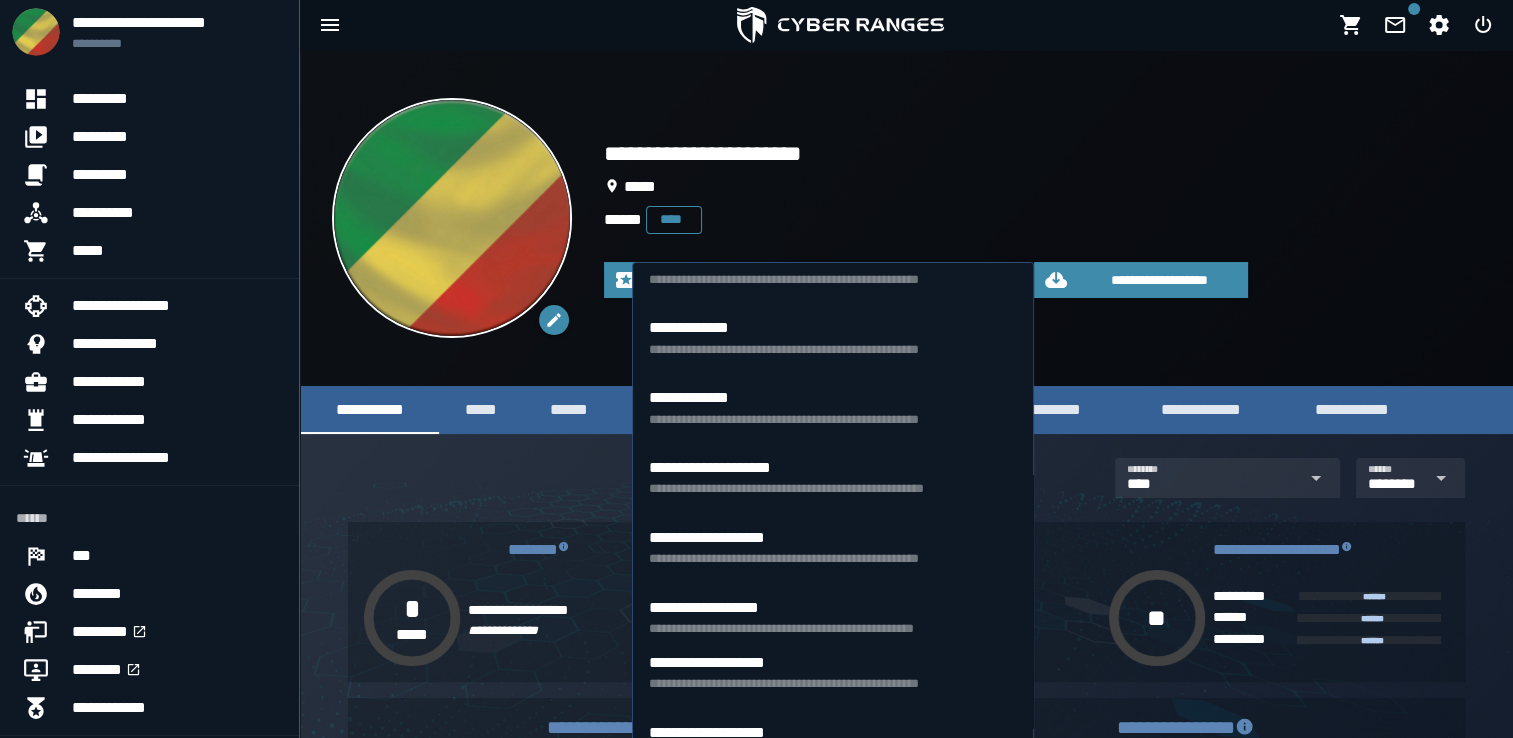 scroll, scrollTop: 873, scrollLeft: 0, axis: vertical 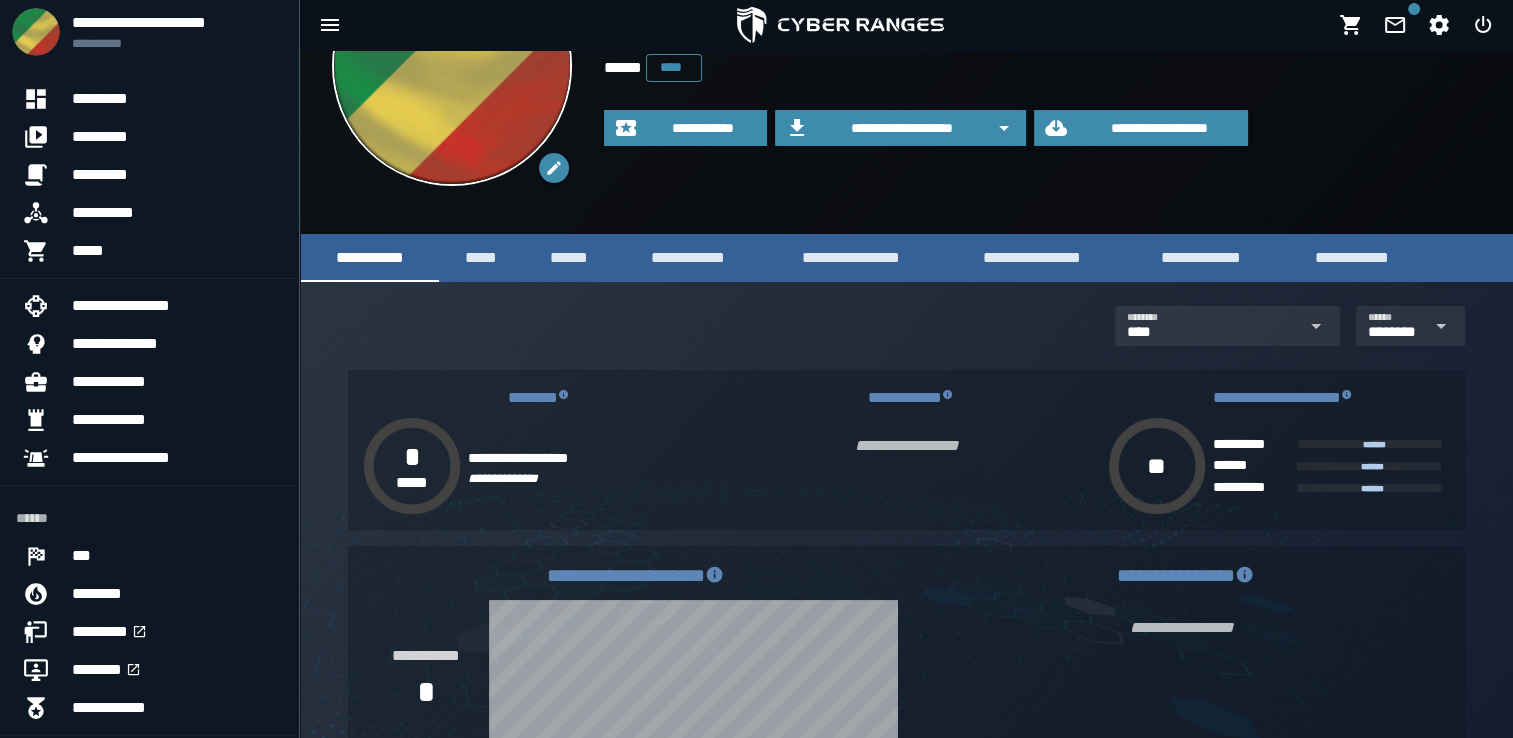 click on "**** **** ******** ******** ******** ******" 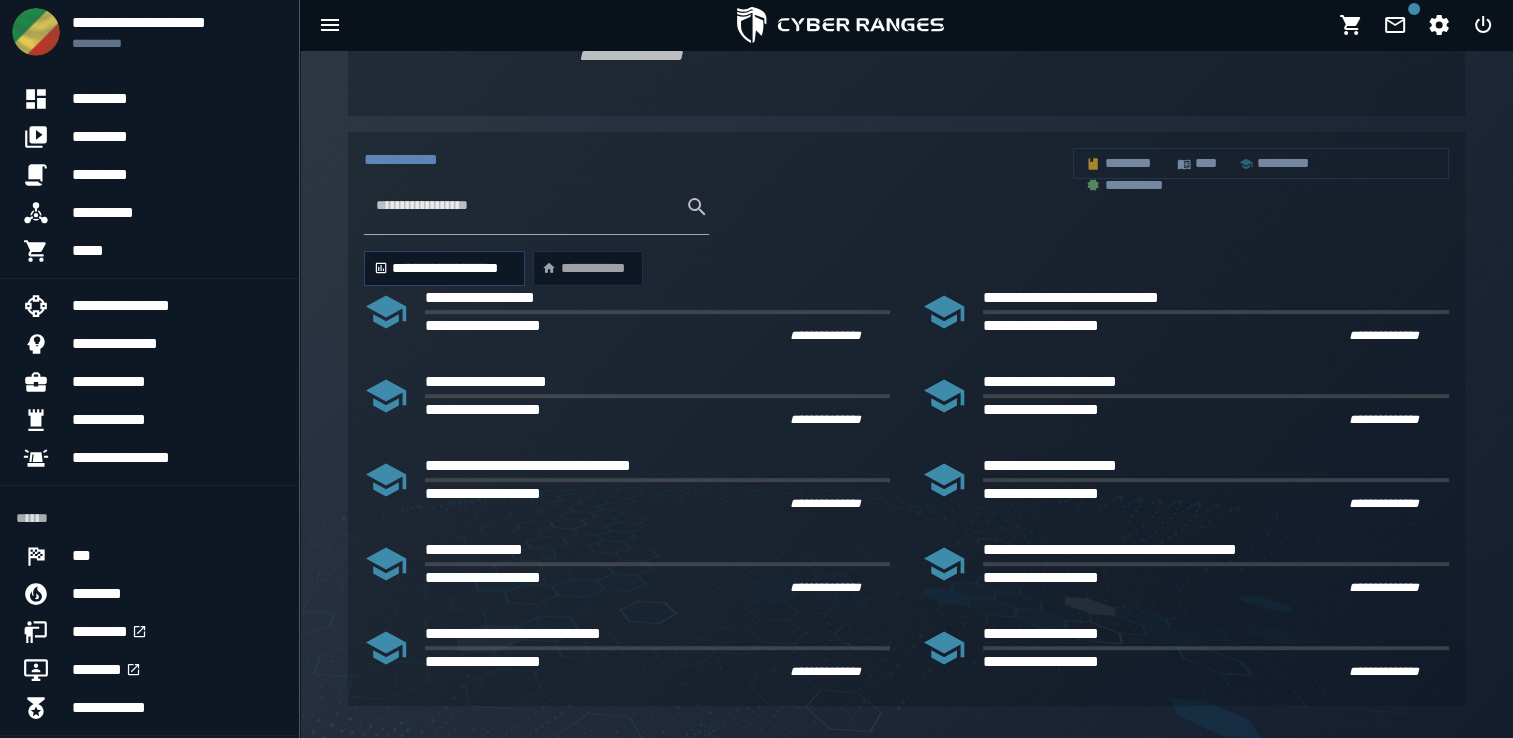 scroll, scrollTop: 920, scrollLeft: 0, axis: vertical 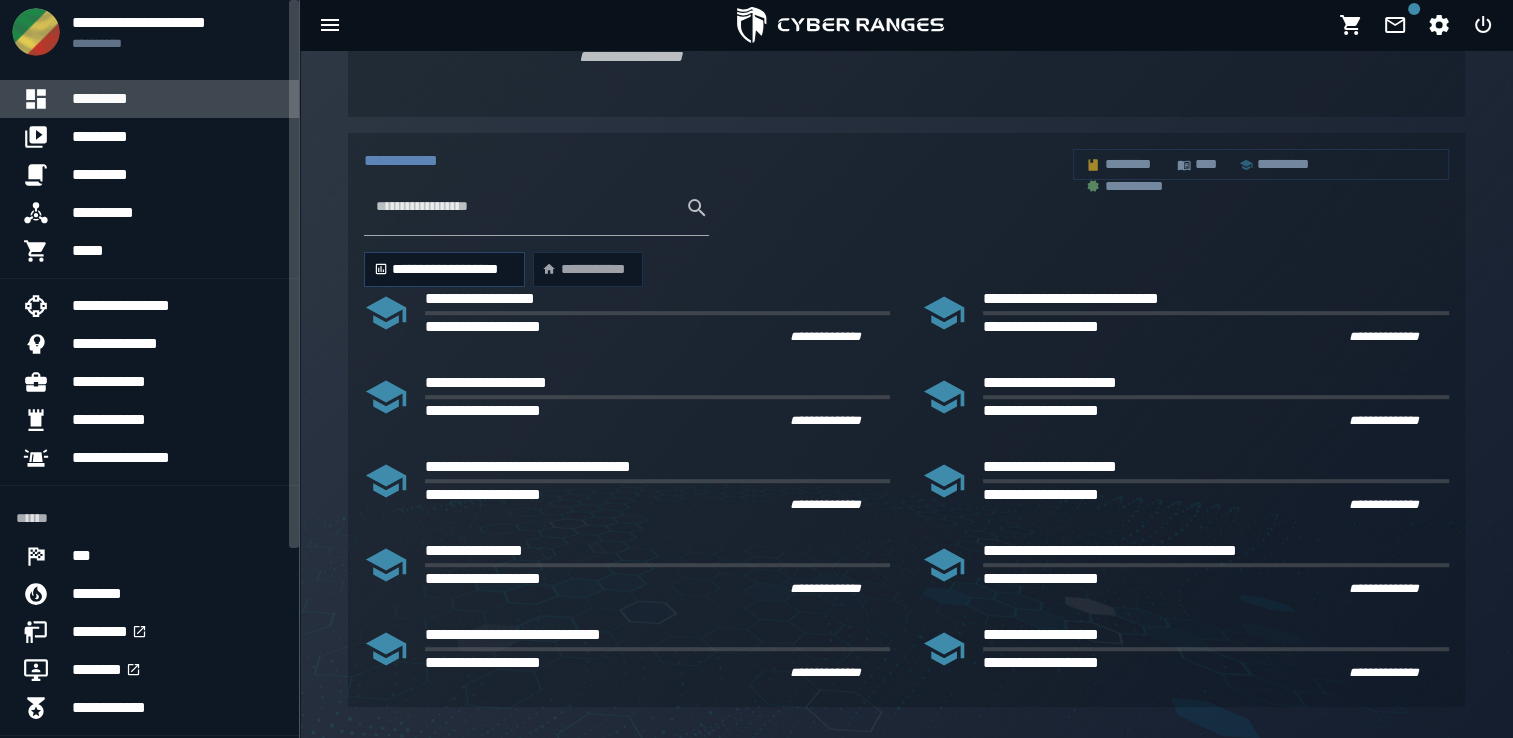 click on "*********" 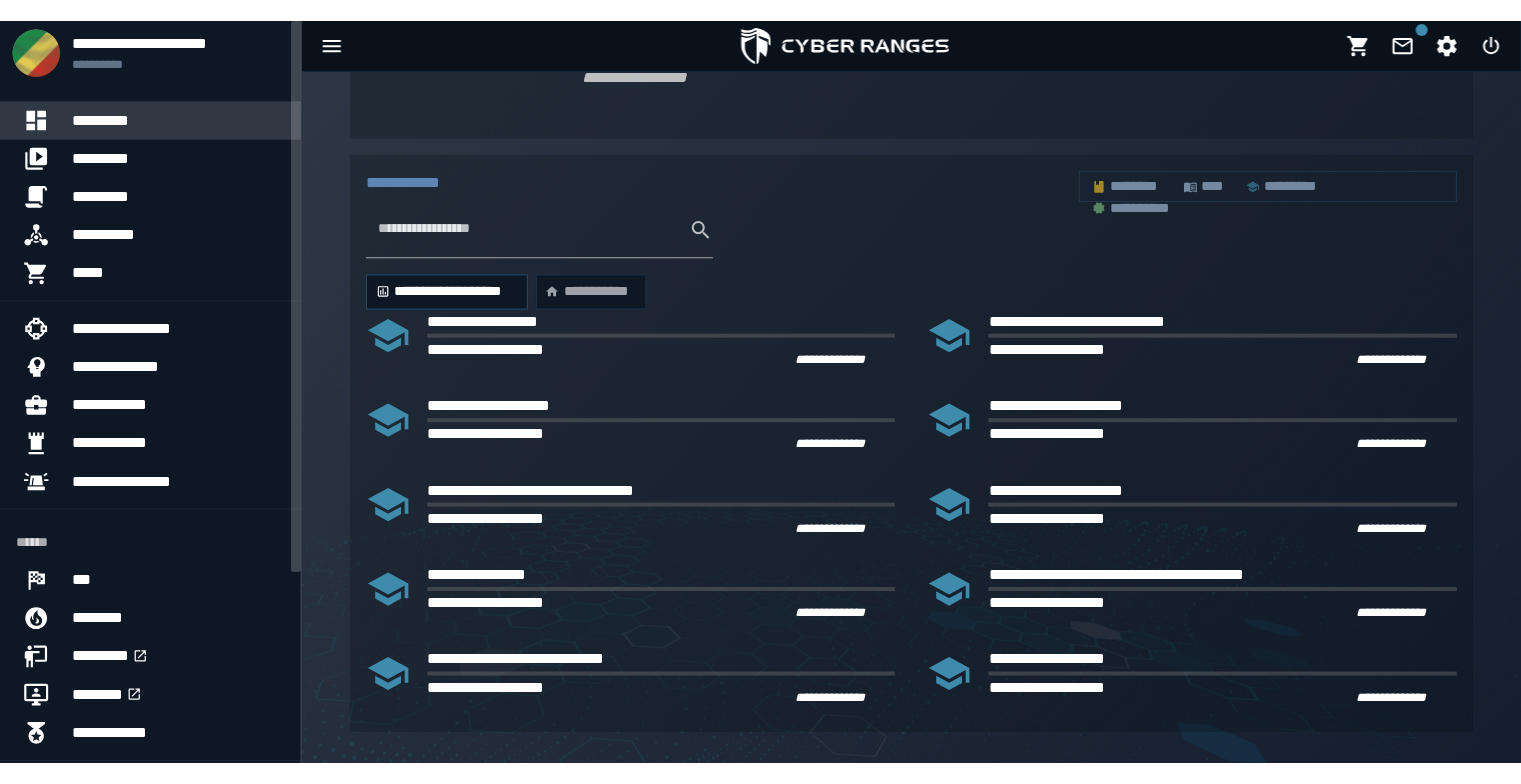 scroll, scrollTop: 0, scrollLeft: 0, axis: both 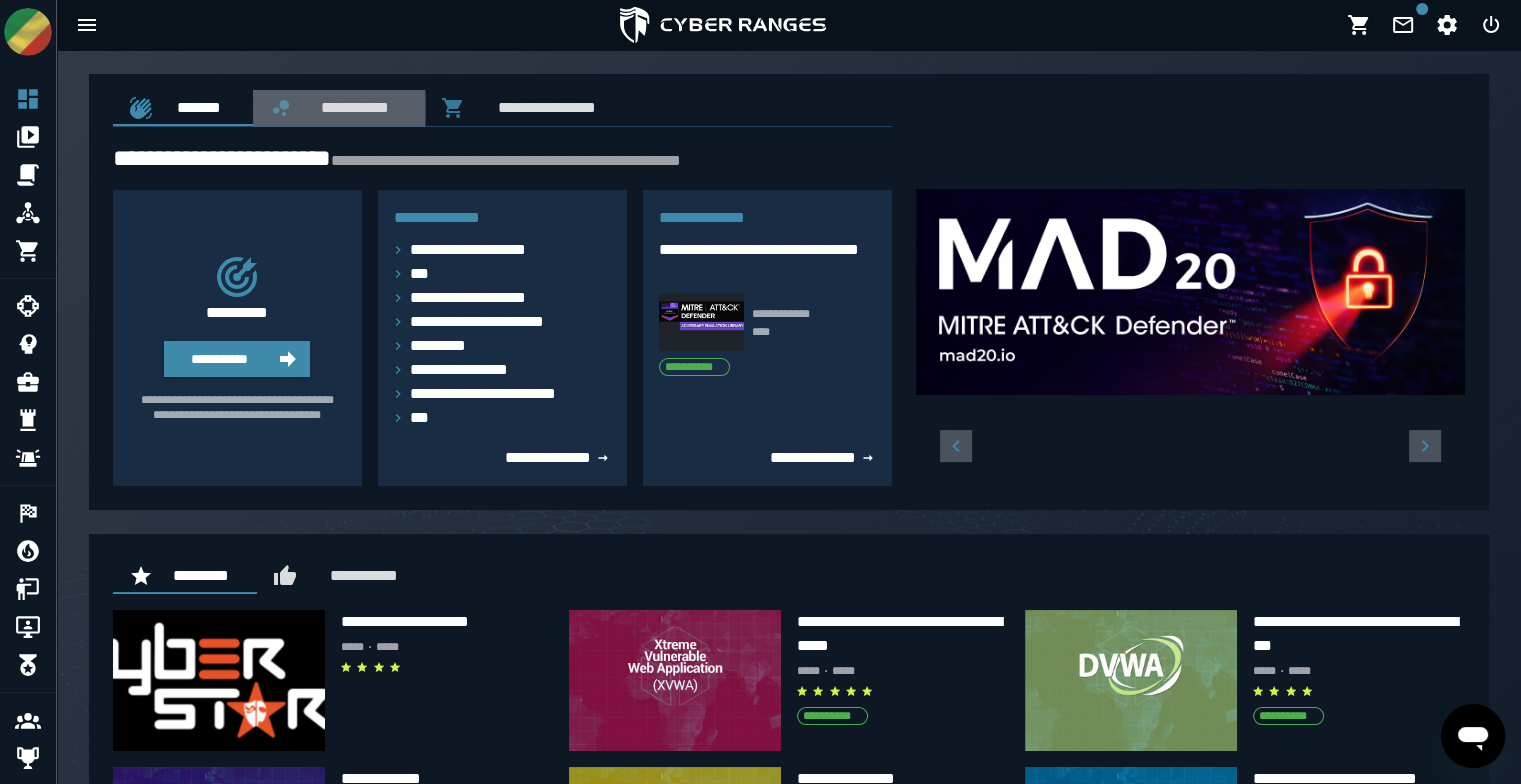 click on "**********" at bounding box center (351, 107) 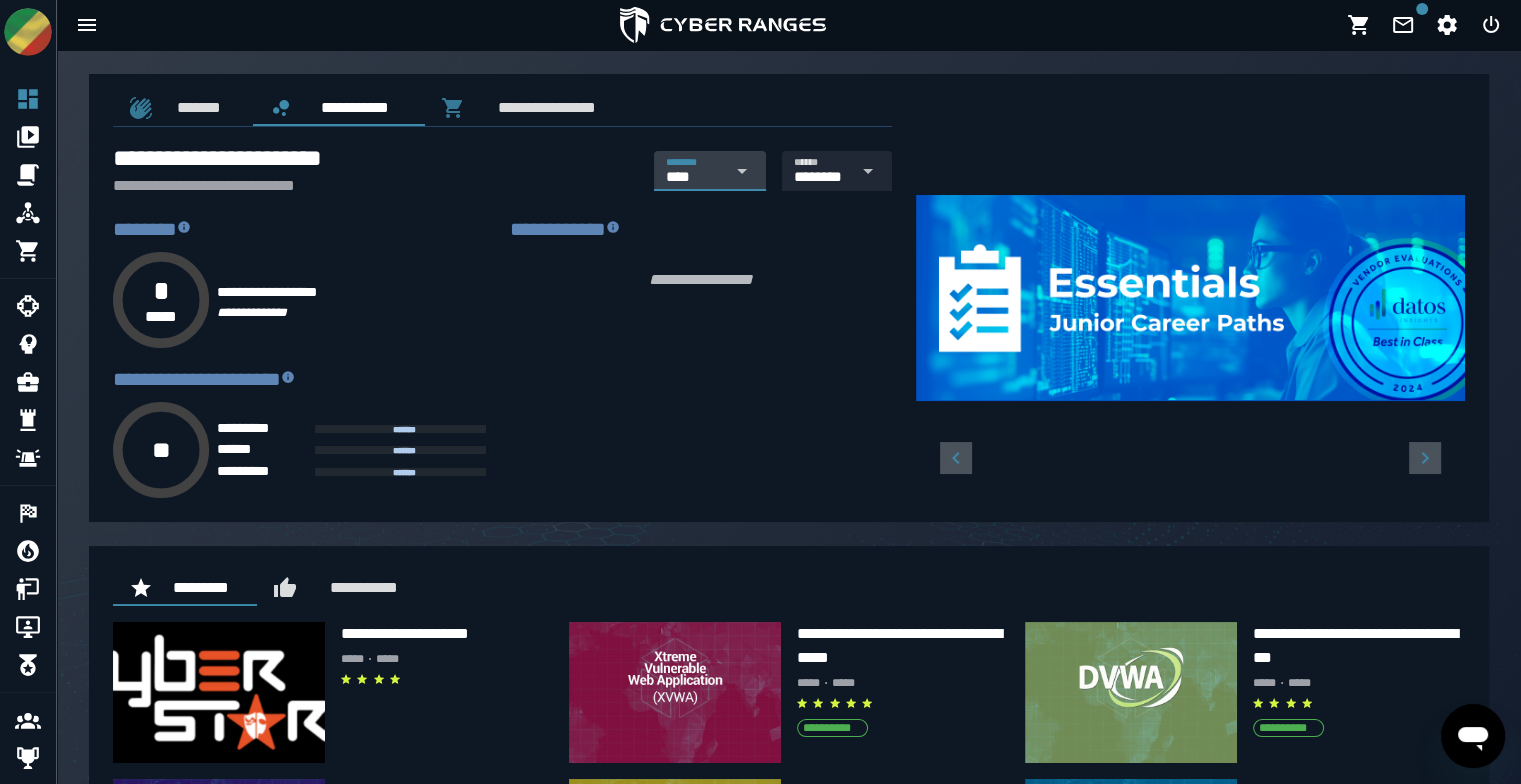 click 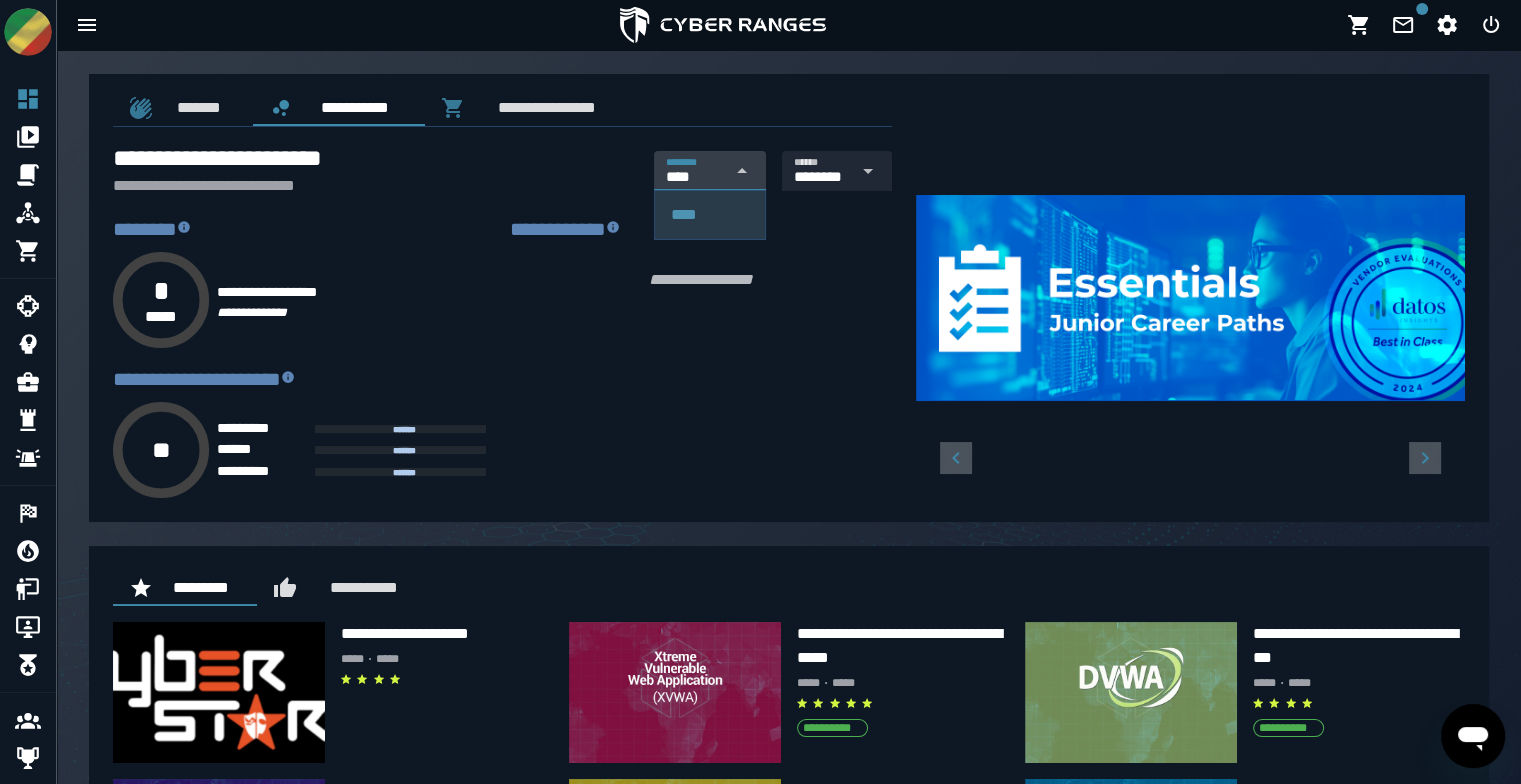 click 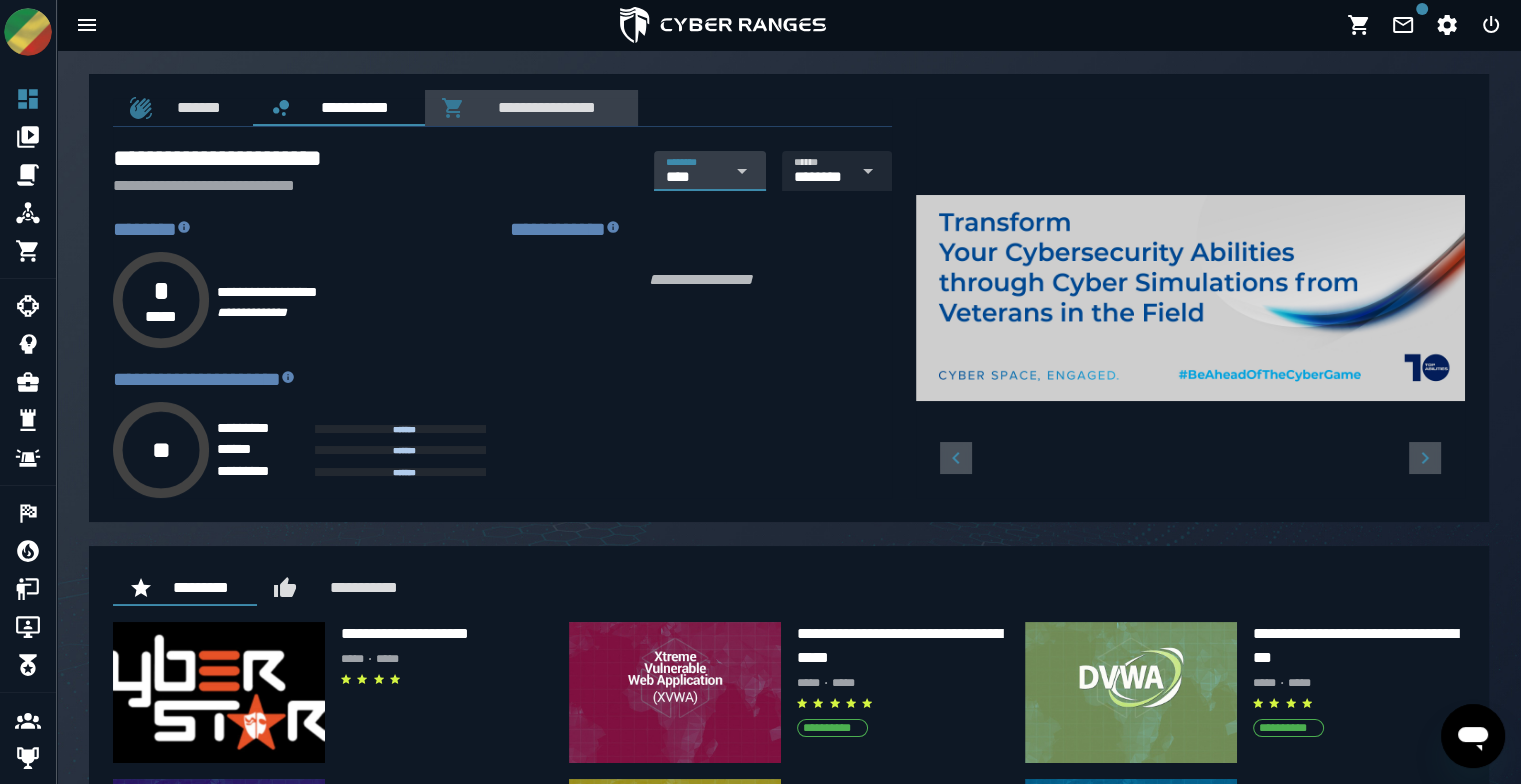 scroll, scrollTop: 0, scrollLeft: 0, axis: both 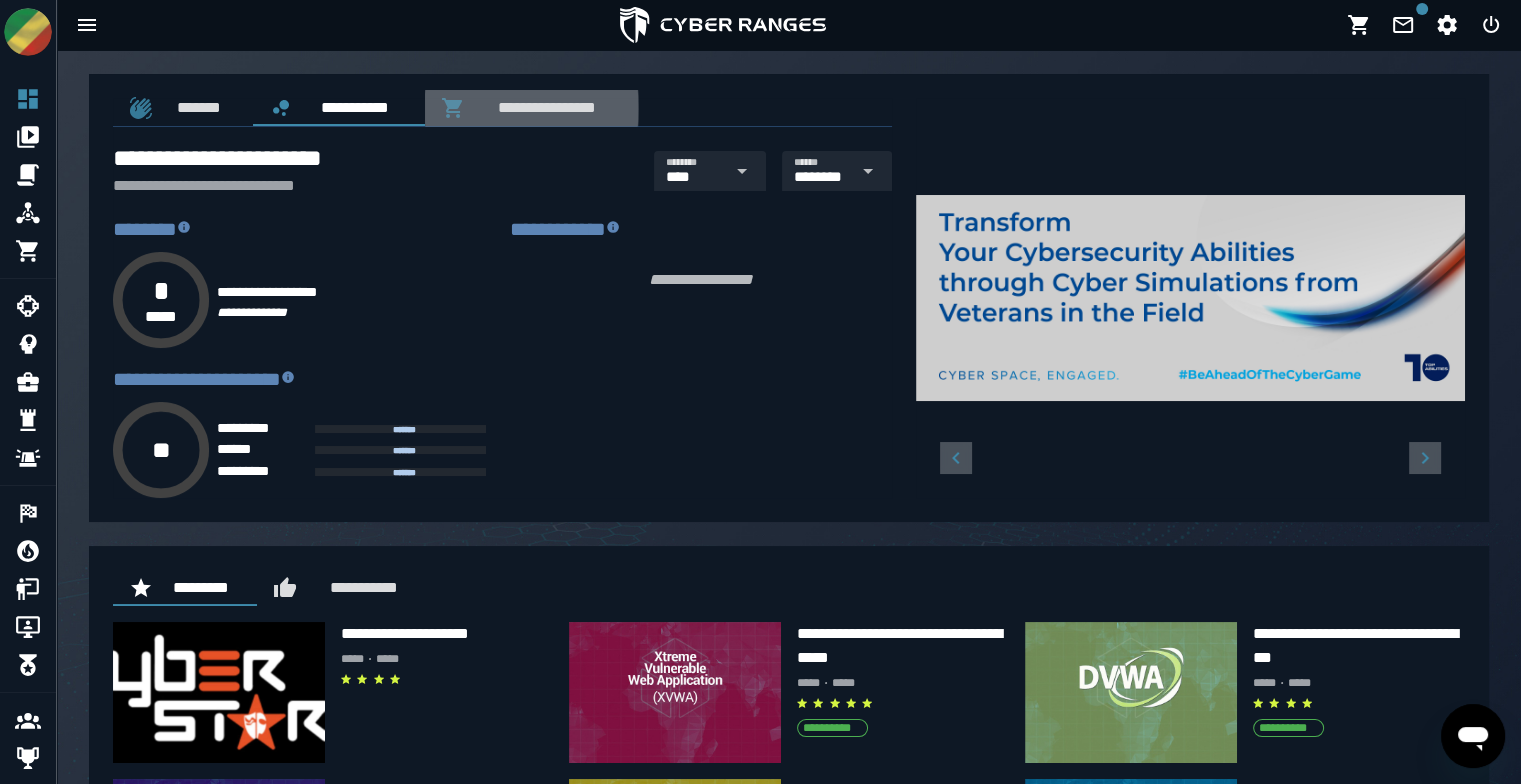 click on "**********" at bounding box center [543, 107] 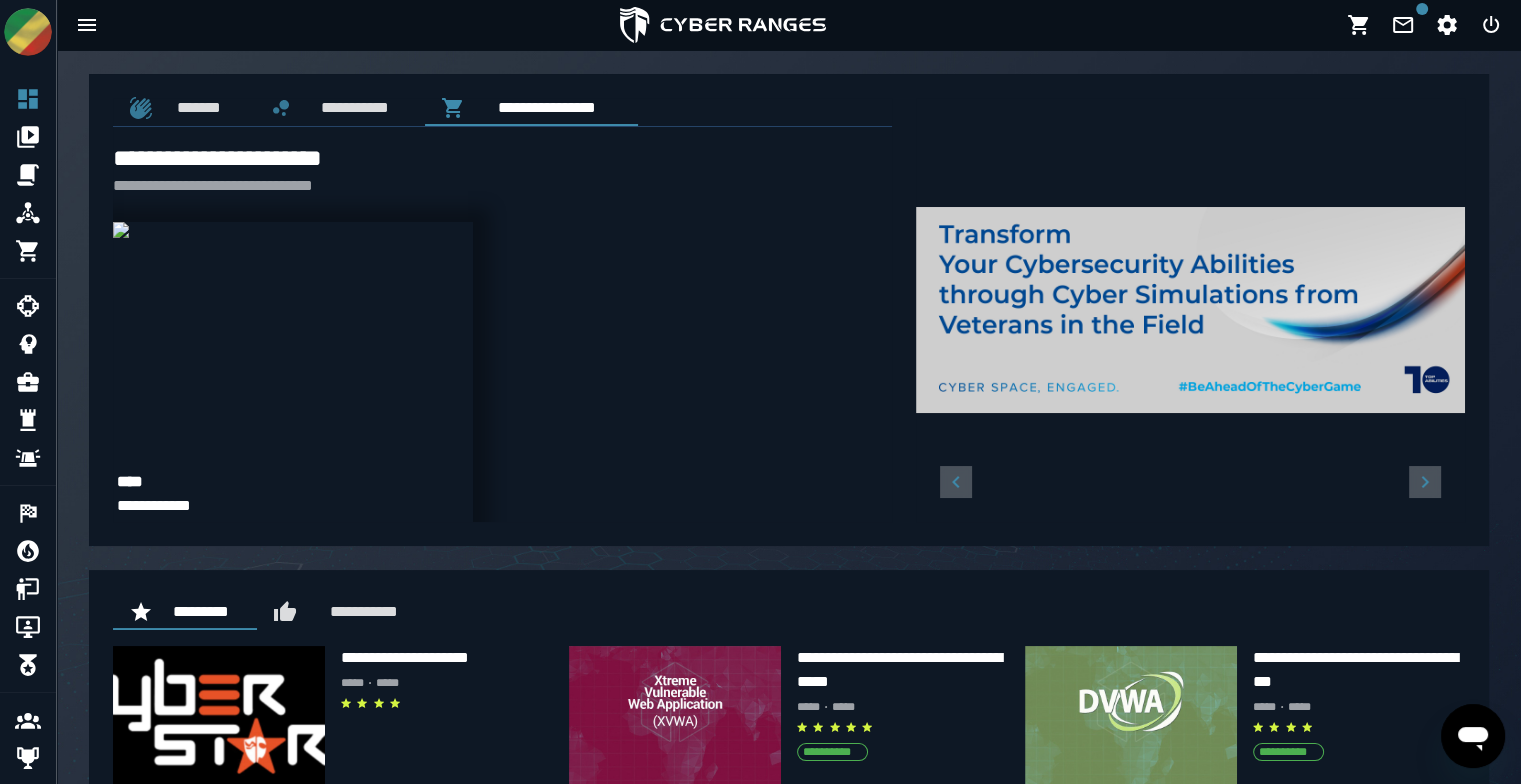 click at bounding box center [121, 230] 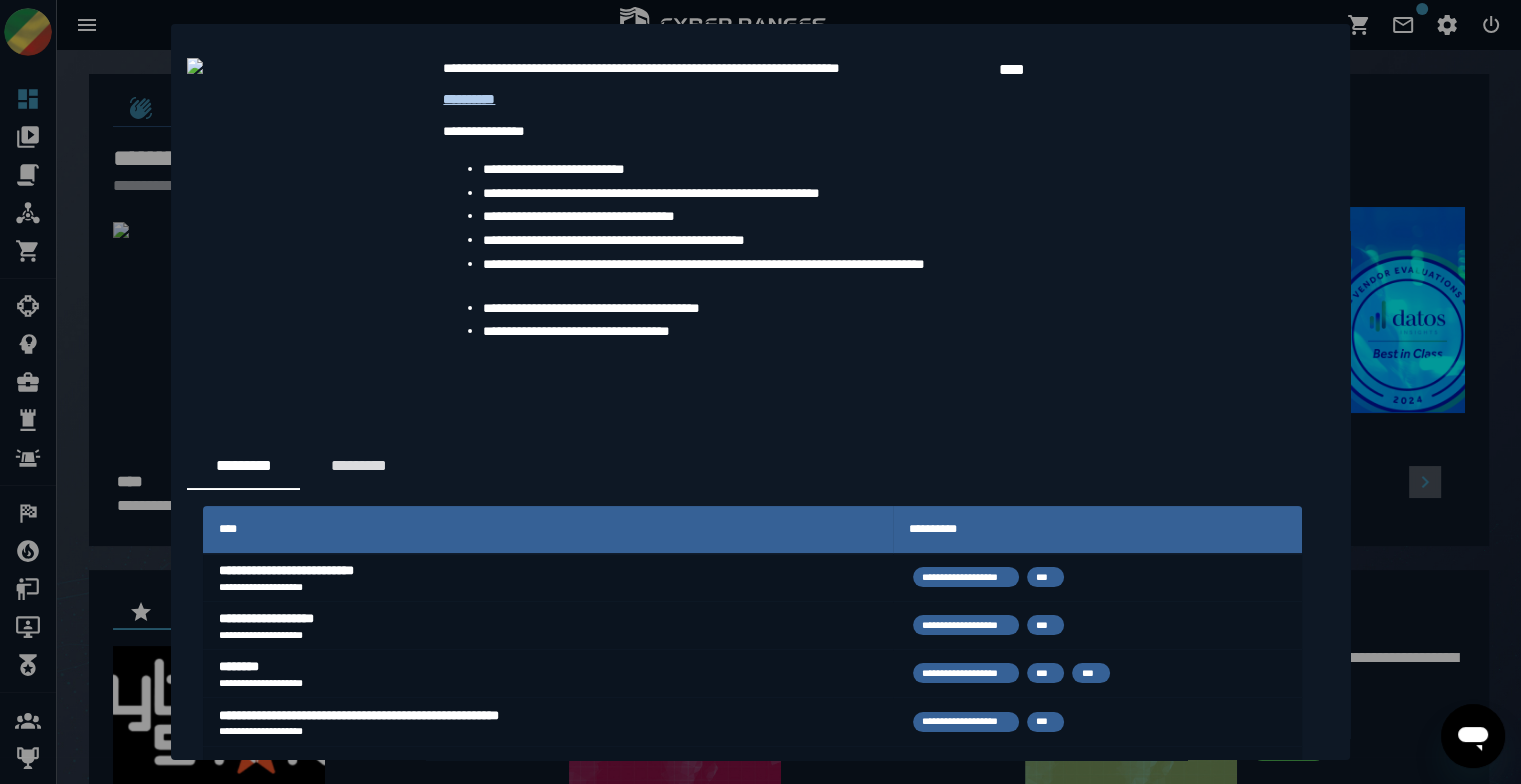 scroll, scrollTop: 0, scrollLeft: 0, axis: both 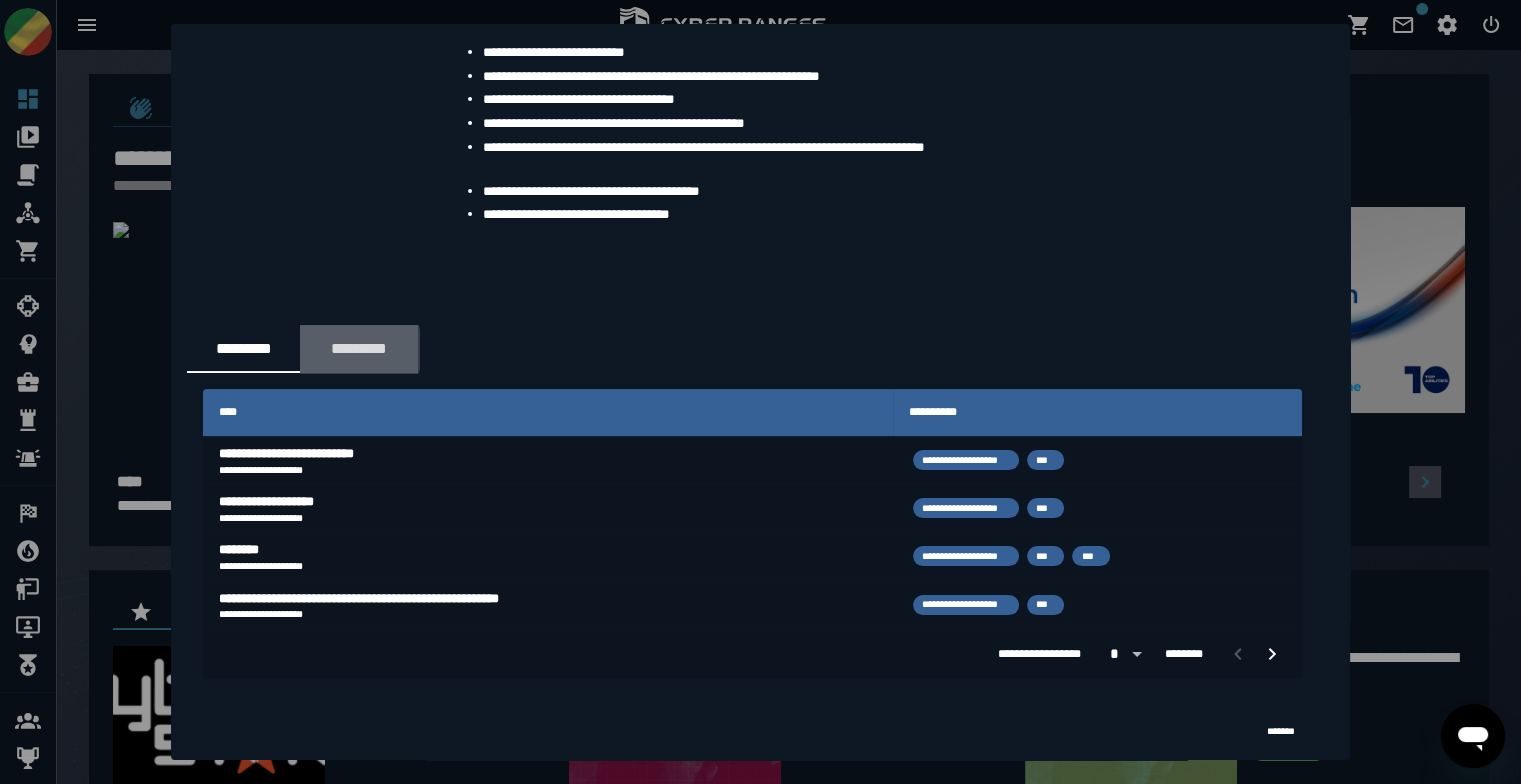 click on "*********" at bounding box center (359, 348) 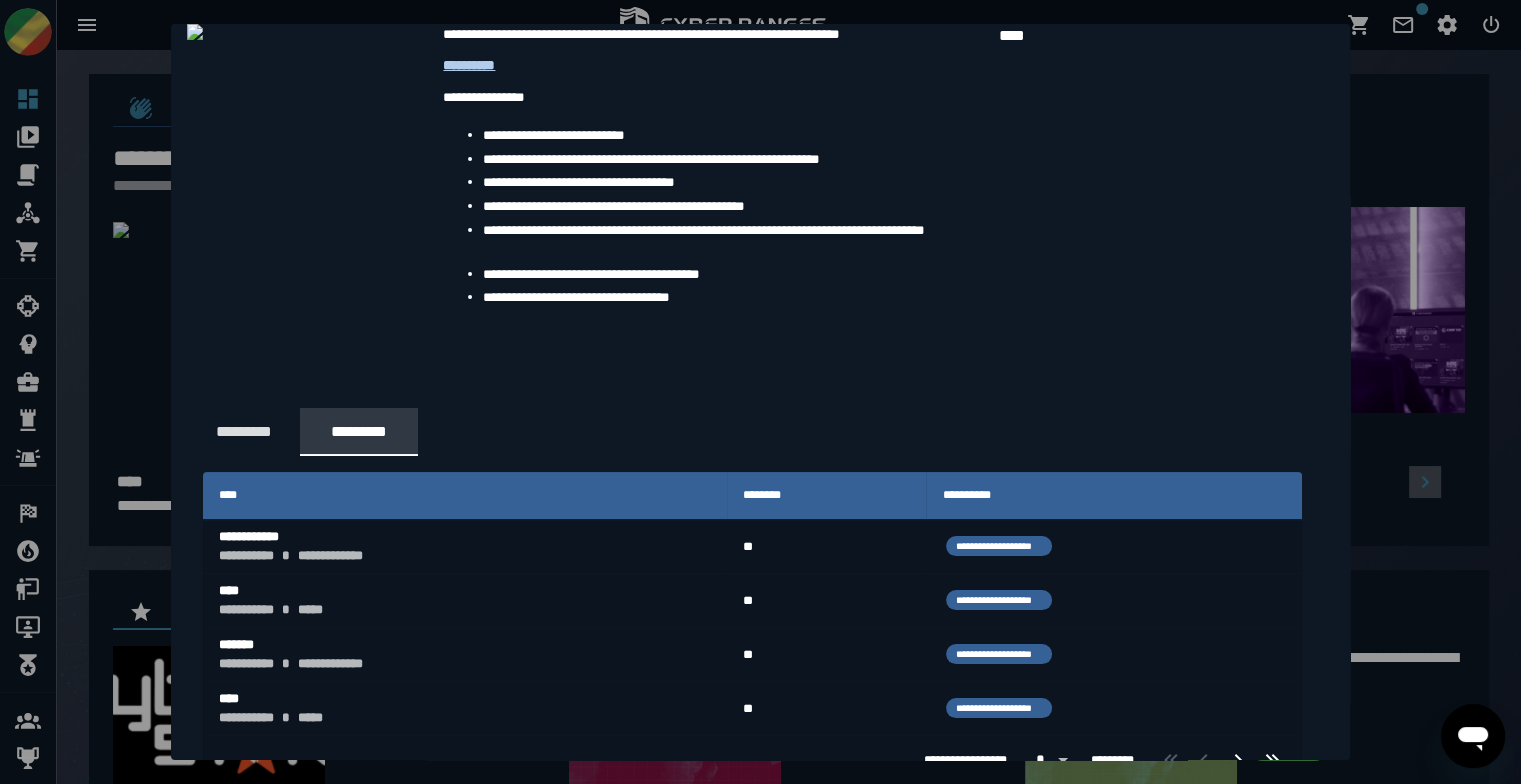 scroll, scrollTop: 188, scrollLeft: 0, axis: vertical 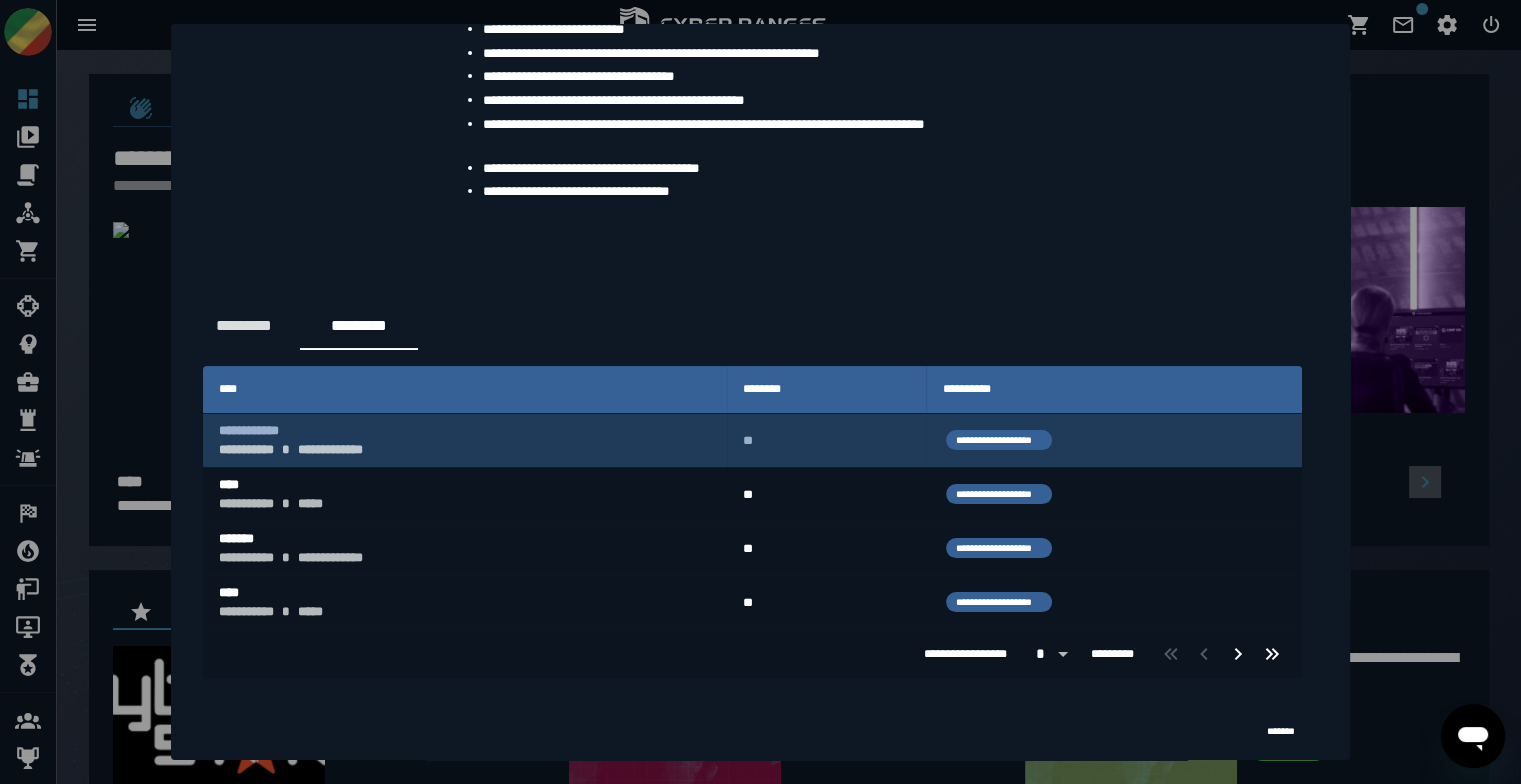 click on "**********" at bounding box center (464, 441) 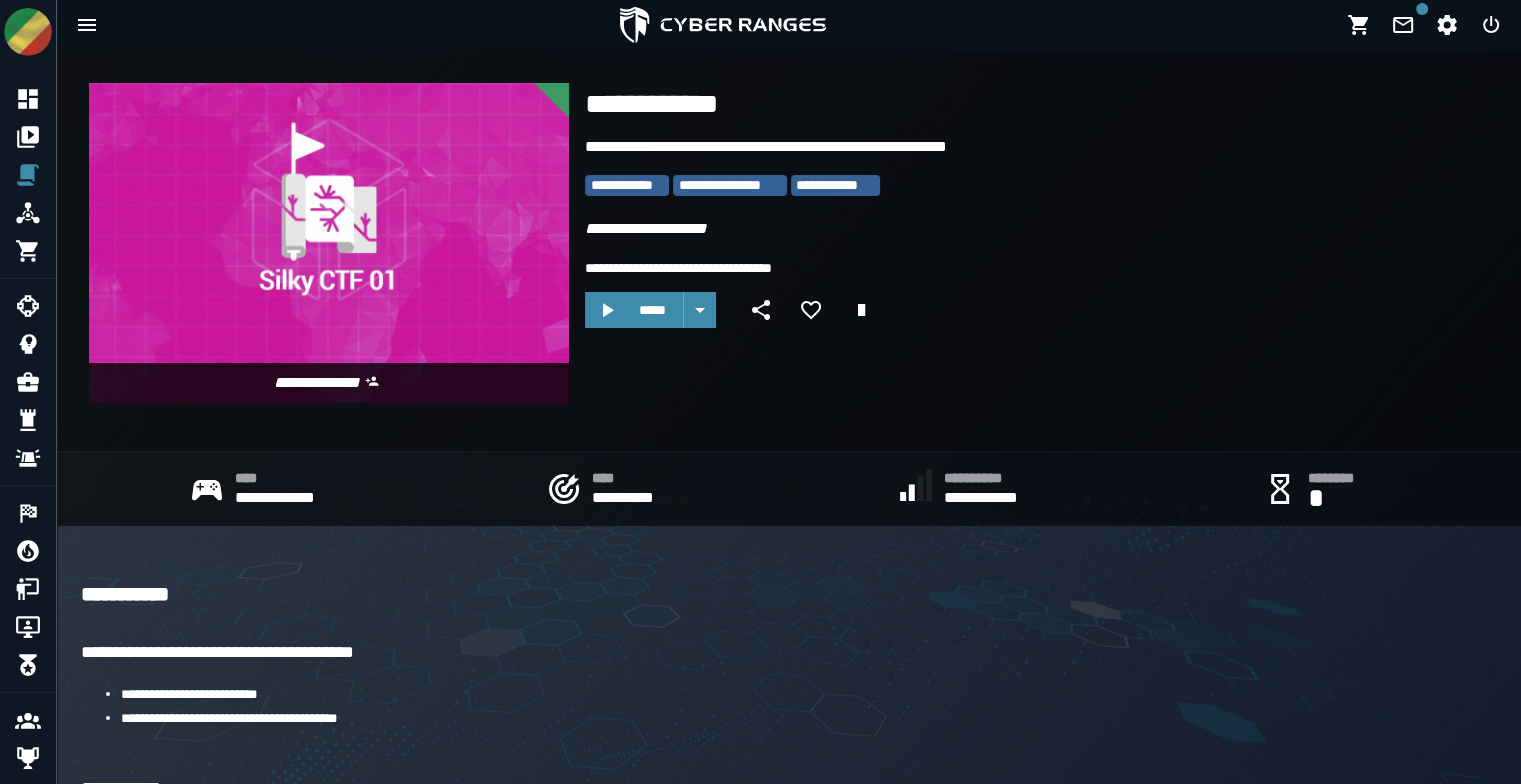 scroll, scrollTop: 0, scrollLeft: 0, axis: both 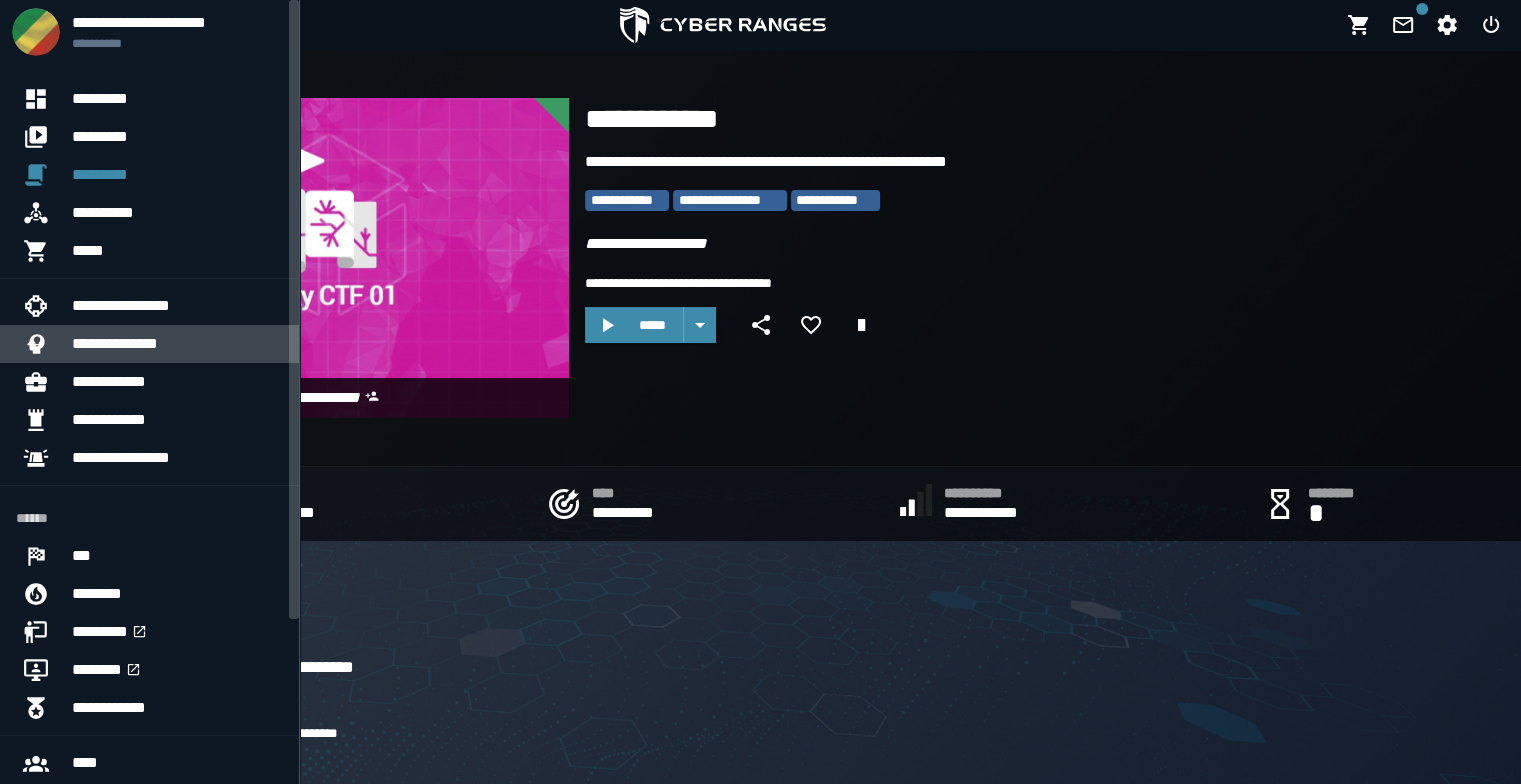 click on "**********" at bounding box center [177, 344] 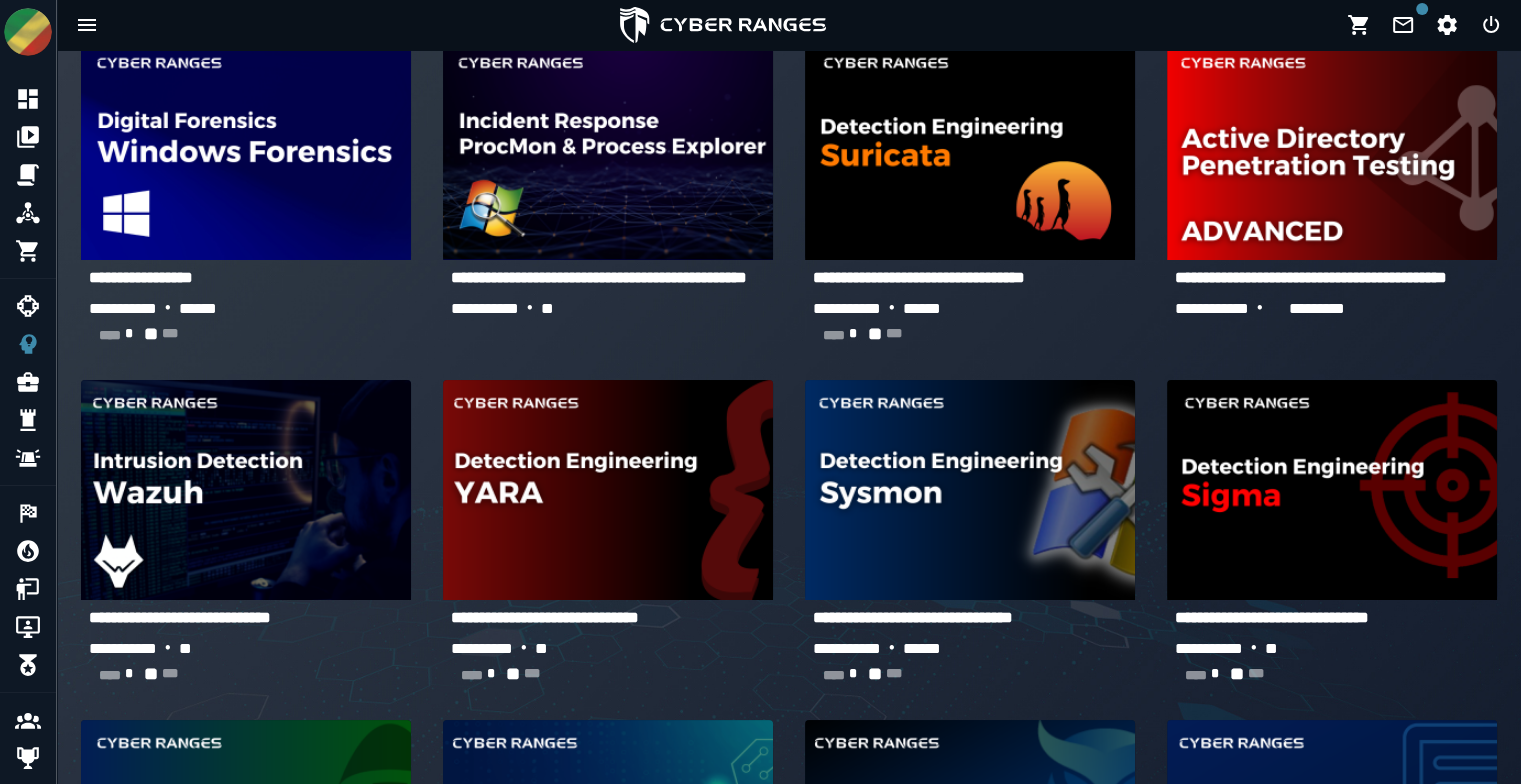 scroll, scrollTop: 792, scrollLeft: 0, axis: vertical 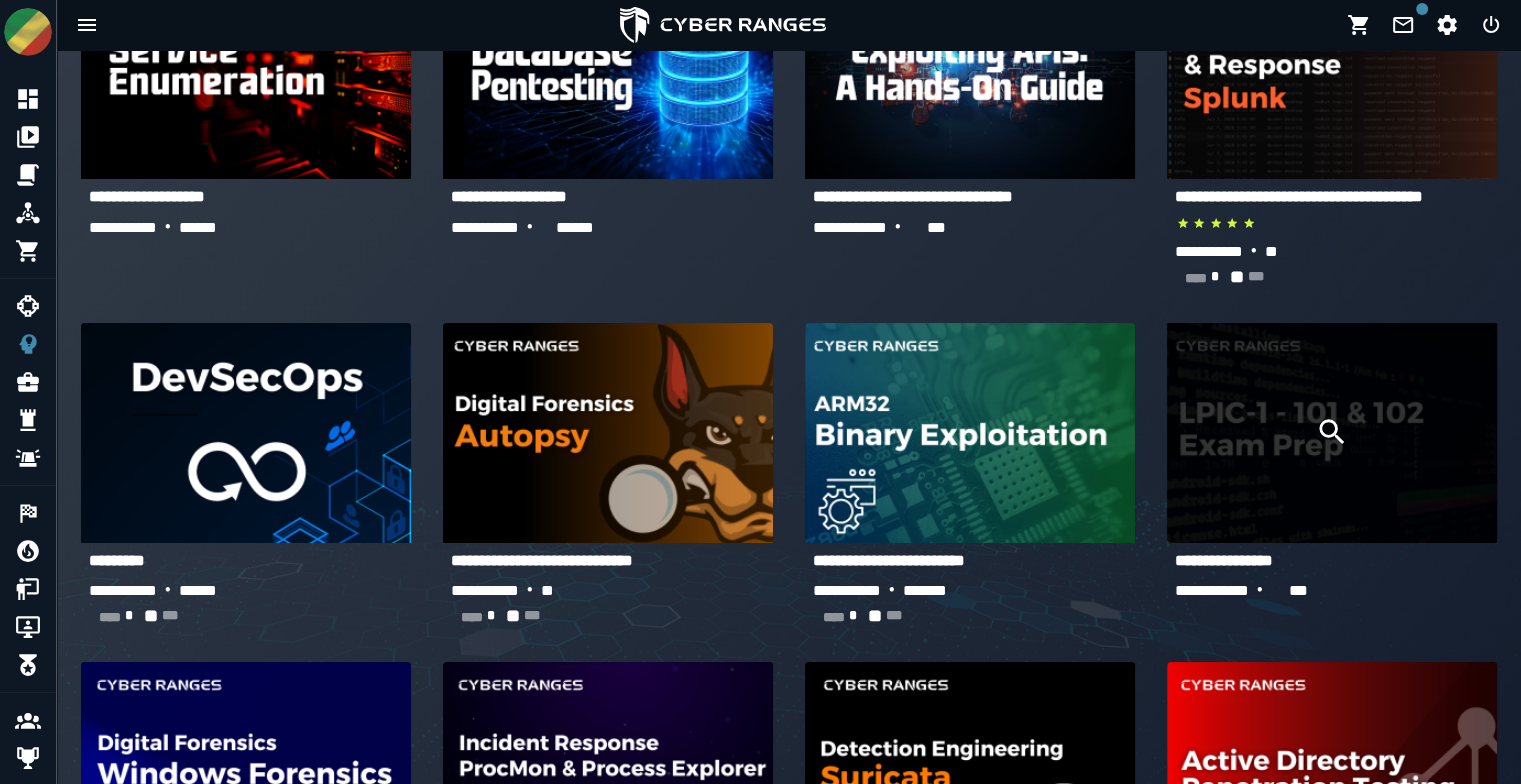 click 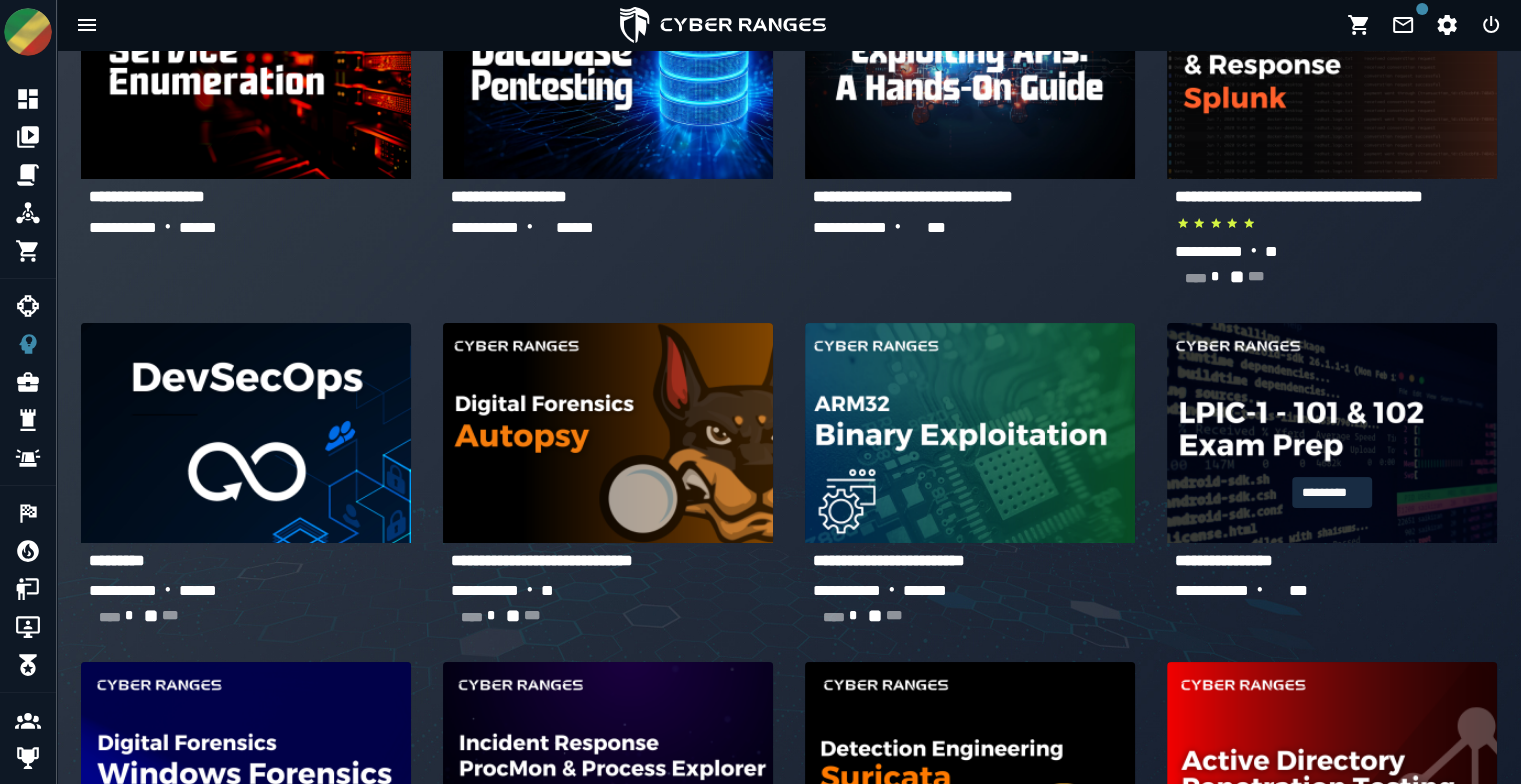 scroll, scrollTop: 0, scrollLeft: 0, axis: both 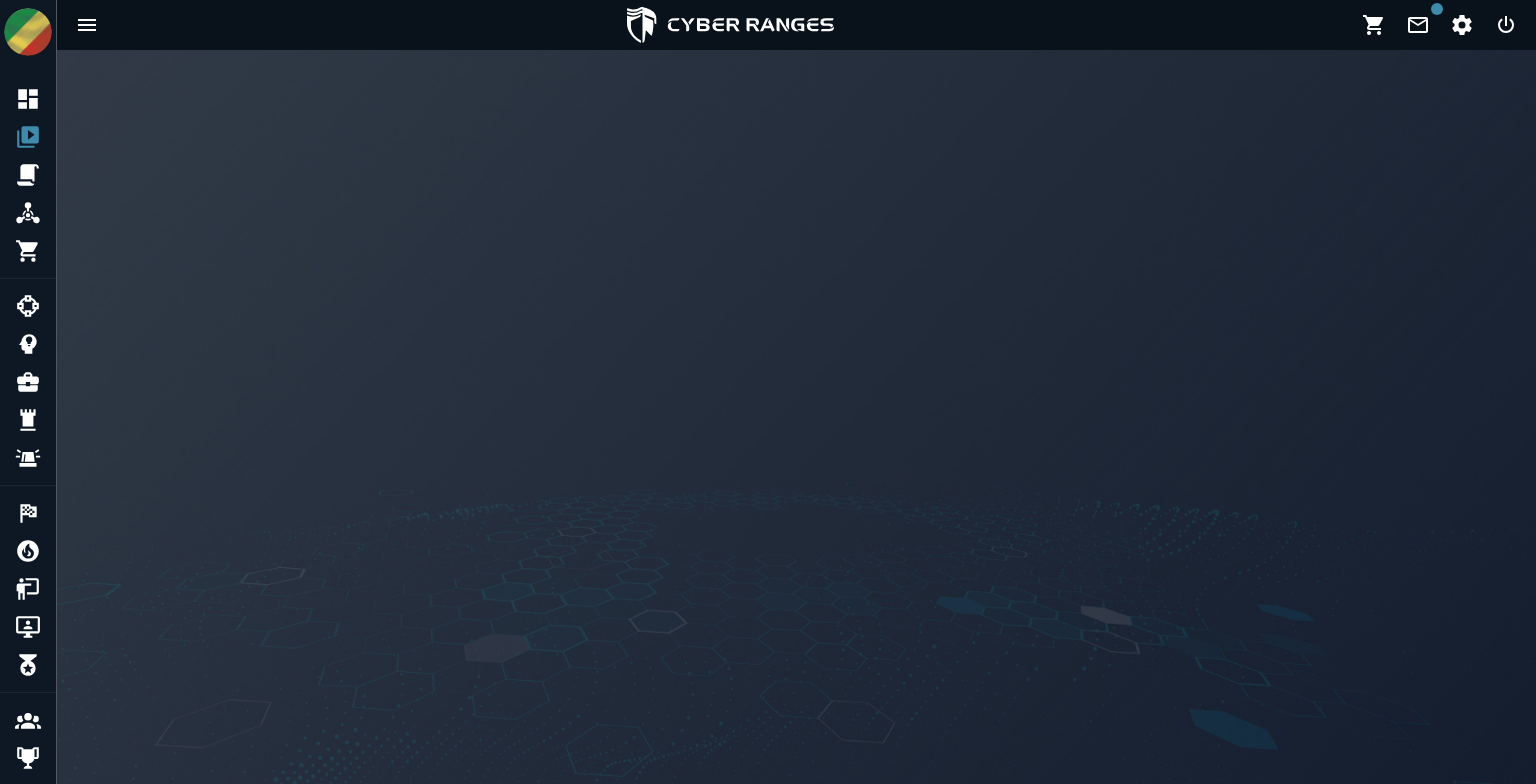 drag, startPoint x: 1331, startPoint y: 429, endPoint x: 1272, endPoint y: 388, distance: 71.84706 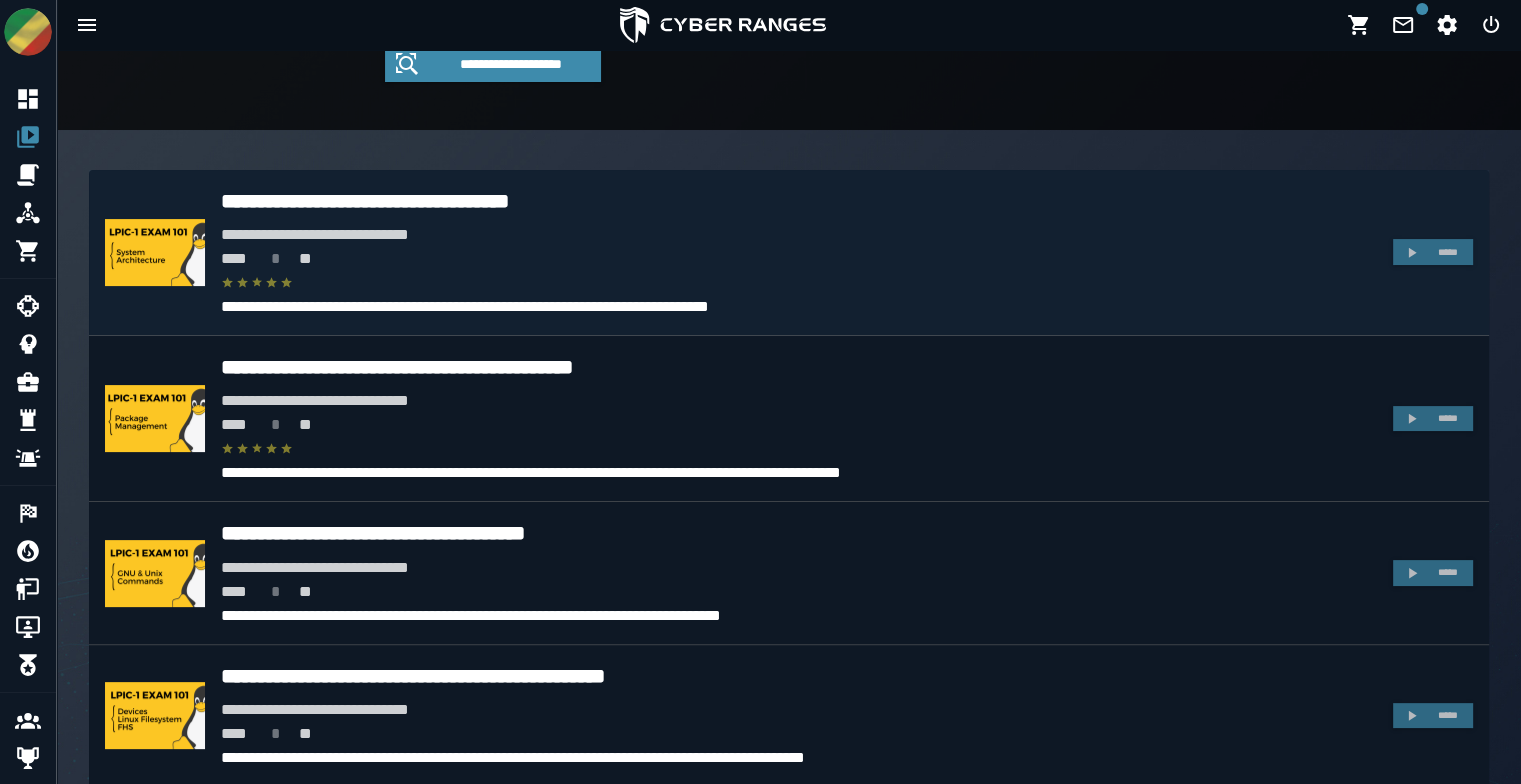 scroll, scrollTop: 392, scrollLeft: 0, axis: vertical 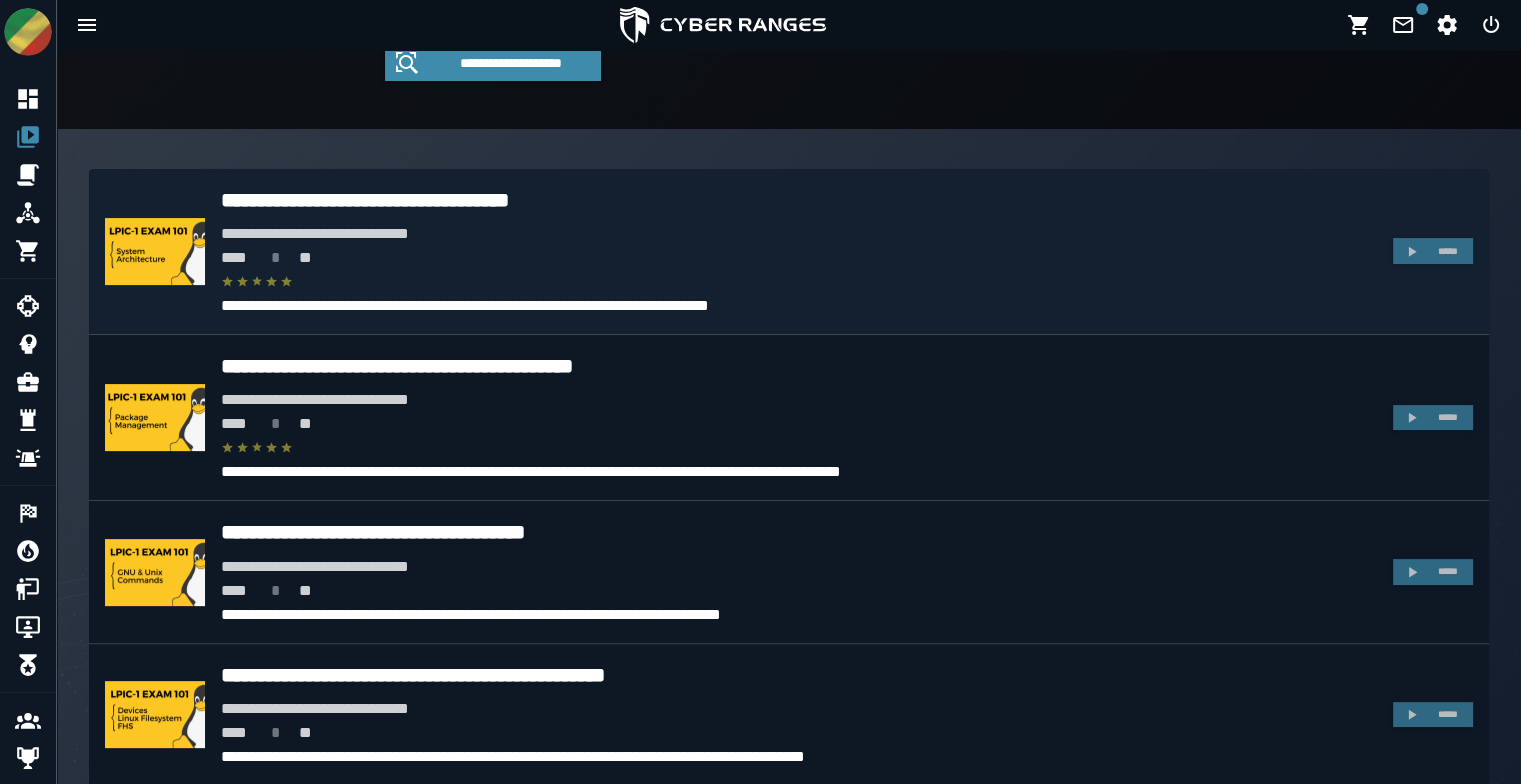 click on "**********" at bounding box center [799, 200] 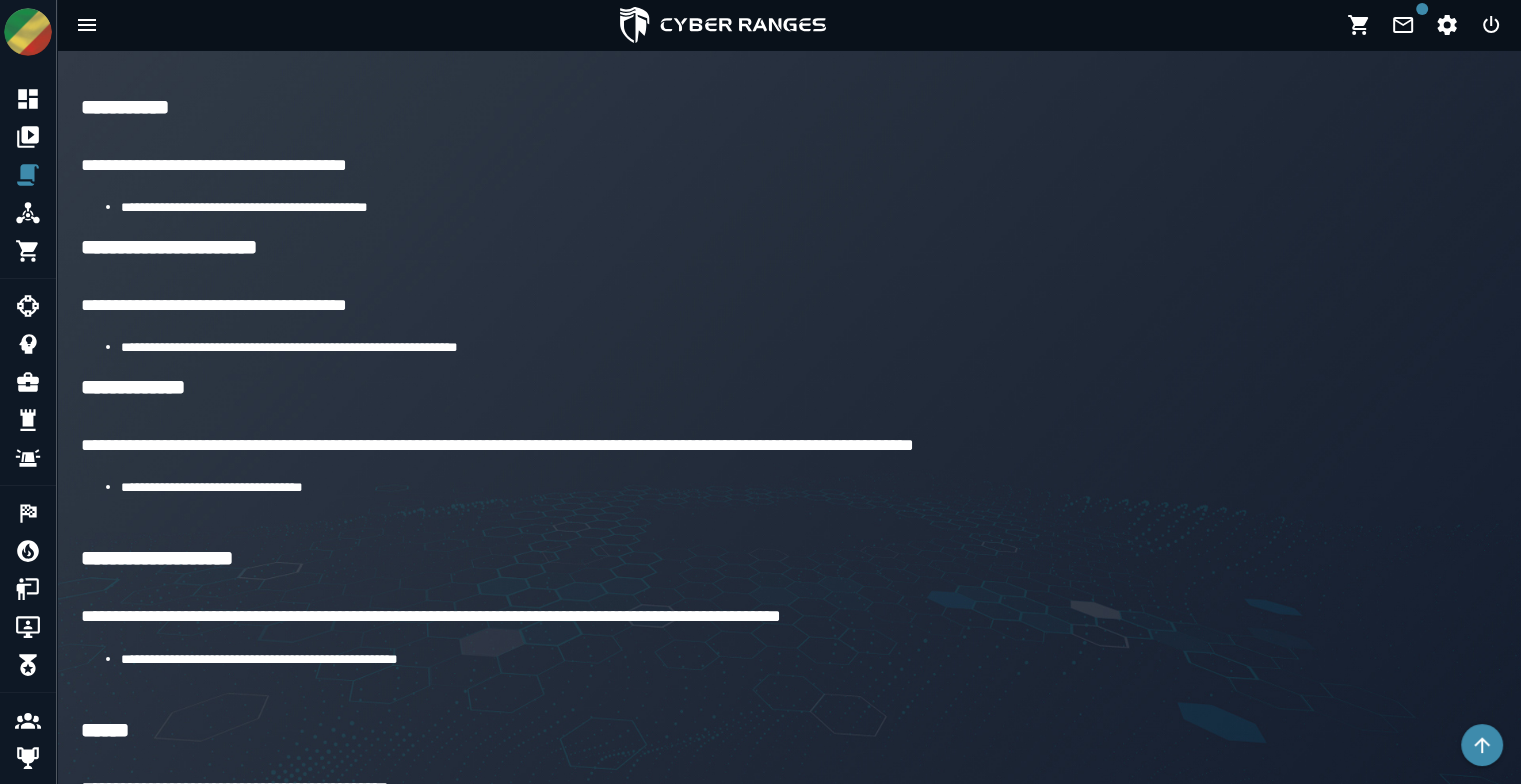 scroll, scrollTop: 942, scrollLeft: 0, axis: vertical 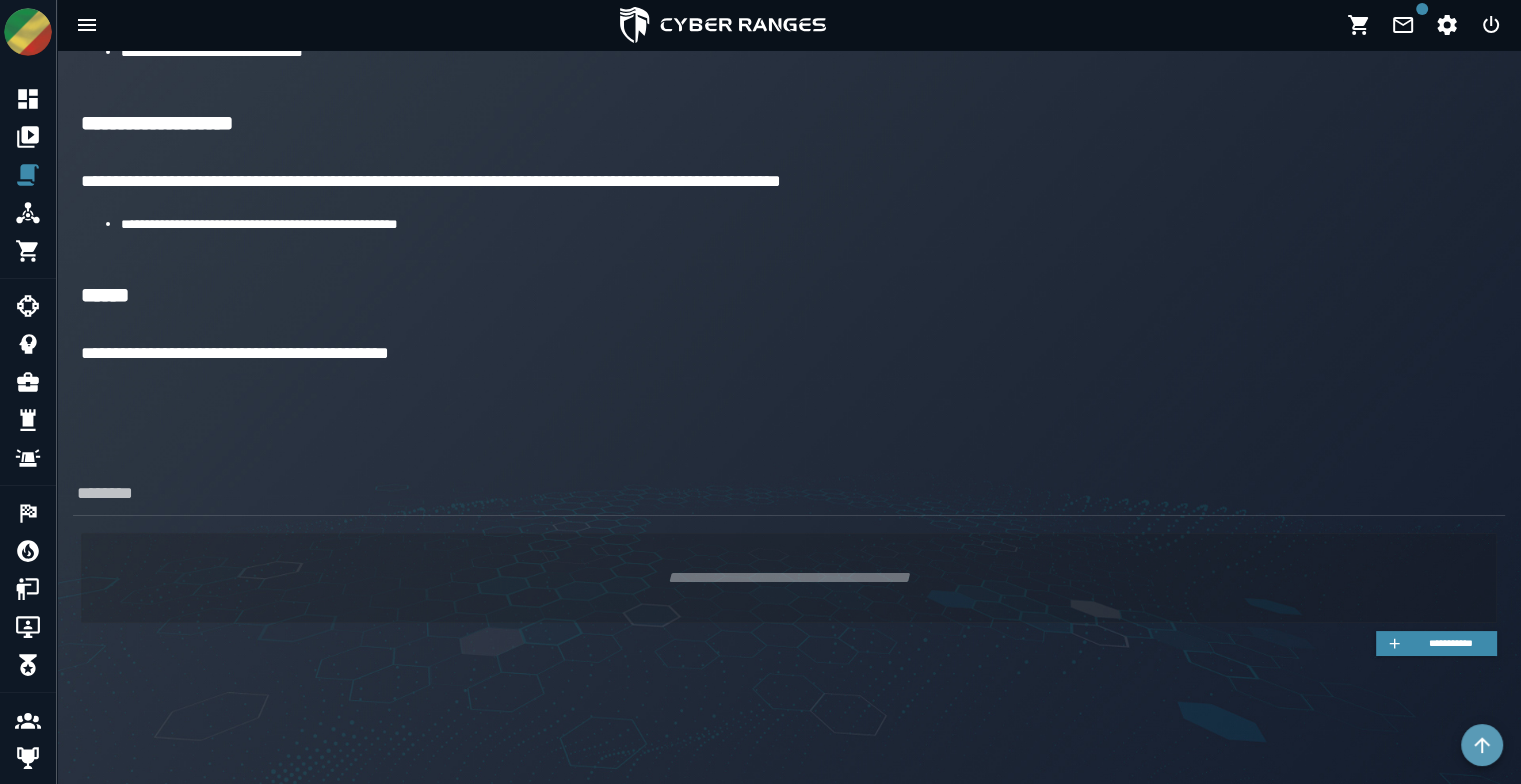 click 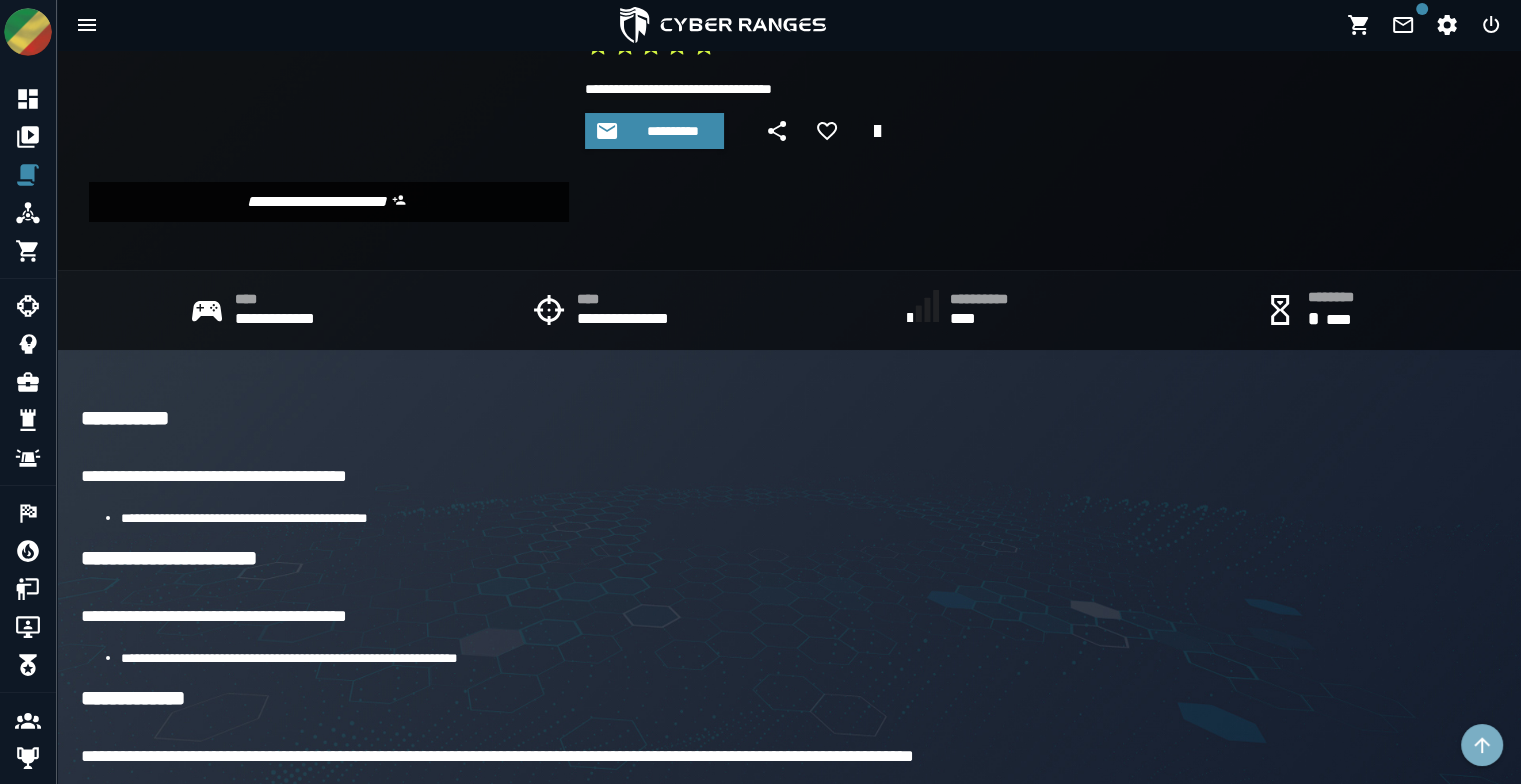 scroll, scrollTop: 0, scrollLeft: 0, axis: both 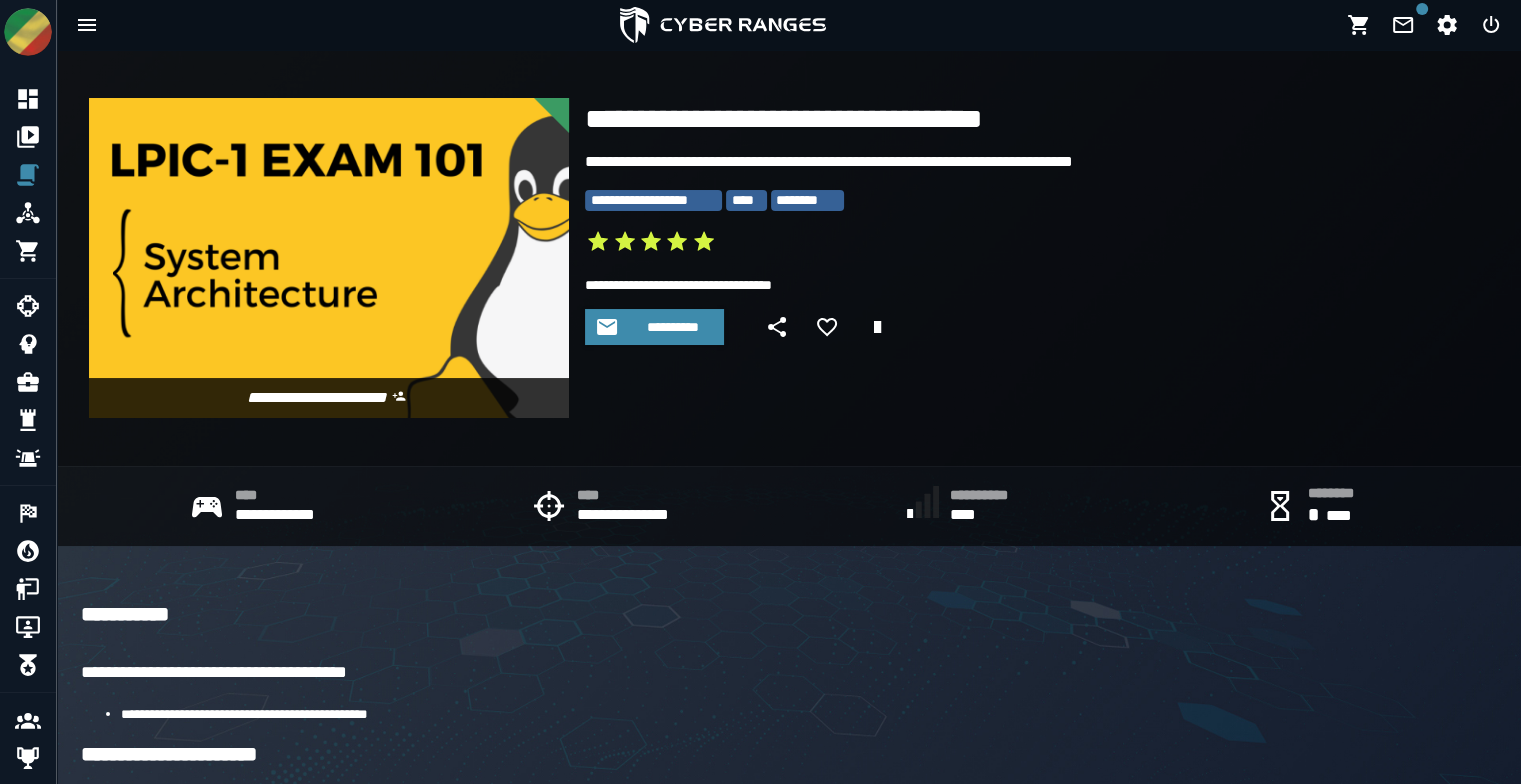 click at bounding box center [329, 258] 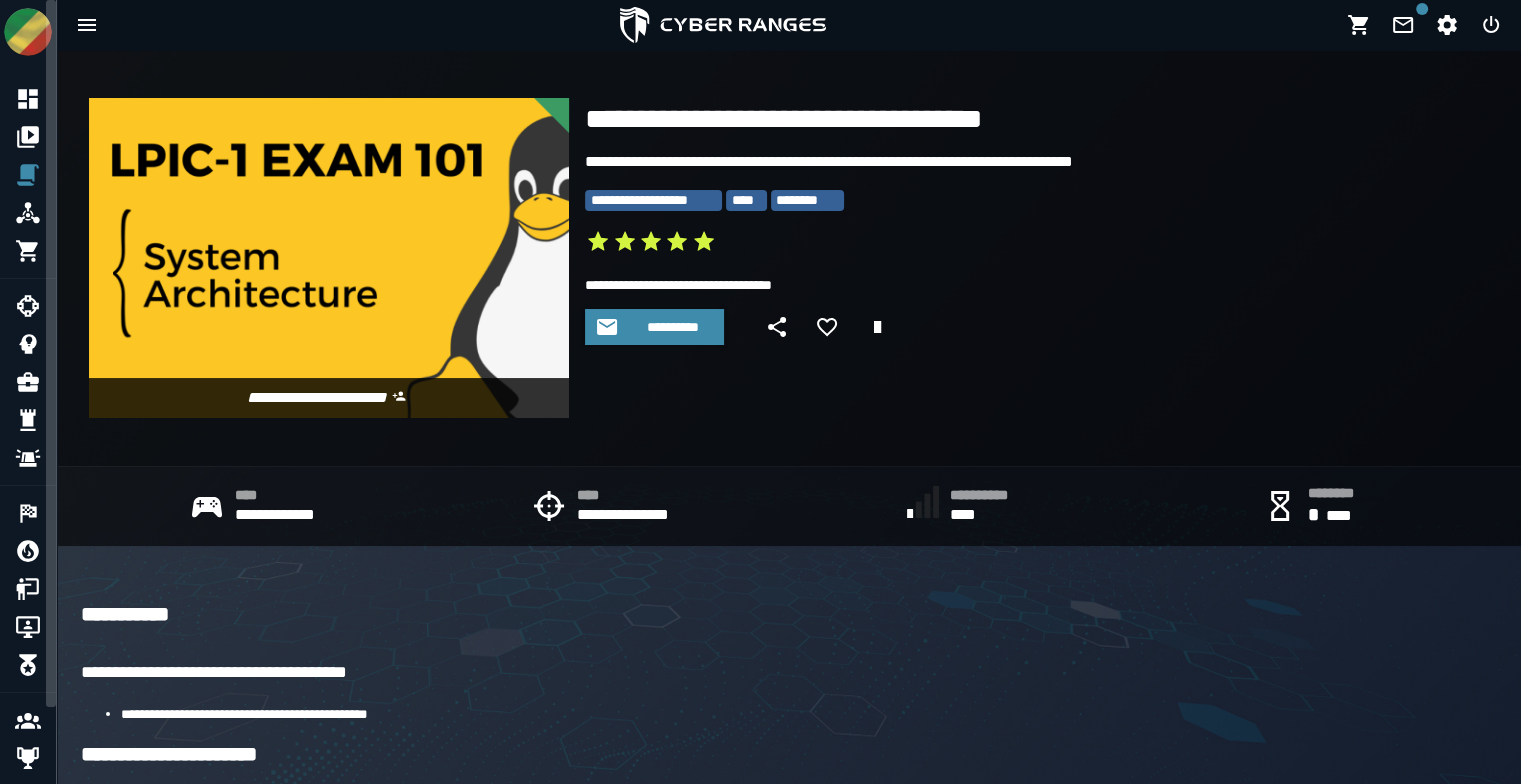 click at bounding box center [329, 258] 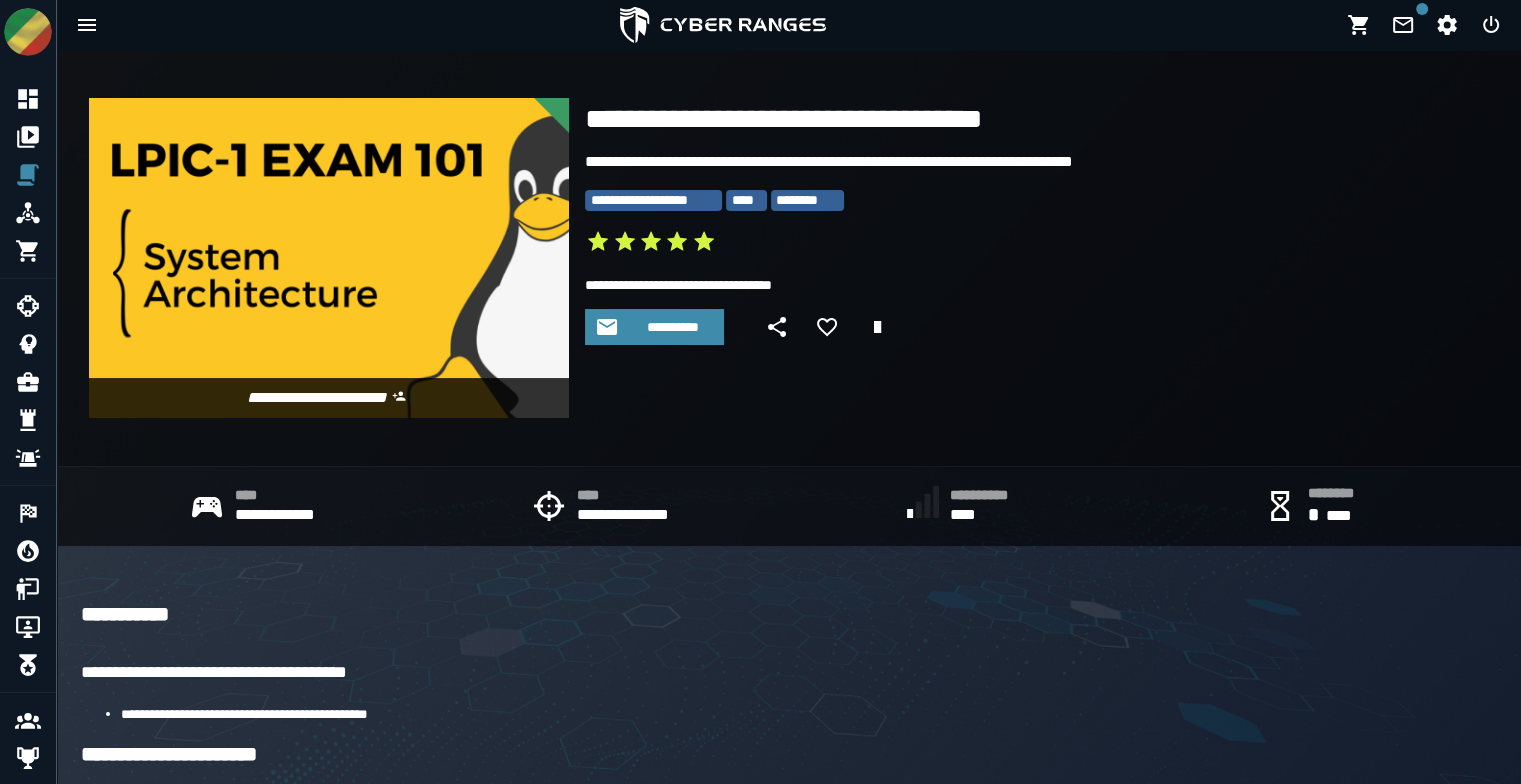 click on "********" at bounding box center [807, 200] 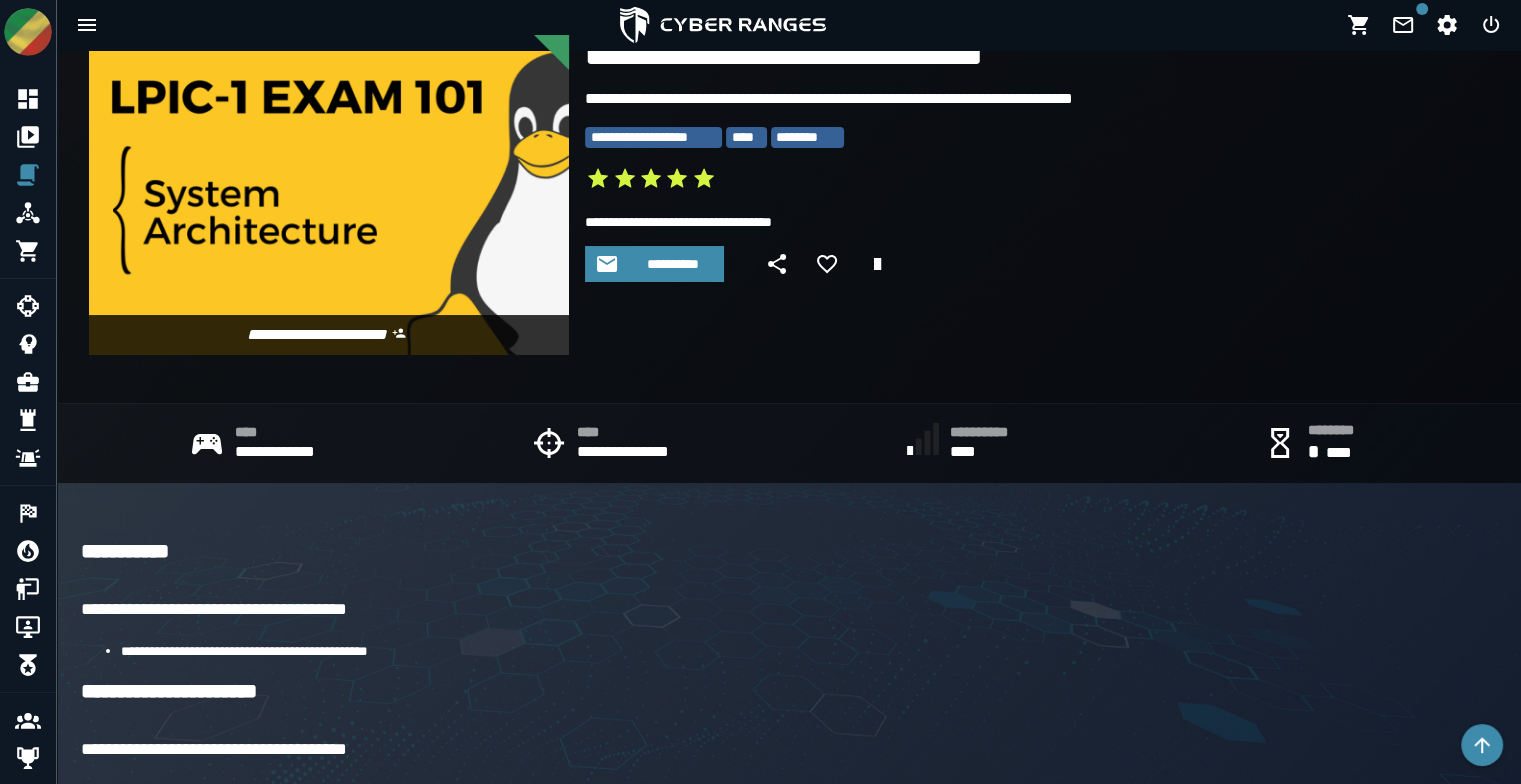 scroll, scrollTop: 0, scrollLeft: 0, axis: both 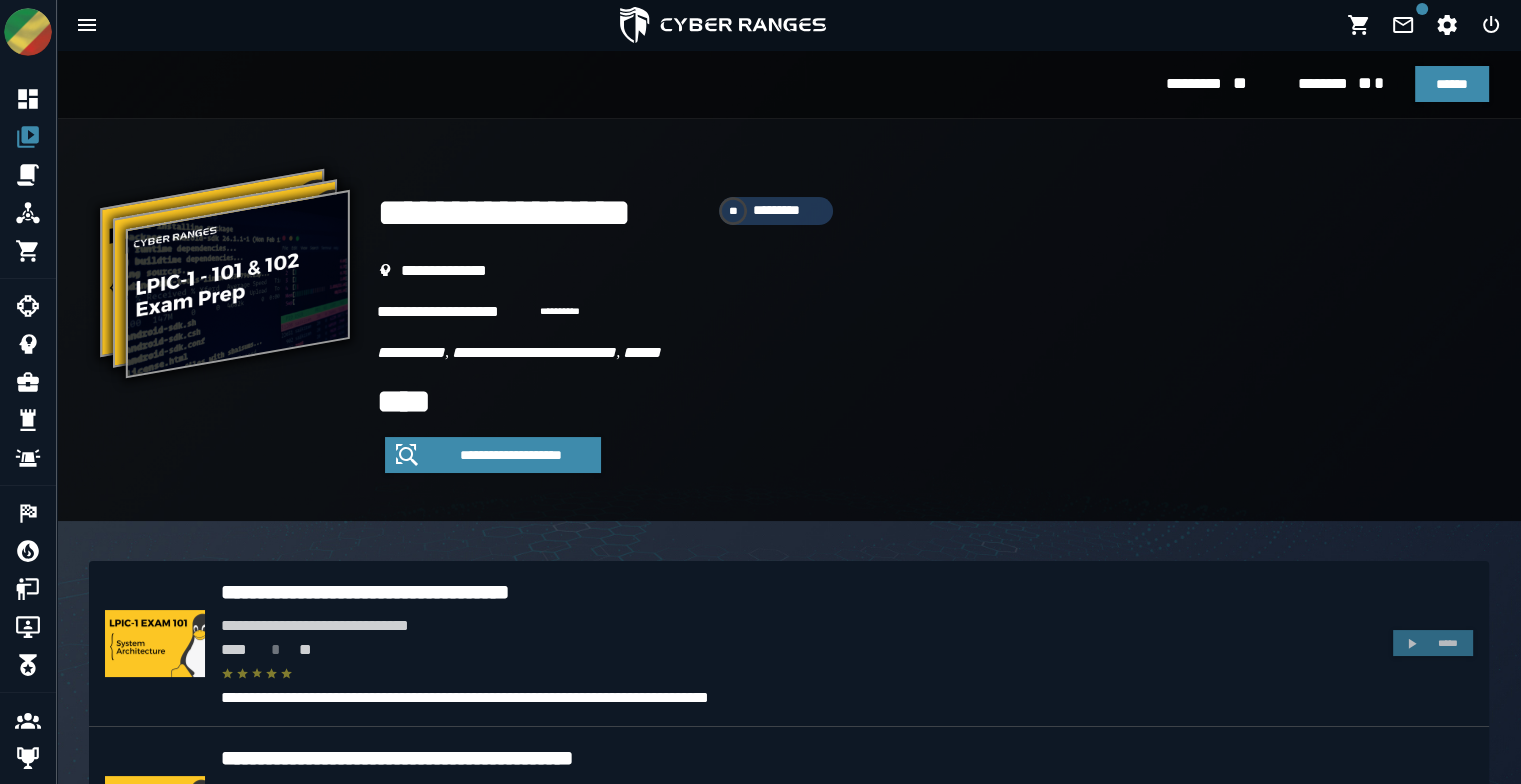 click on "**" at bounding box center (733, 211) 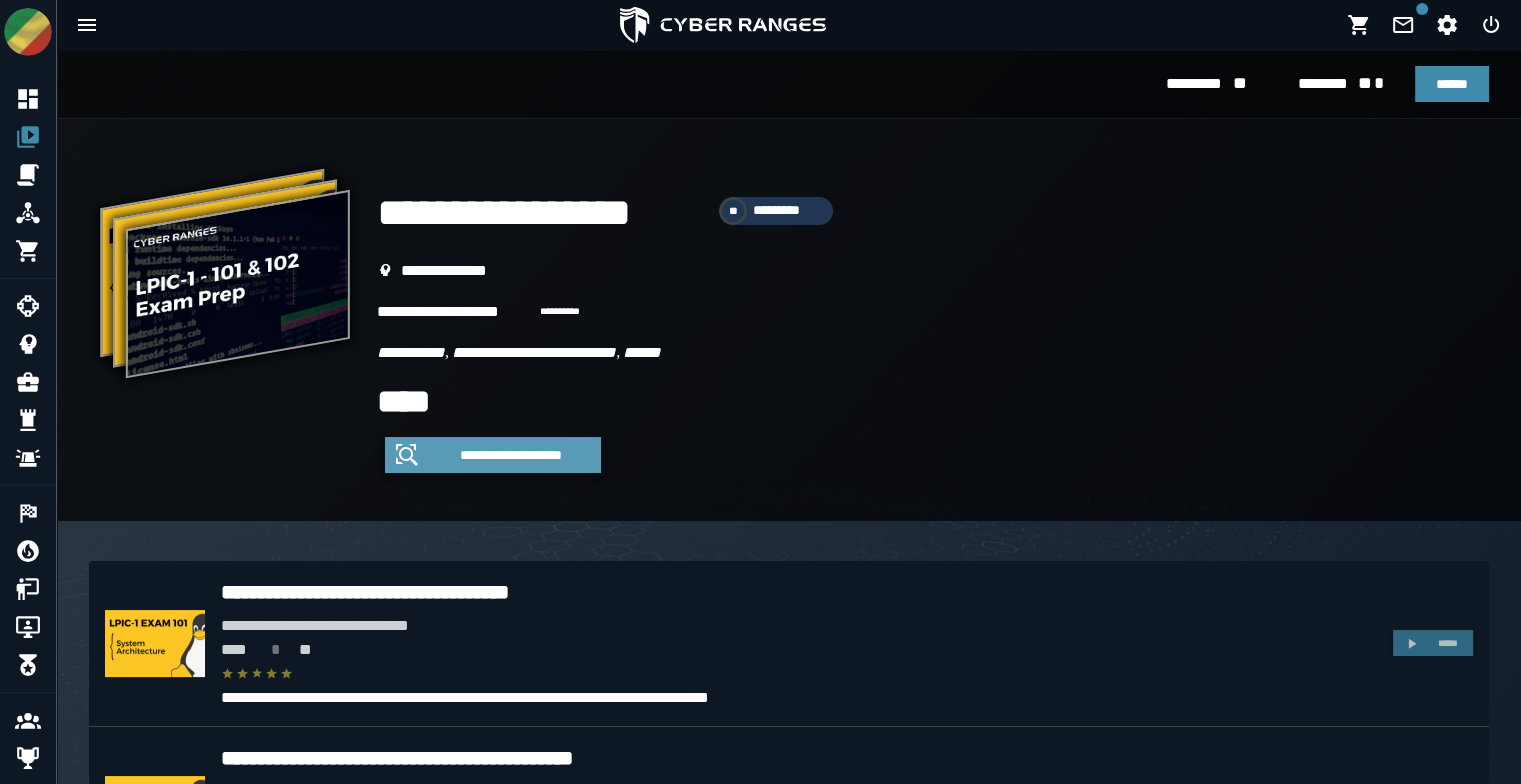 click on "**********" at bounding box center [511, 455] 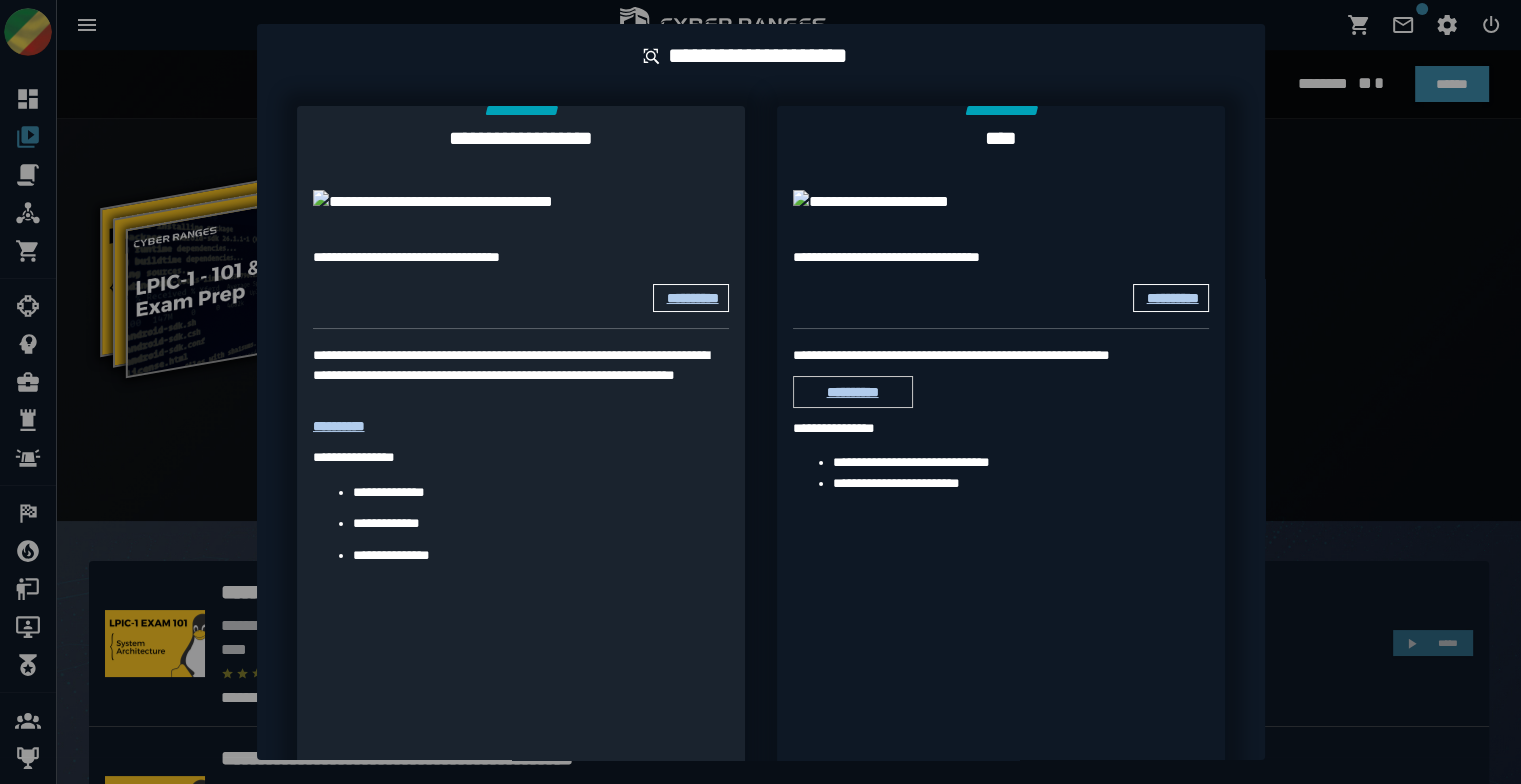 scroll, scrollTop: 248, scrollLeft: 0, axis: vertical 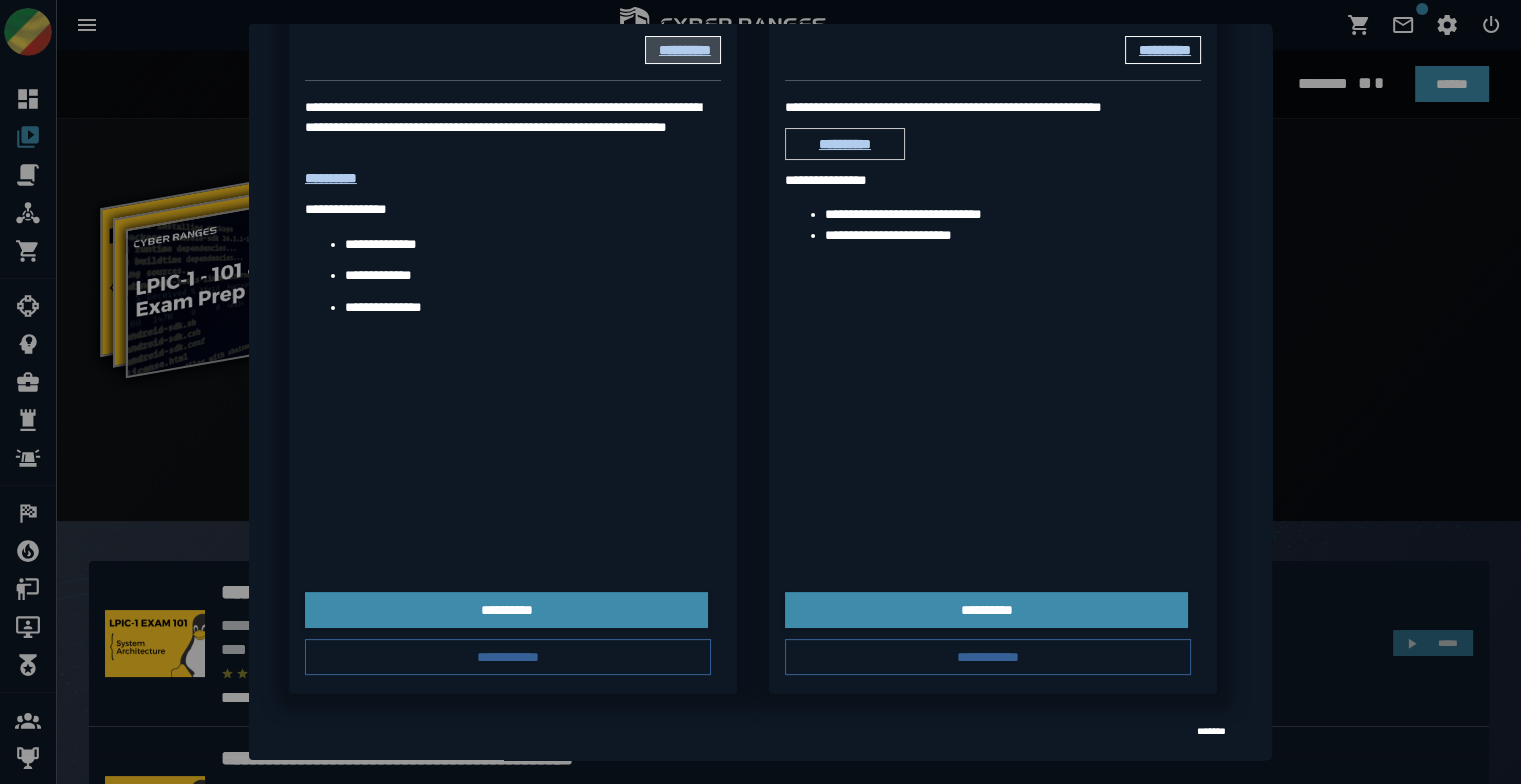 click at bounding box center (760, 392) 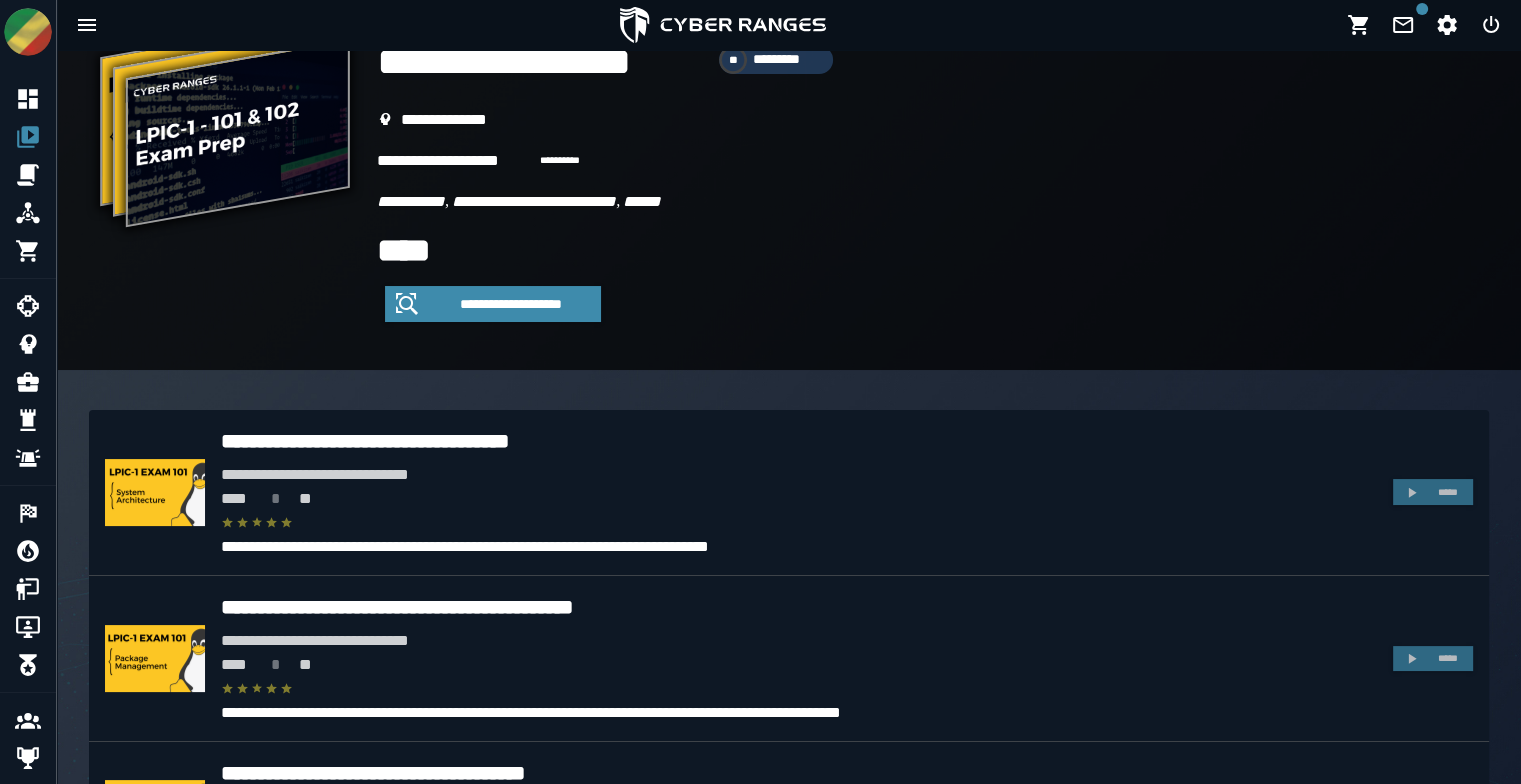 scroll, scrollTop: 0, scrollLeft: 0, axis: both 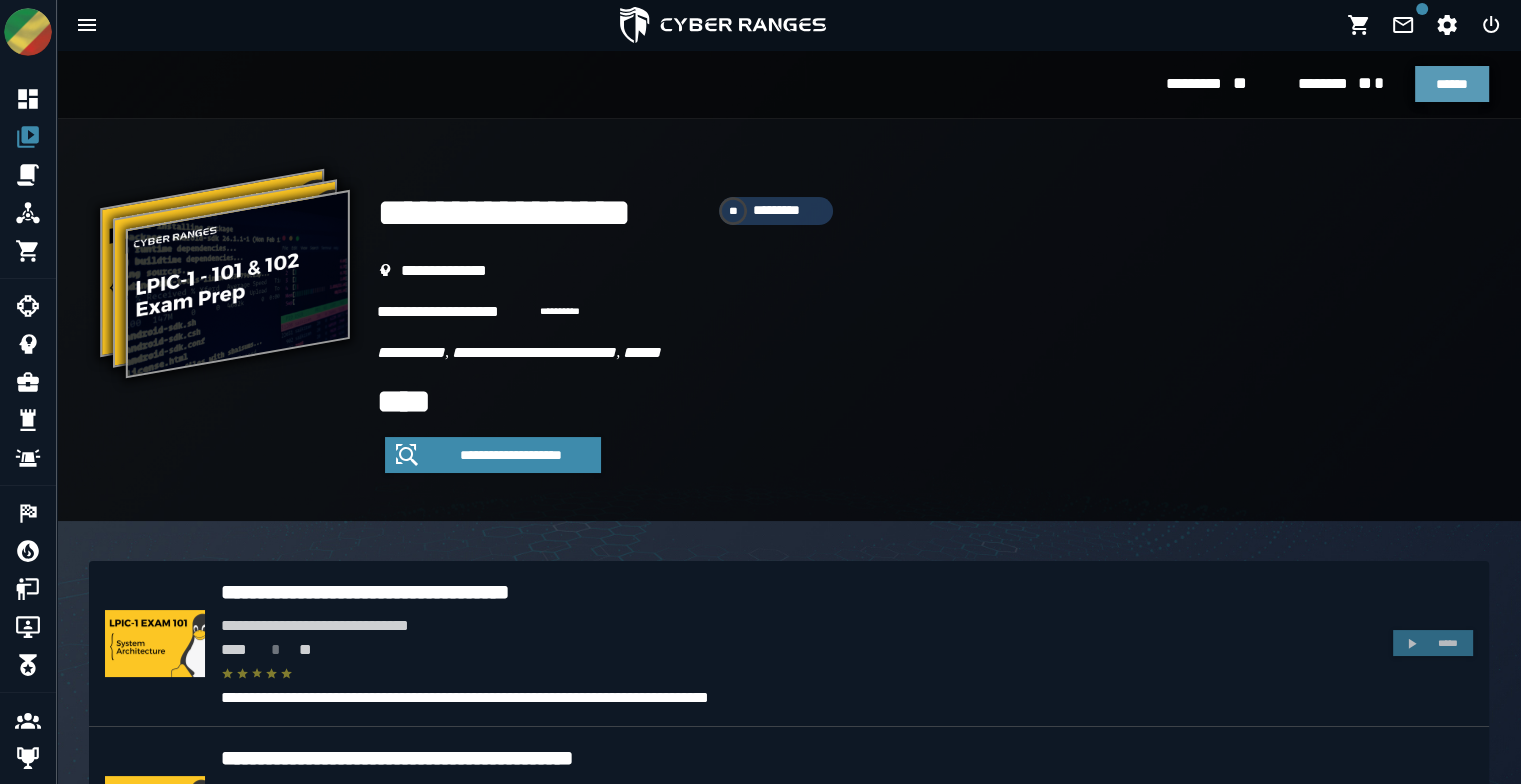 click on "******" at bounding box center [1452, 84] 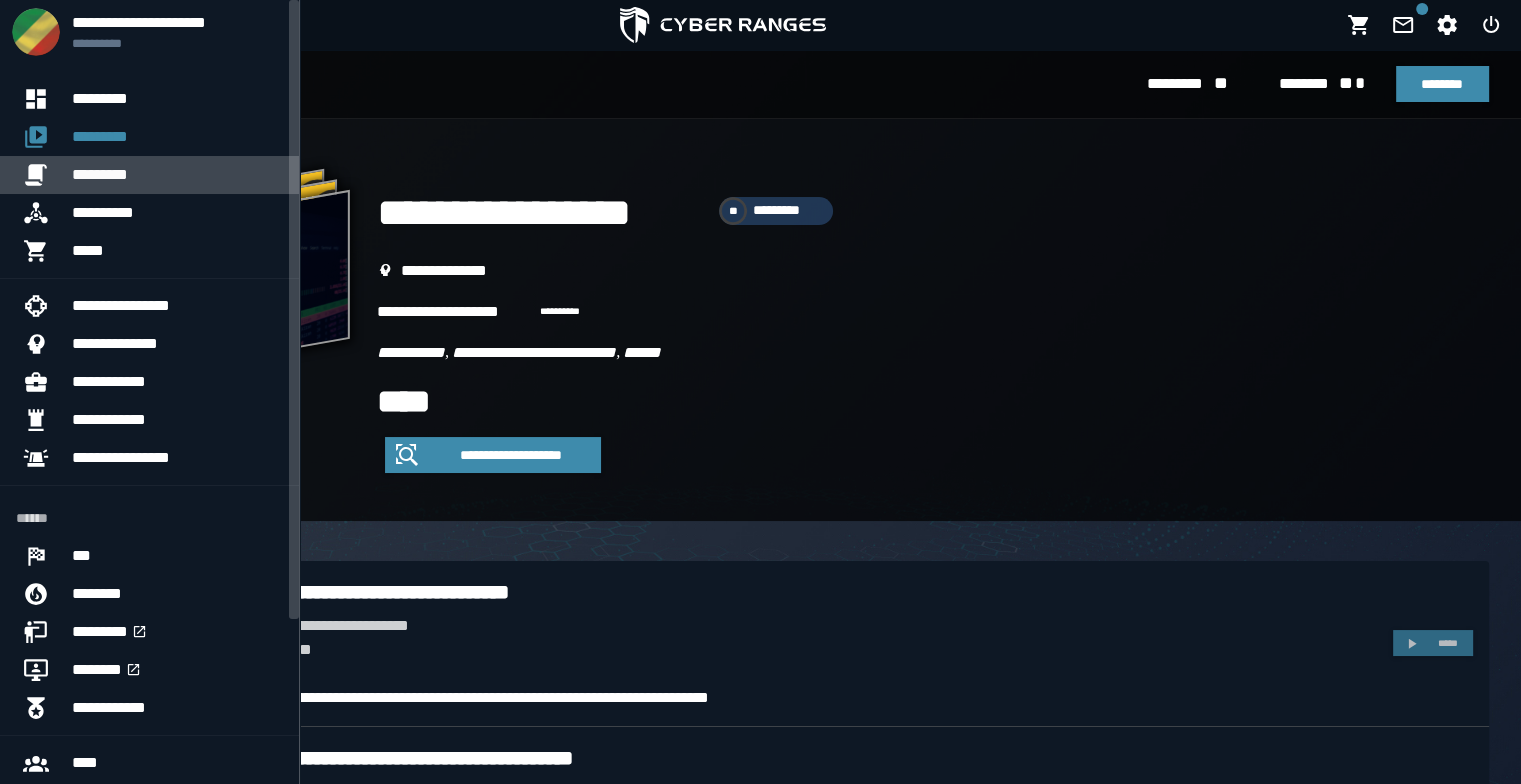 click at bounding box center [44, 175] 